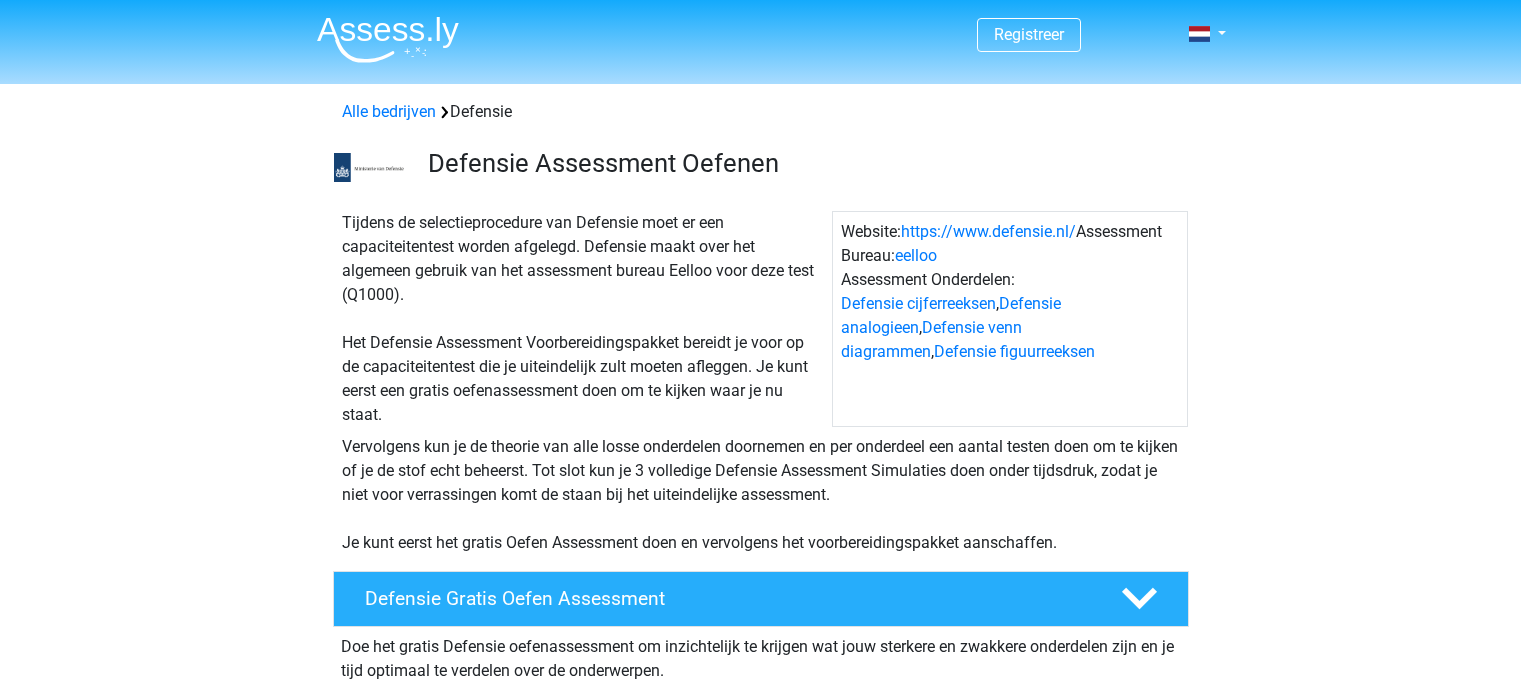 scroll, scrollTop: 0, scrollLeft: 0, axis: both 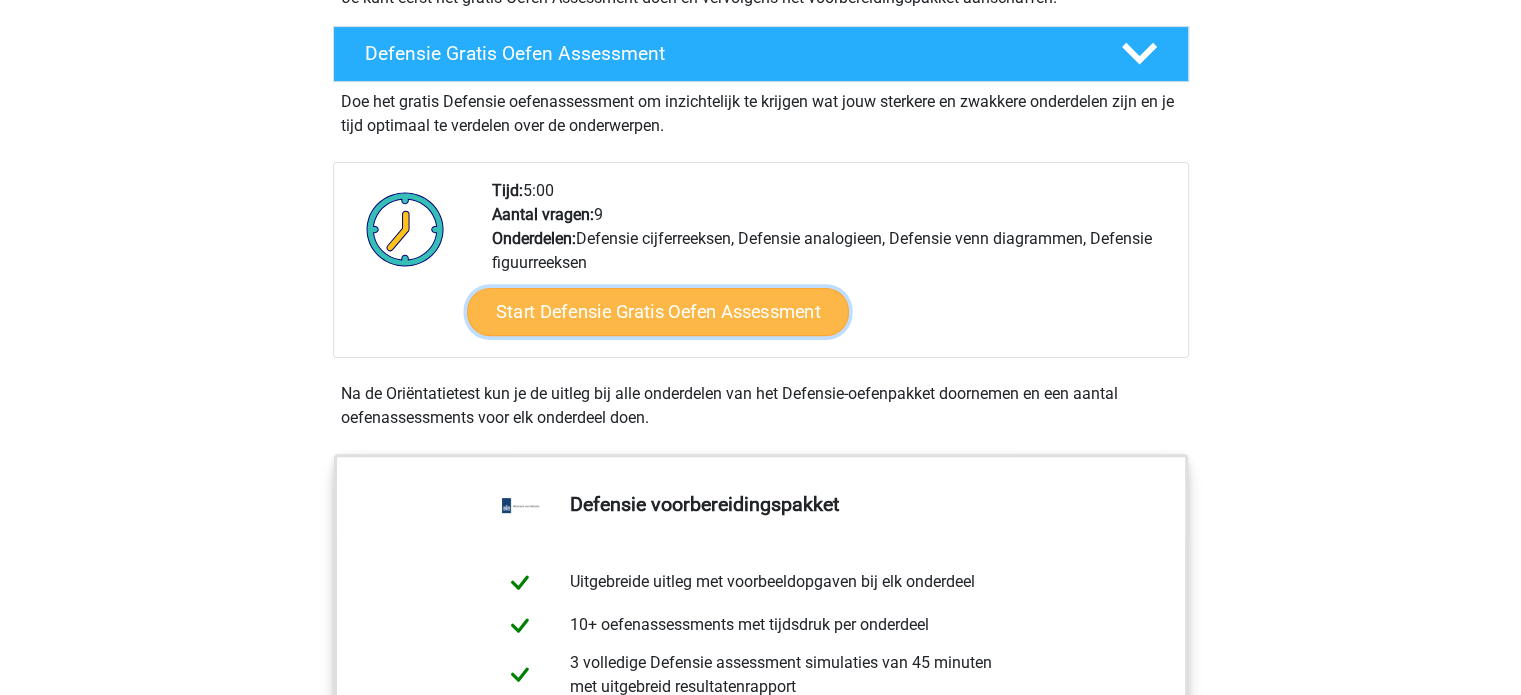 click on "Start Defensie Gratis Oefen Assessment" at bounding box center [658, 312] 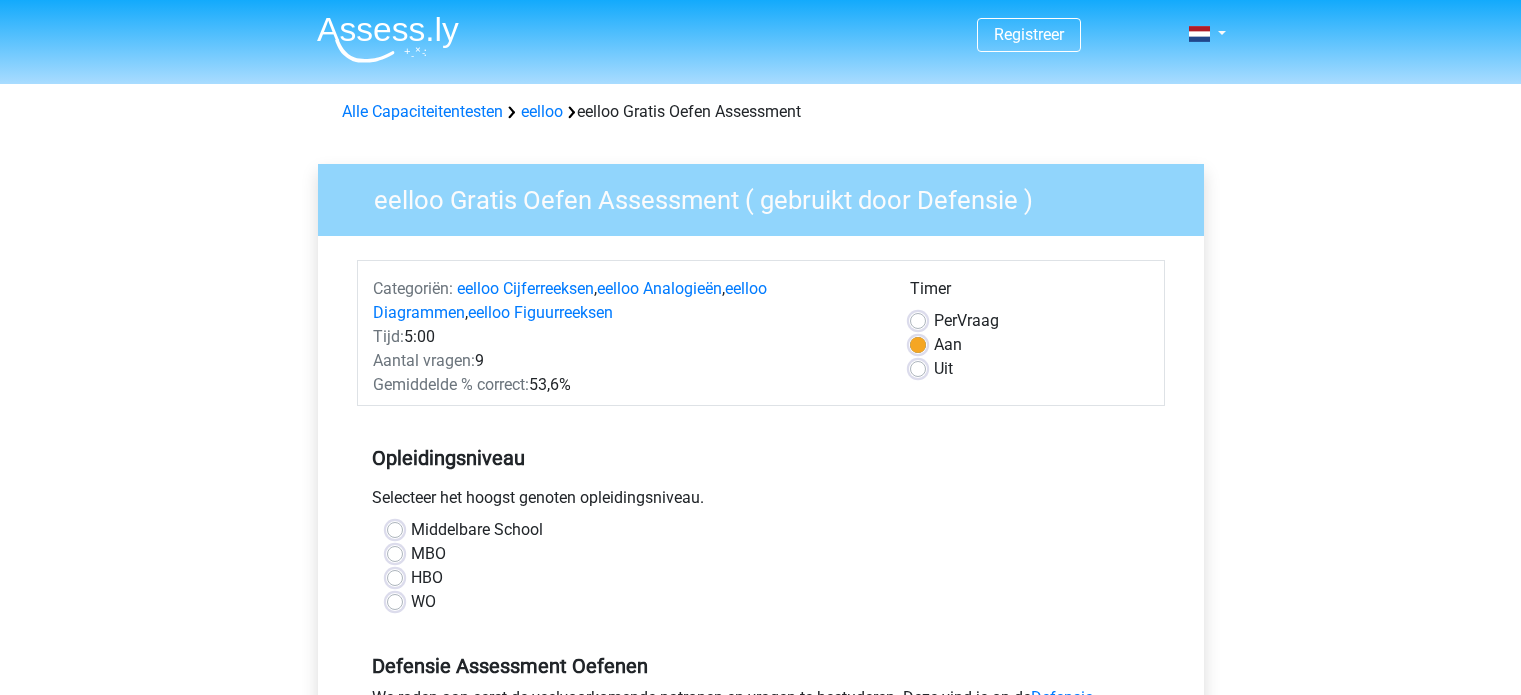 scroll, scrollTop: 0, scrollLeft: 0, axis: both 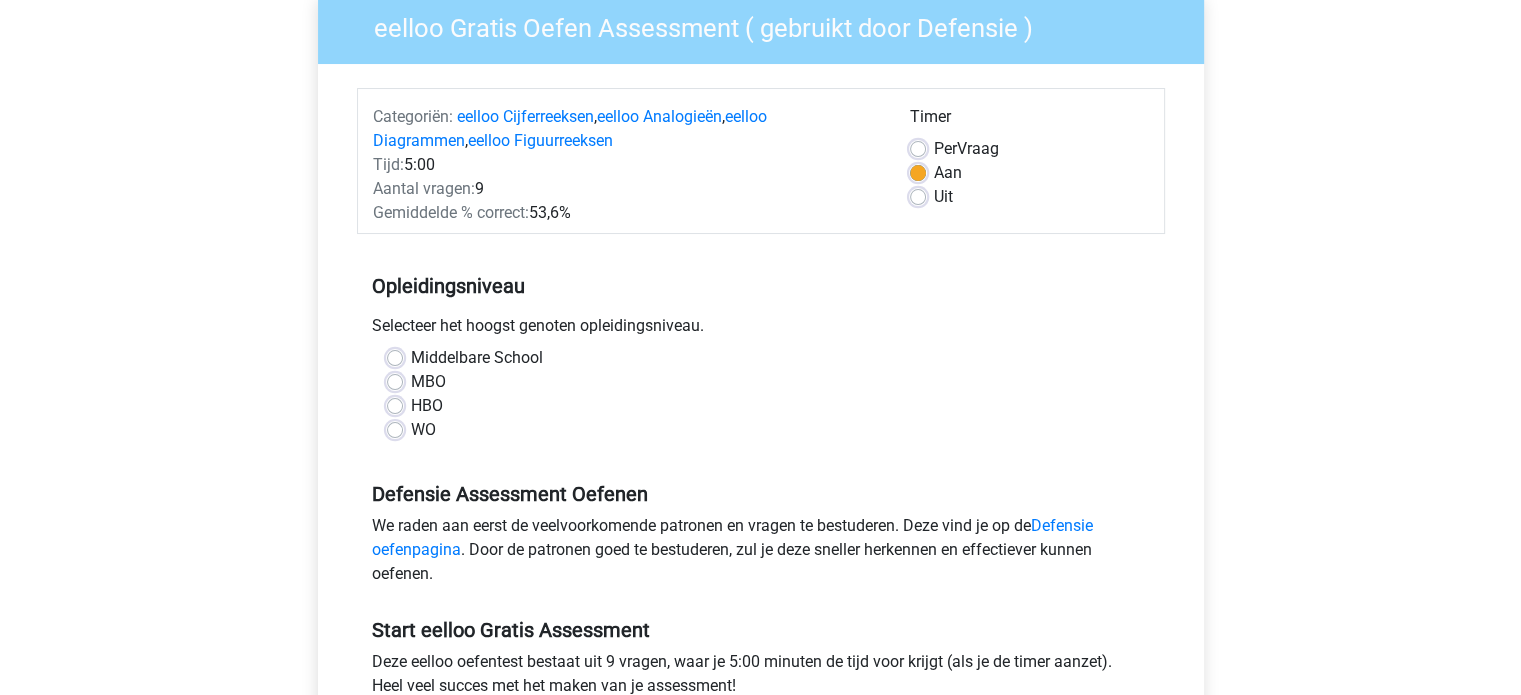 click on "MBO" at bounding box center [428, 382] 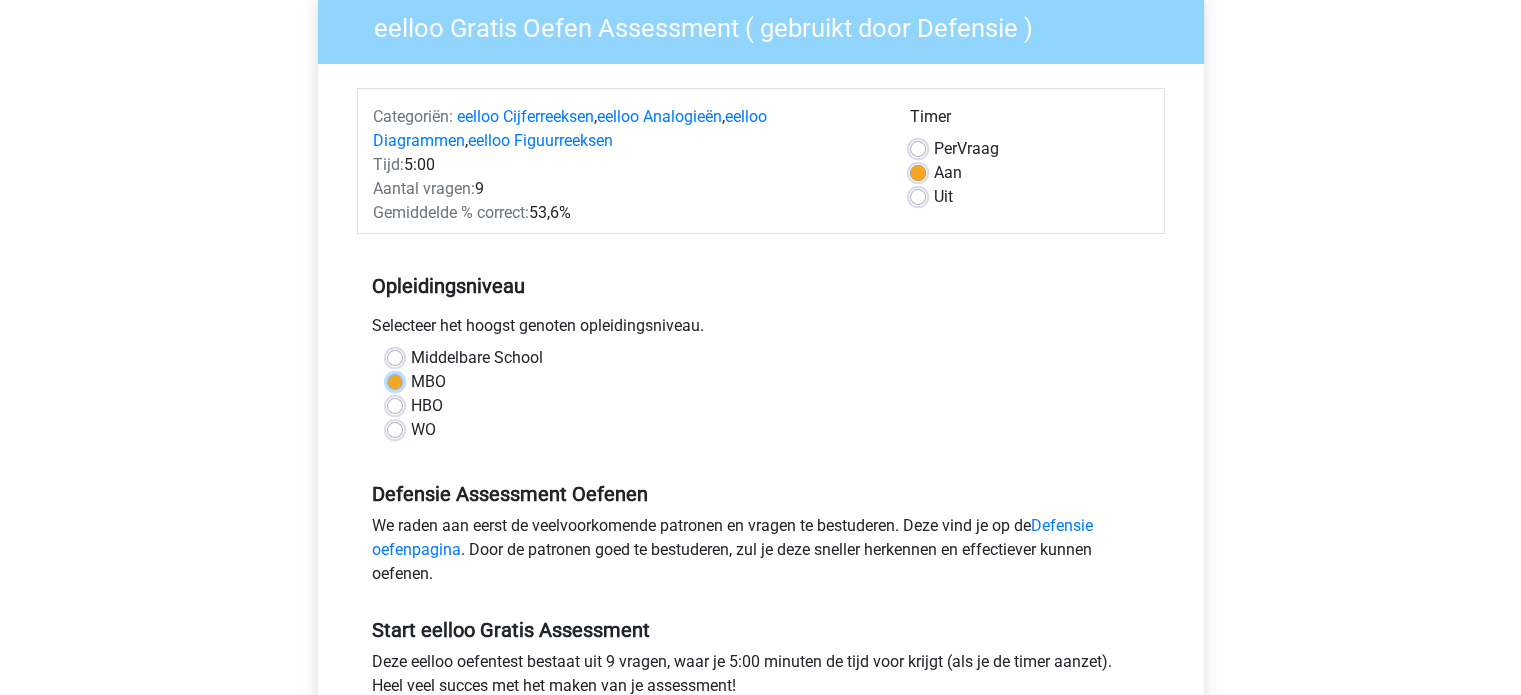 click on "MBO" at bounding box center [395, 380] 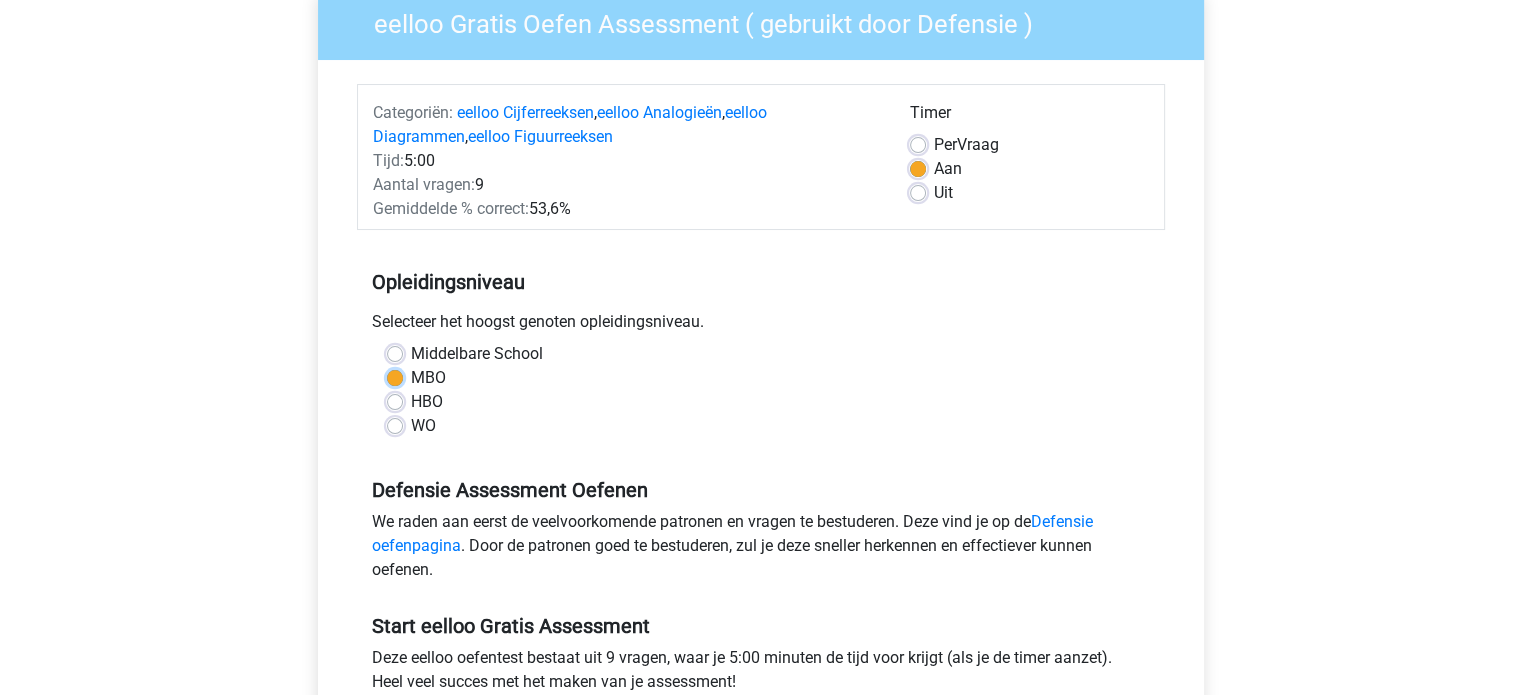 scroll, scrollTop: 180, scrollLeft: 0, axis: vertical 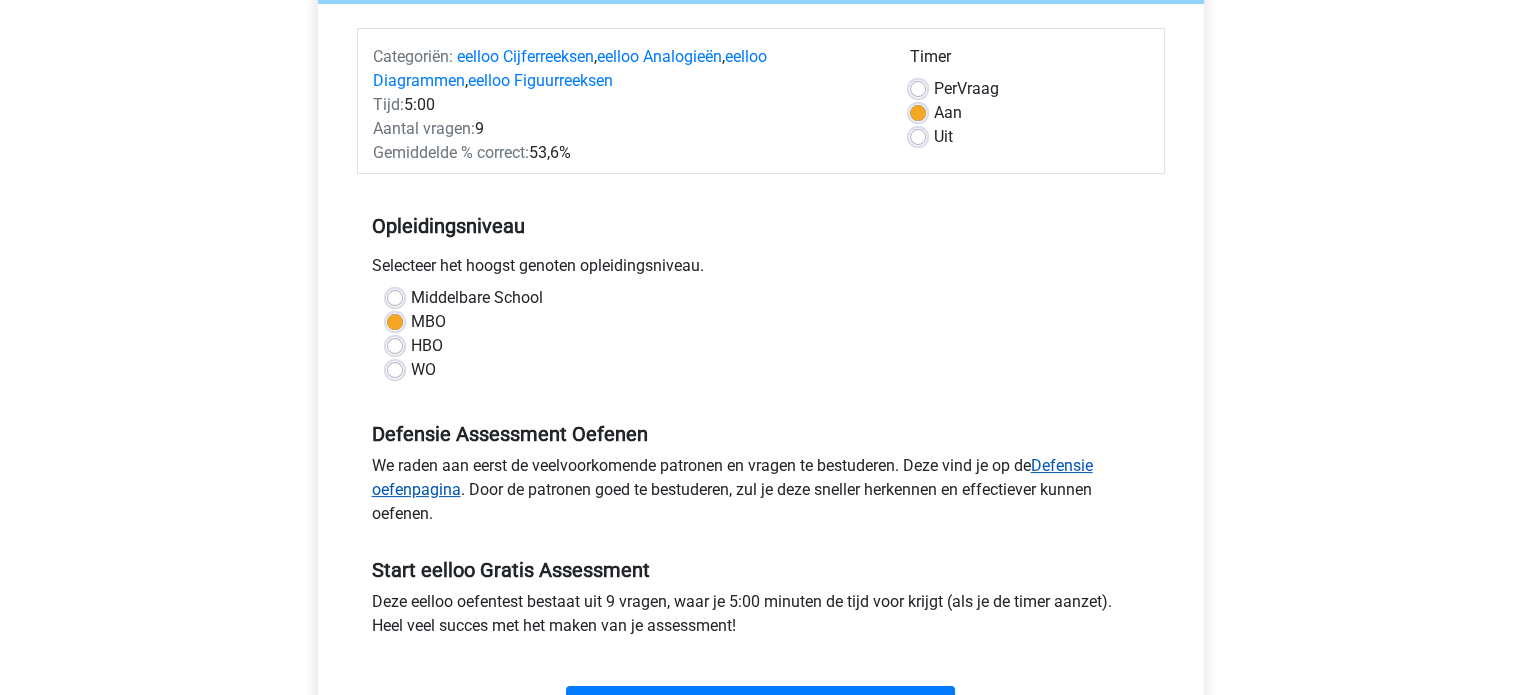 click on "Defensie
oefenpagina" at bounding box center (732, 477) 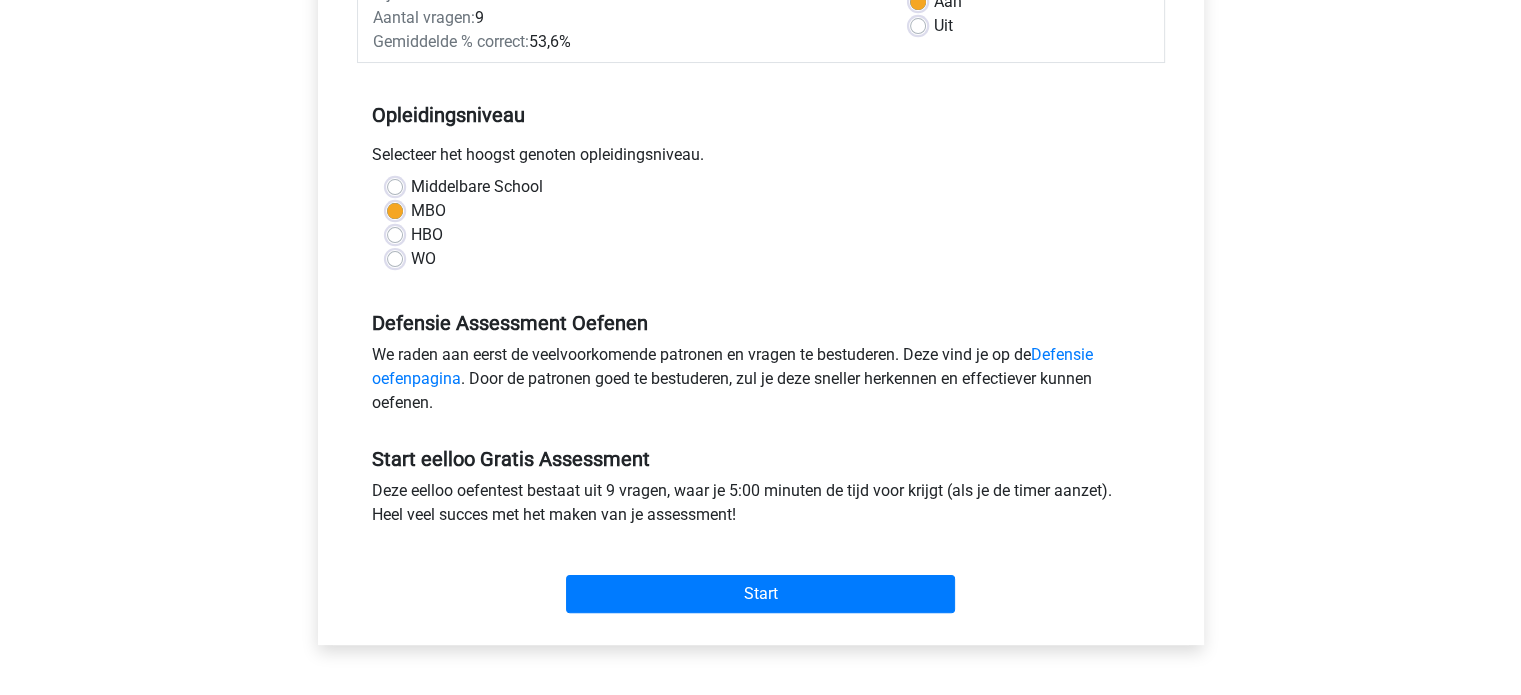 scroll, scrollTop: 347, scrollLeft: 0, axis: vertical 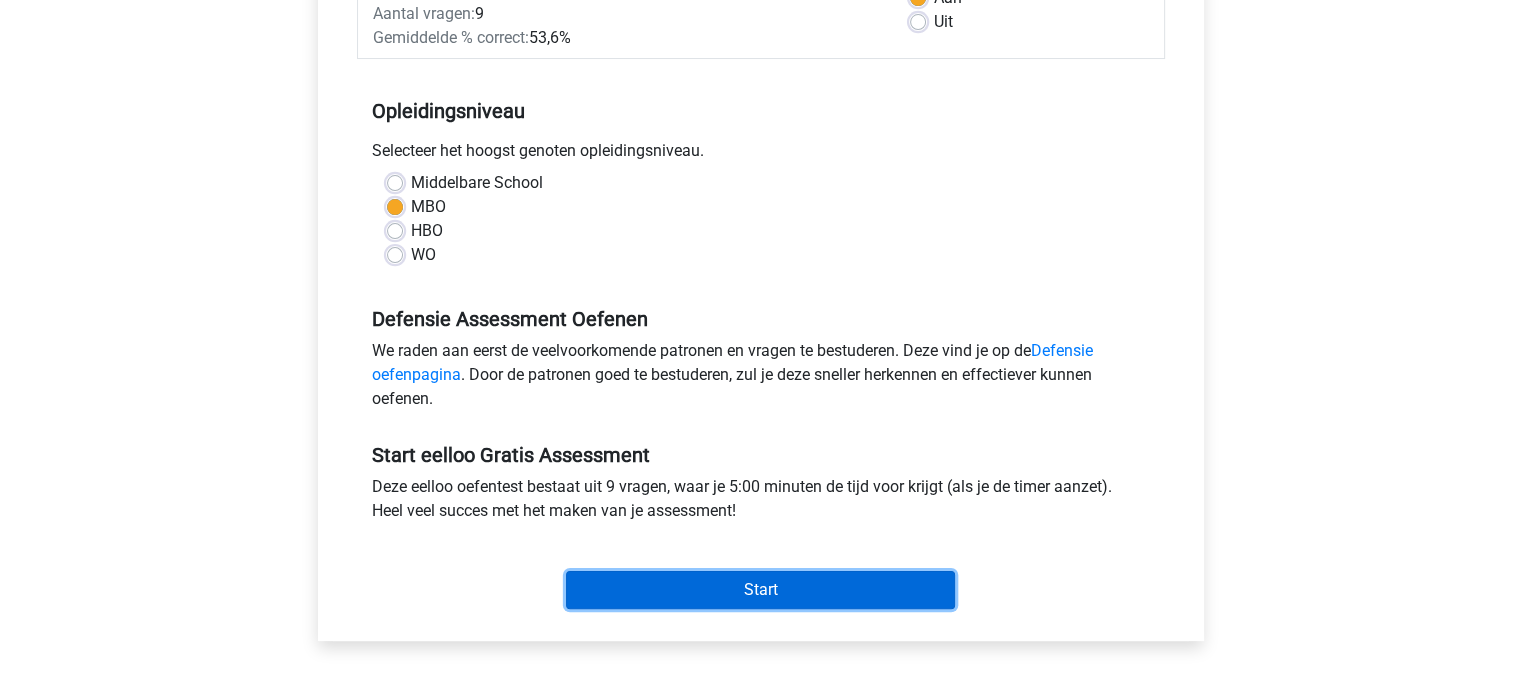 click on "Start" at bounding box center [760, 590] 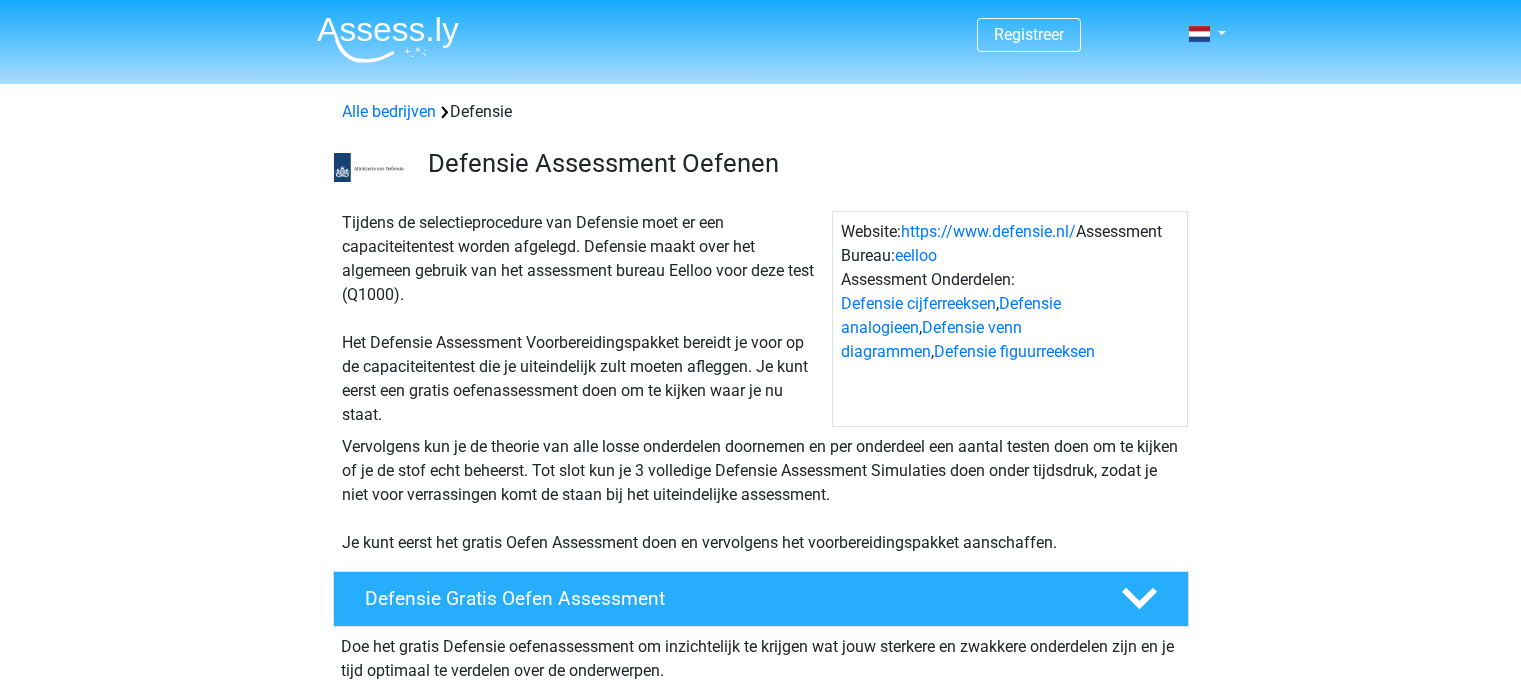 scroll, scrollTop: 0, scrollLeft: 0, axis: both 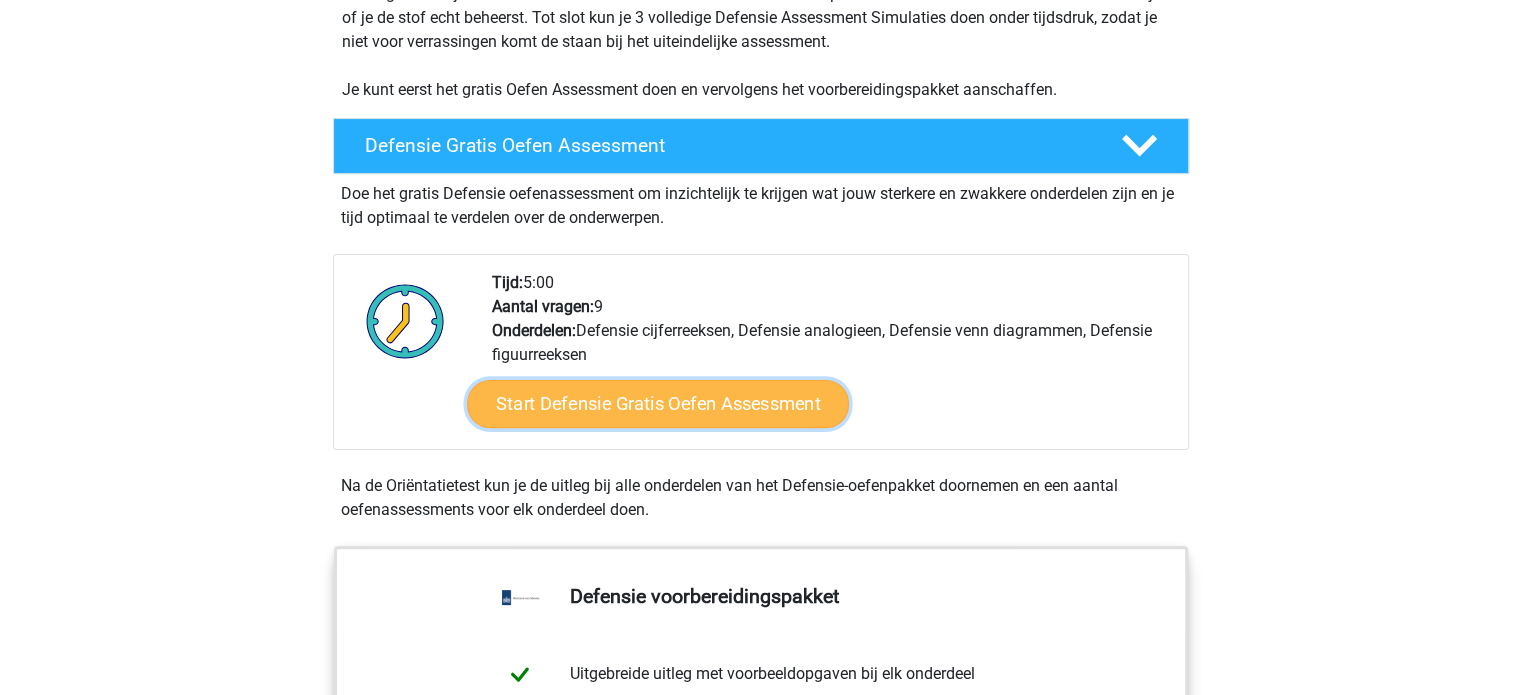 click on "Start Defensie Gratis Oefen Assessment" at bounding box center (658, 404) 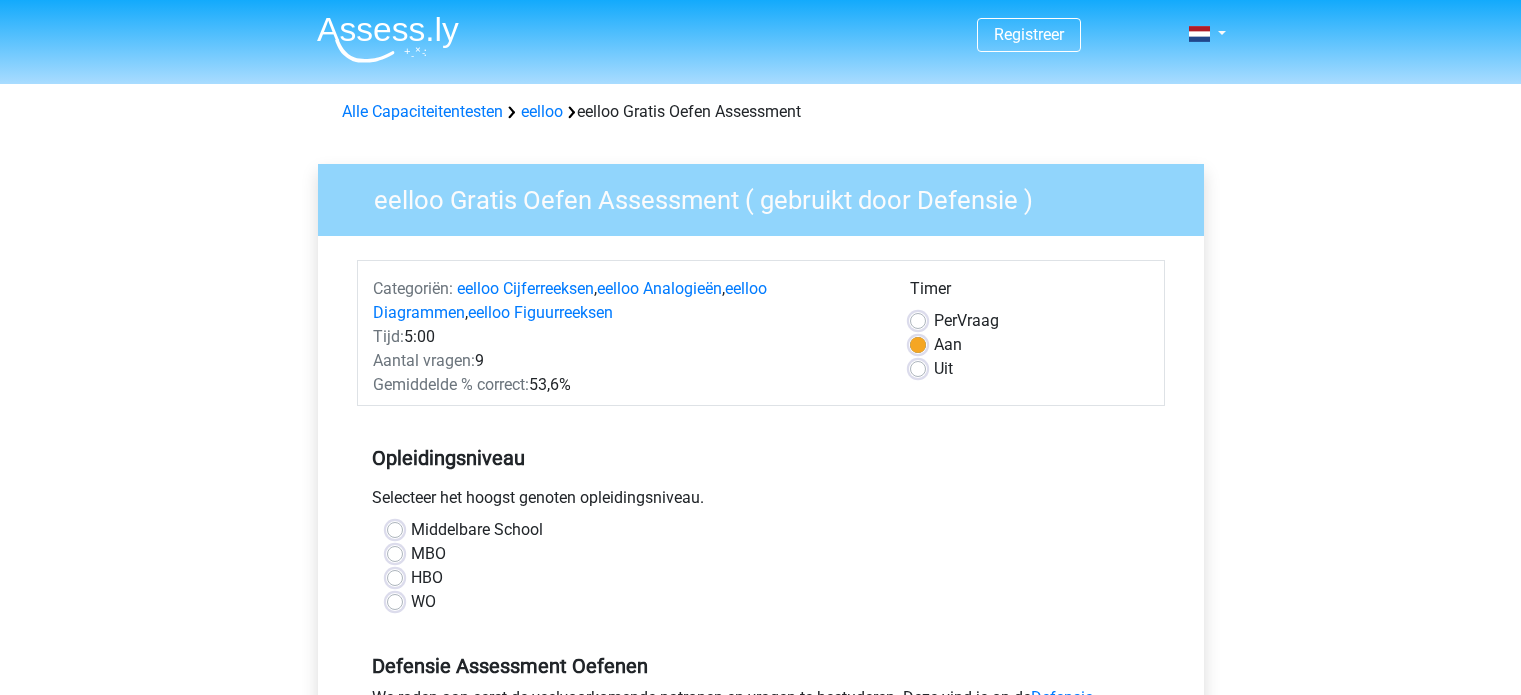 scroll, scrollTop: 0, scrollLeft: 0, axis: both 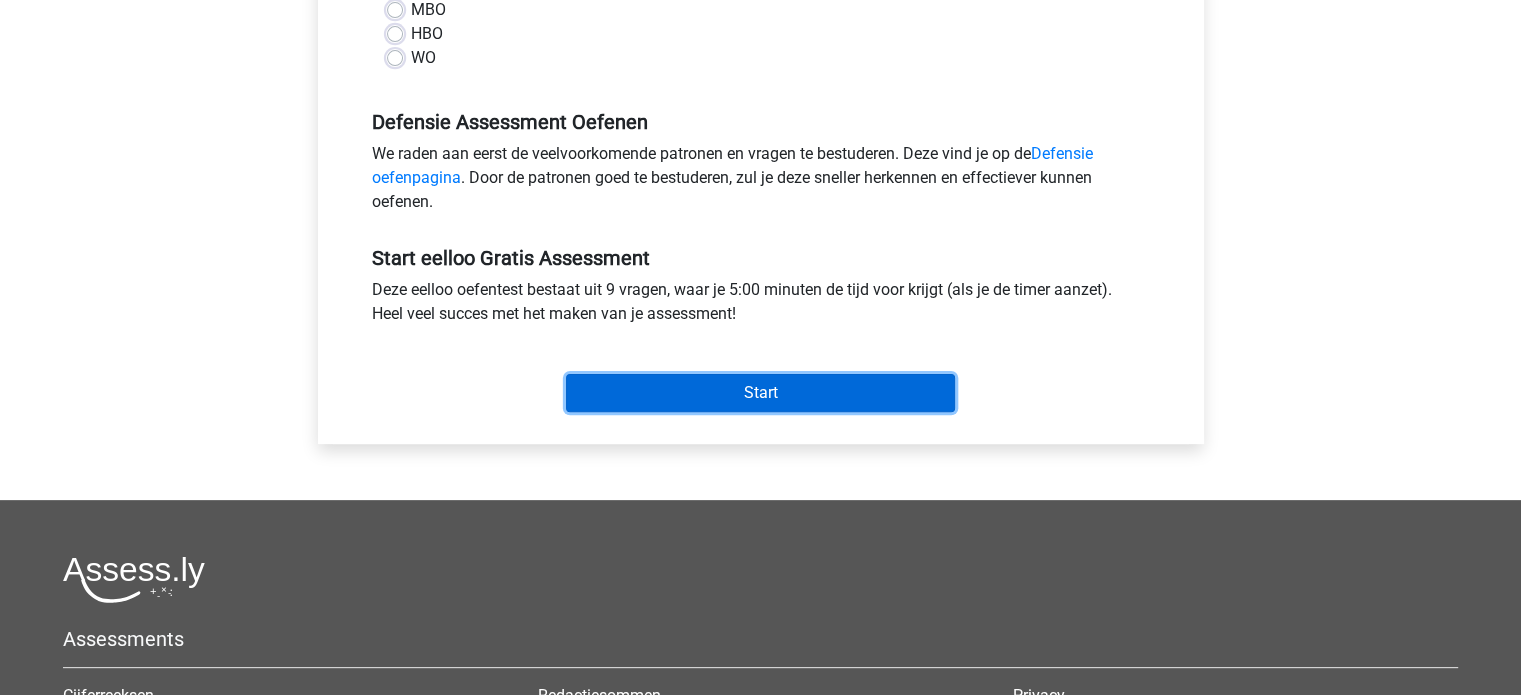 click on "Start" at bounding box center [760, 393] 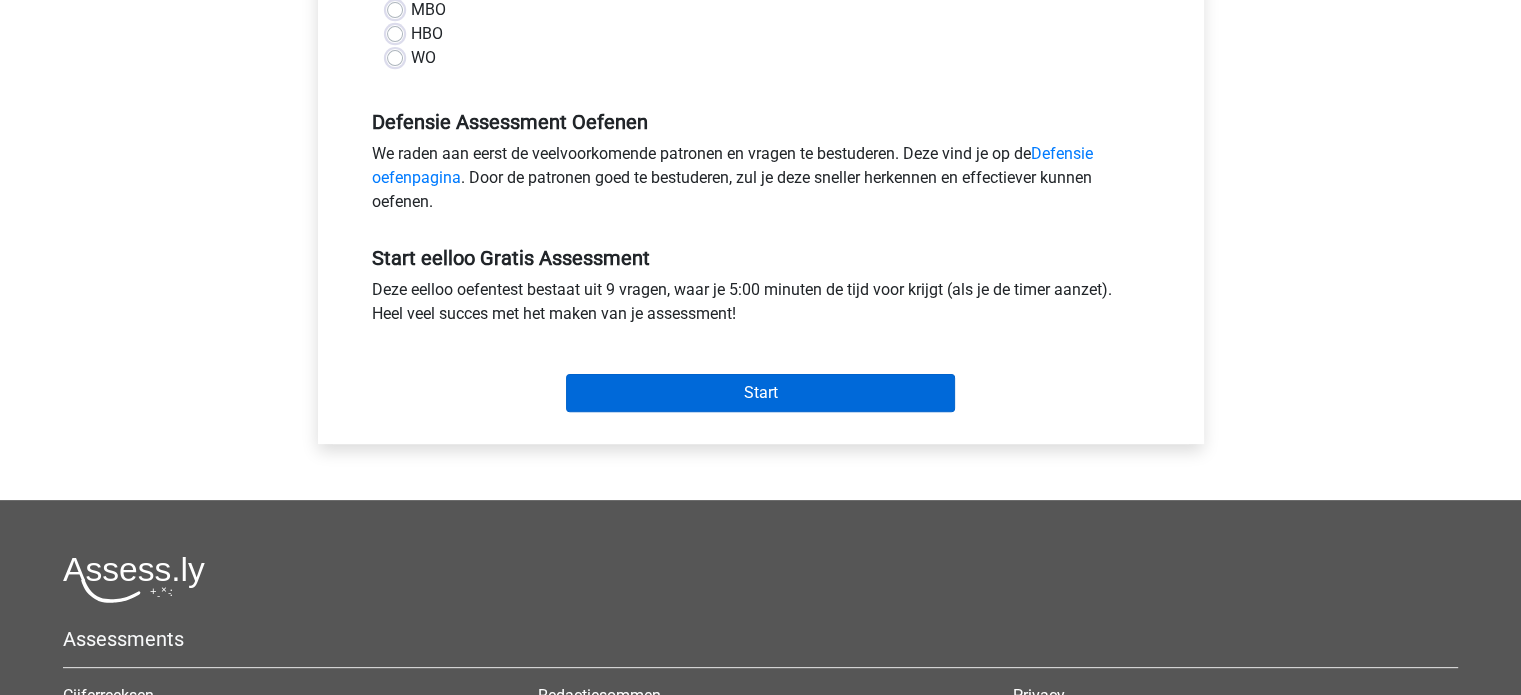 scroll, scrollTop: 517, scrollLeft: 0, axis: vertical 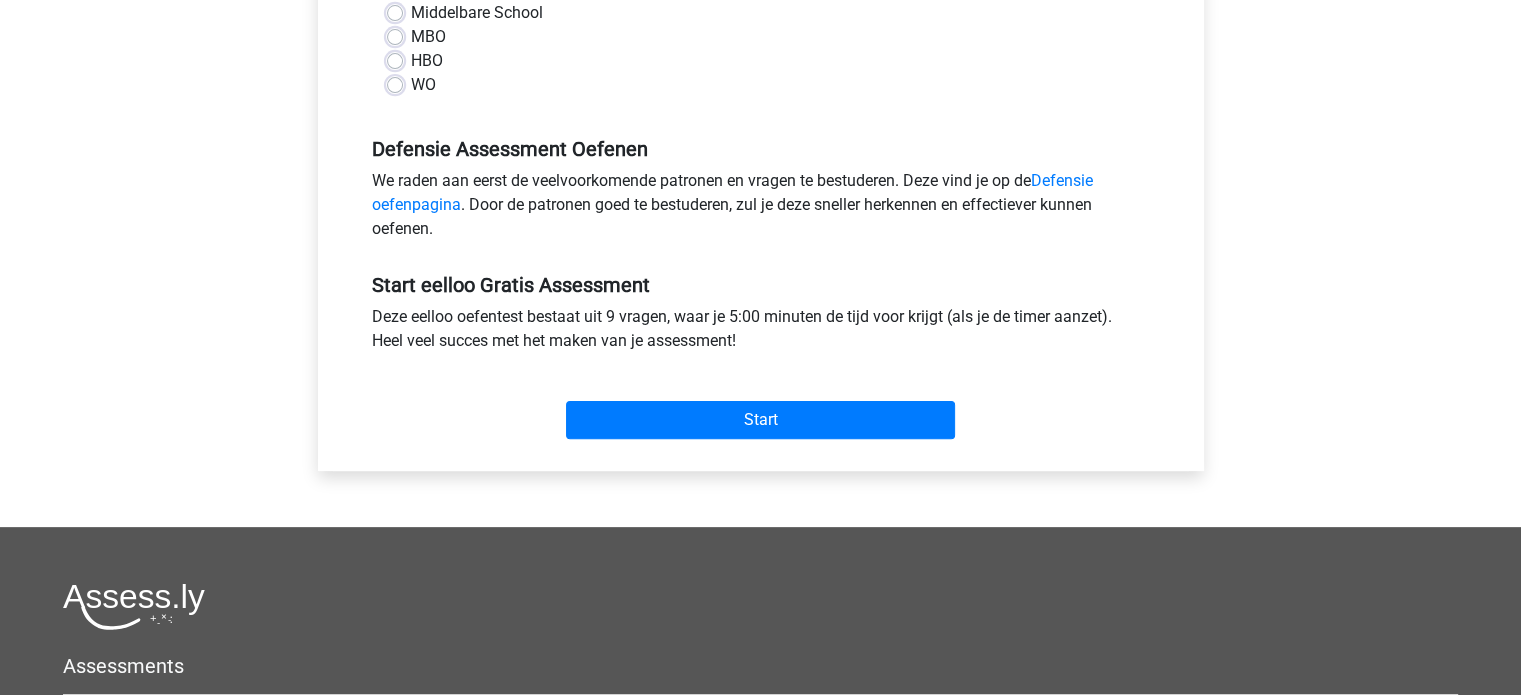 click on "MBO" at bounding box center (428, 37) 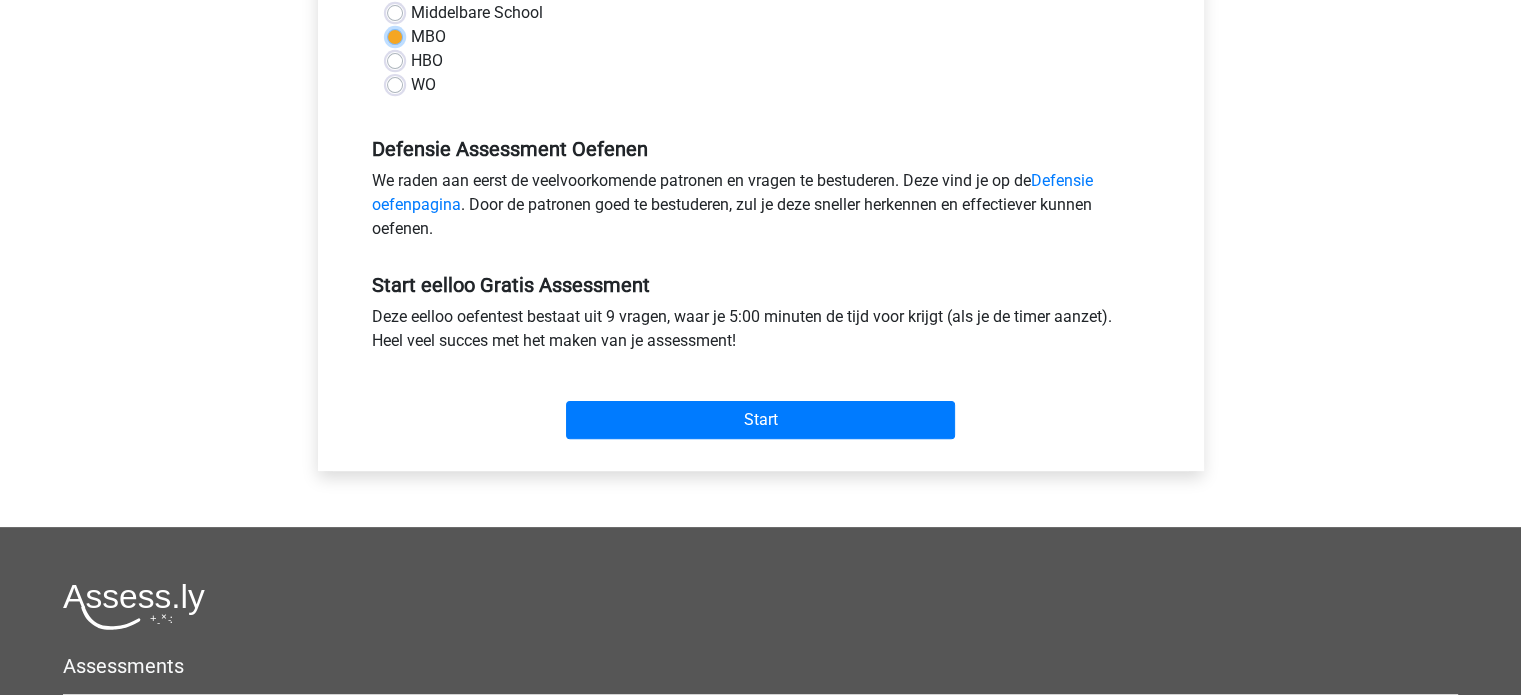 click on "MBO" at bounding box center (395, 35) 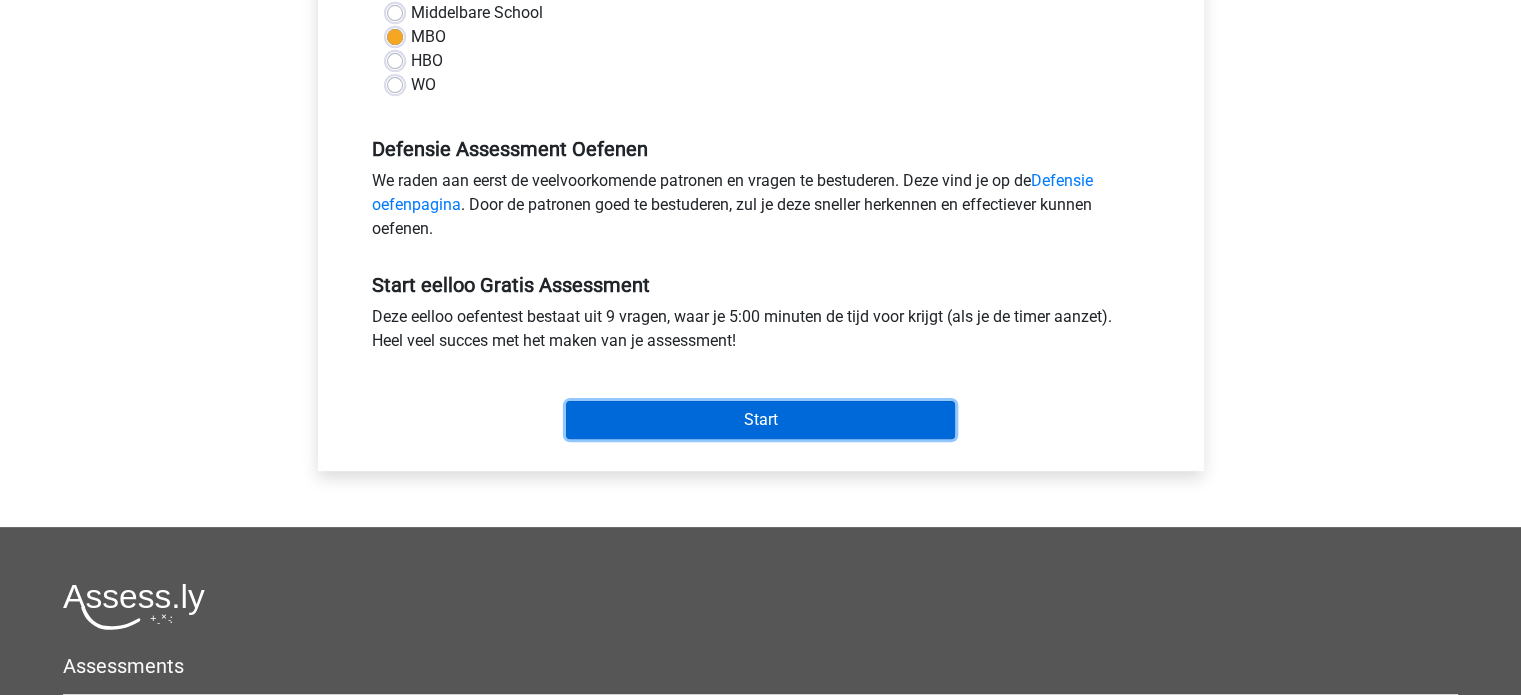 click on "Start" at bounding box center (760, 420) 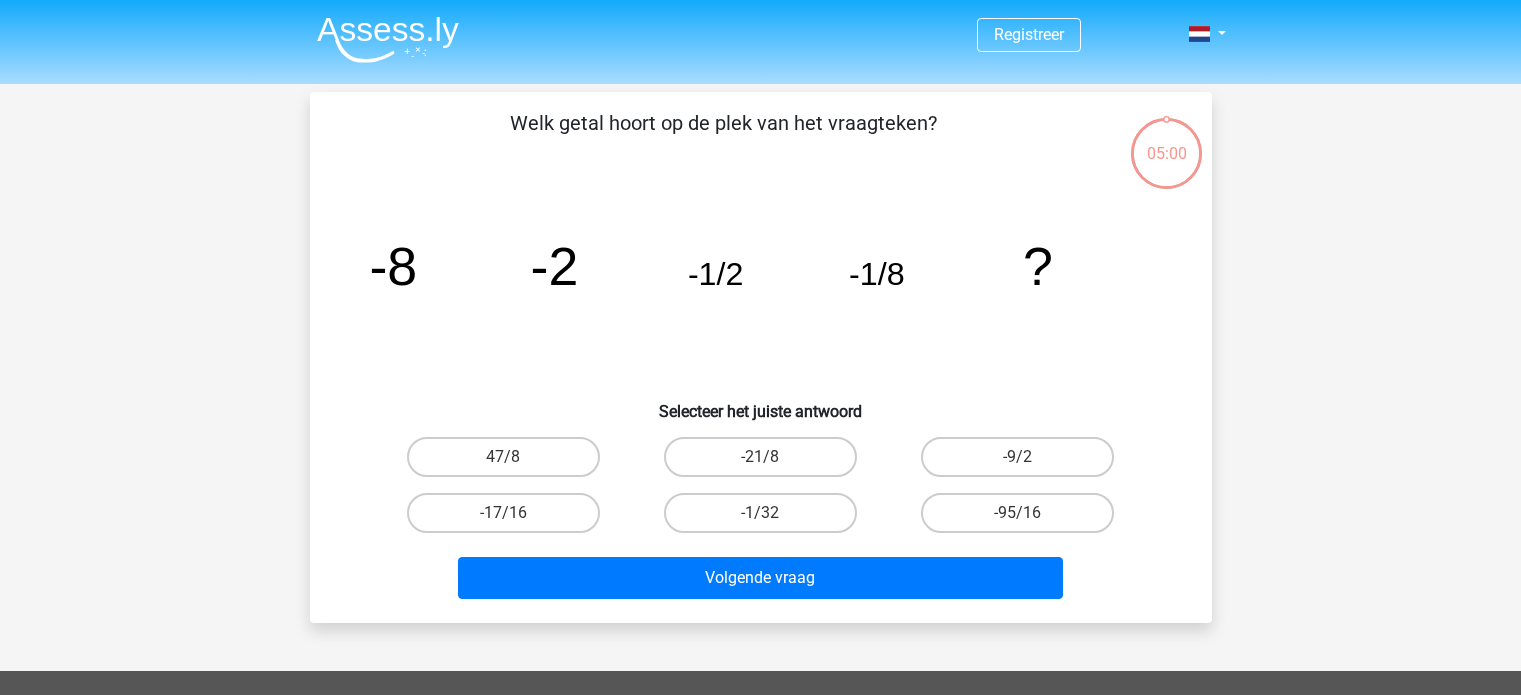 scroll, scrollTop: 0, scrollLeft: 0, axis: both 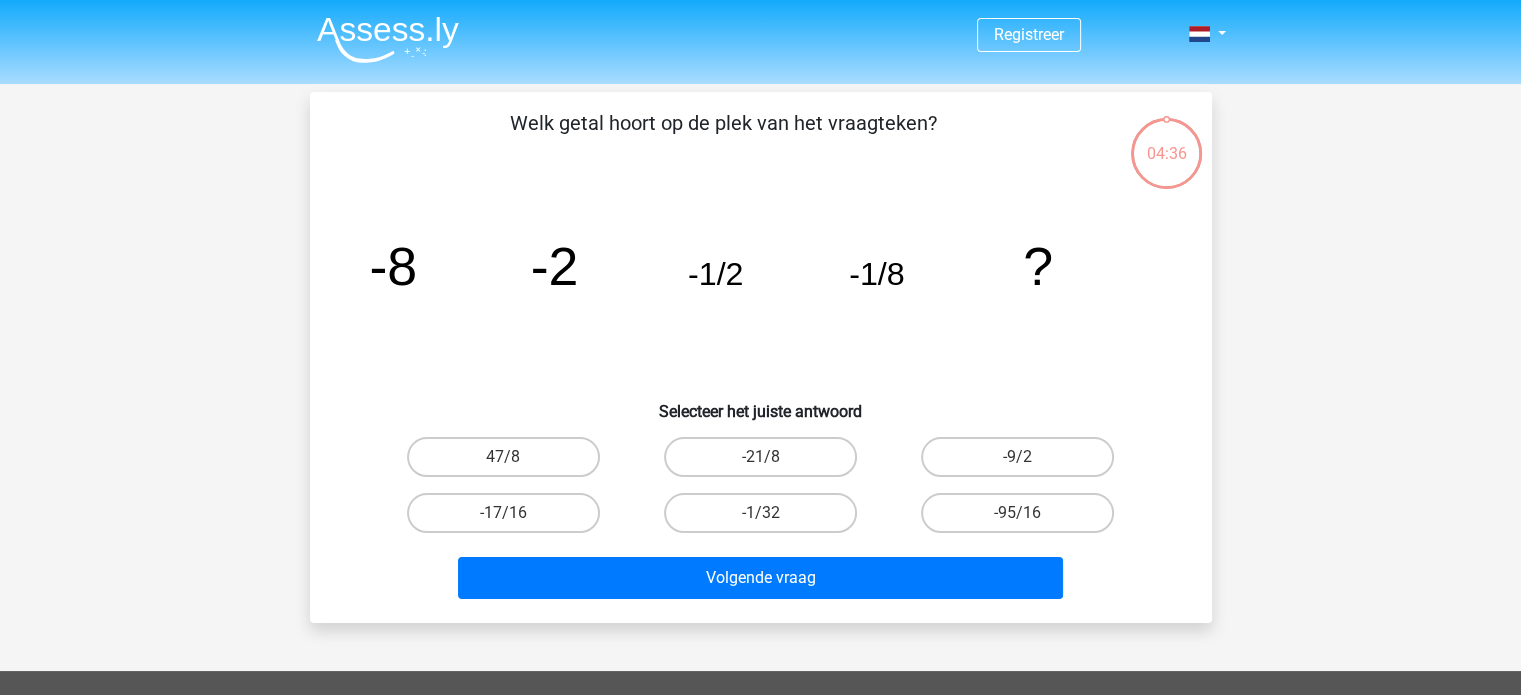 click on "-1/32" at bounding box center (766, 519) 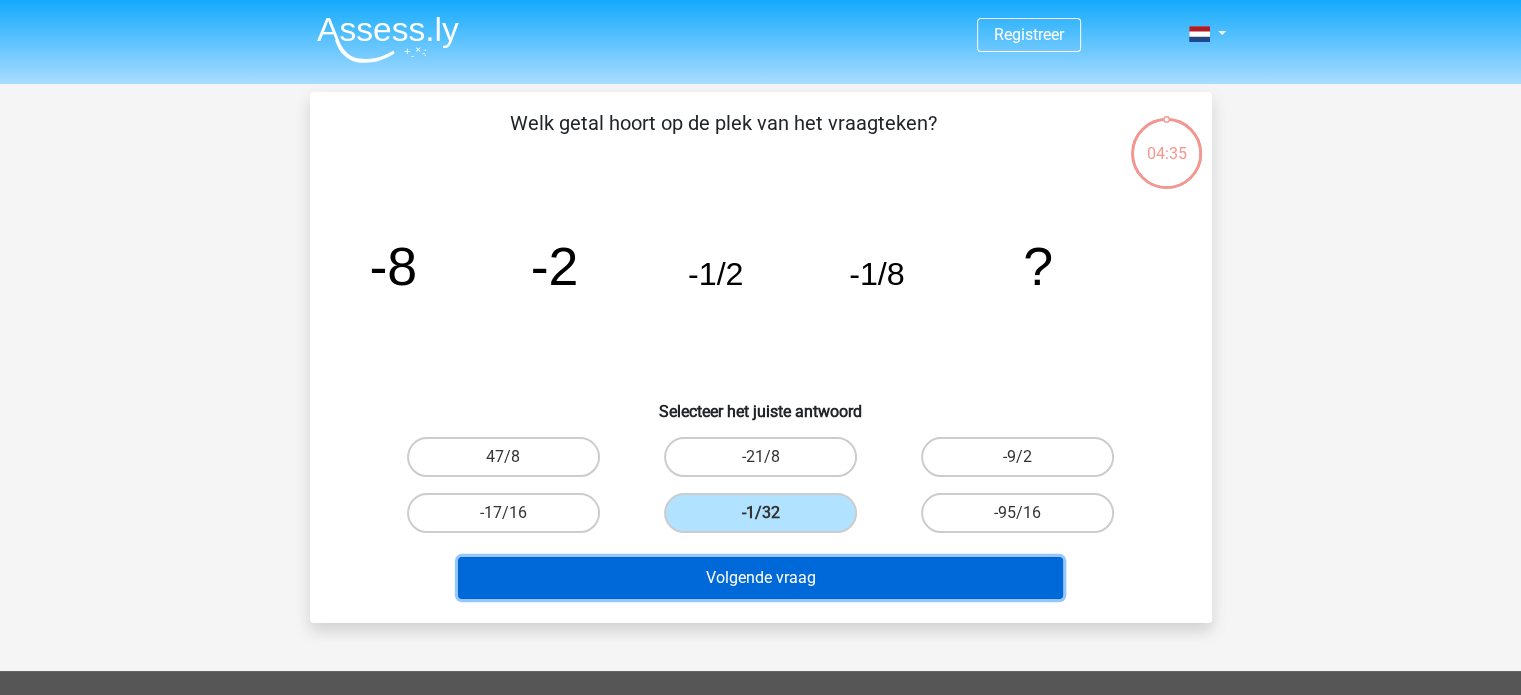 click on "Volgende vraag" at bounding box center [760, 578] 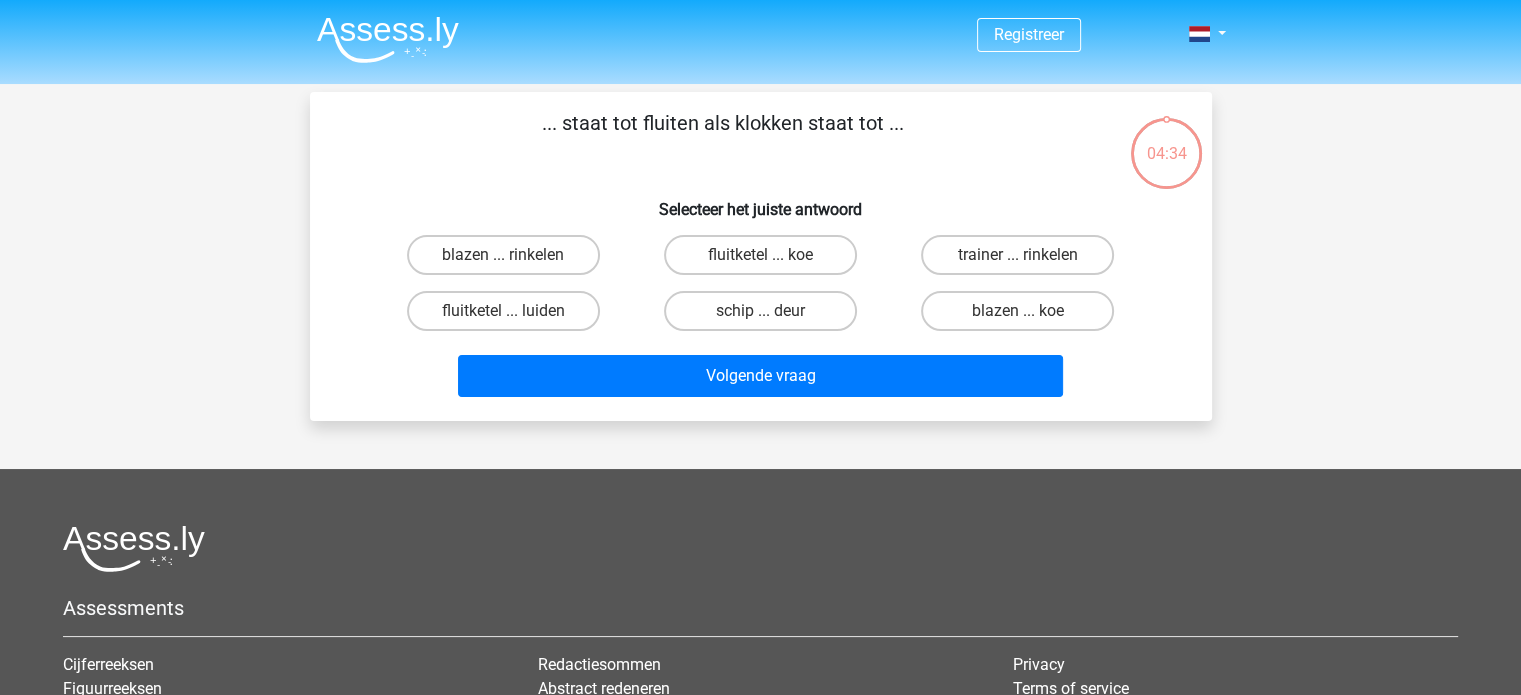 scroll, scrollTop: 92, scrollLeft: 0, axis: vertical 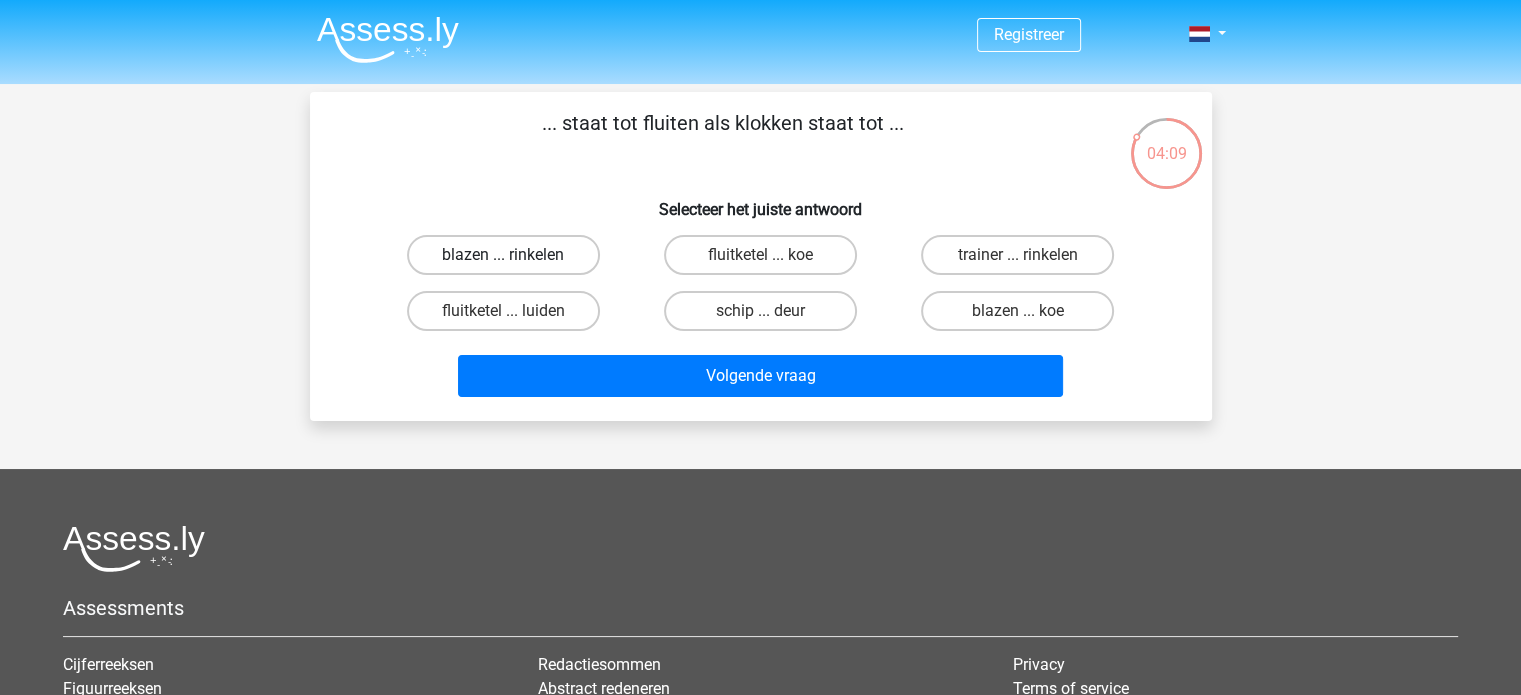 click on "blazen ... rinkelen" at bounding box center (503, 255) 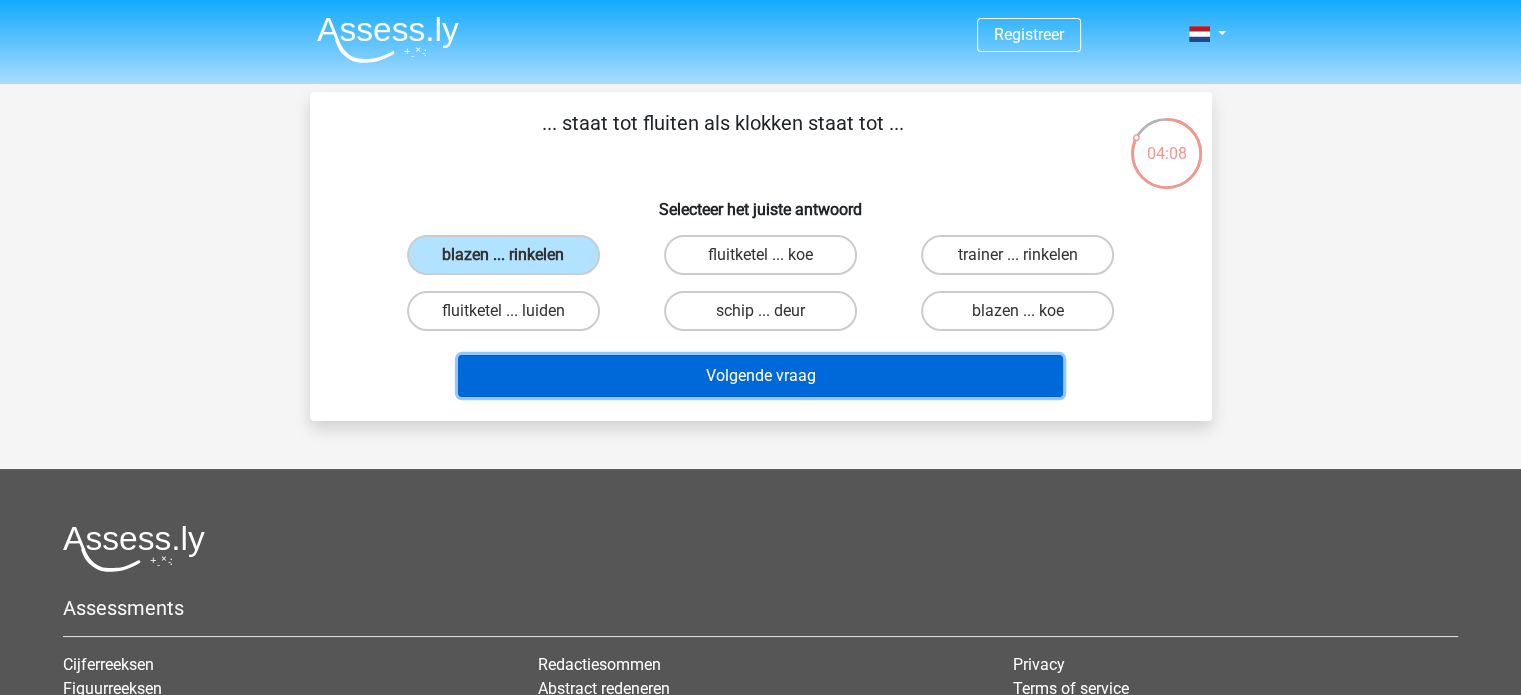 click on "Volgende vraag" at bounding box center [760, 376] 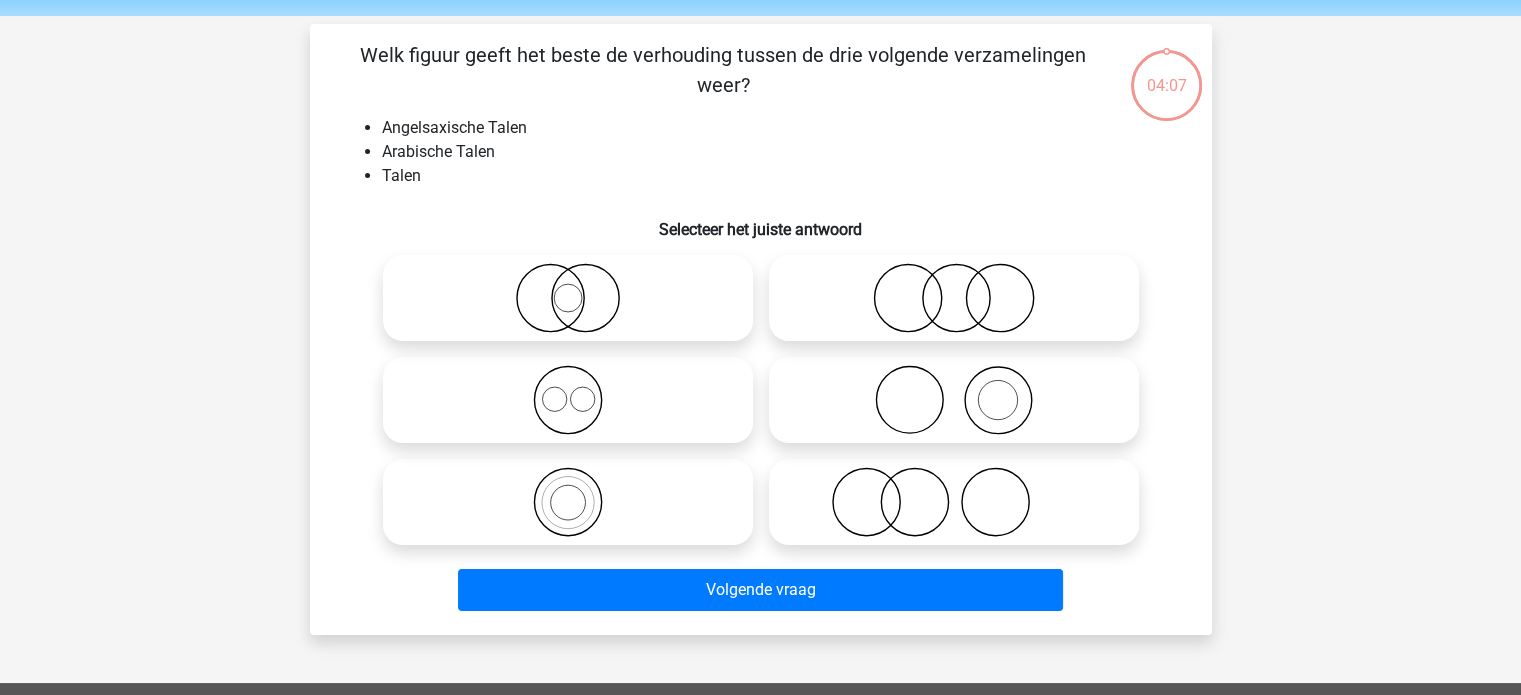 scroll, scrollTop: 92, scrollLeft: 0, axis: vertical 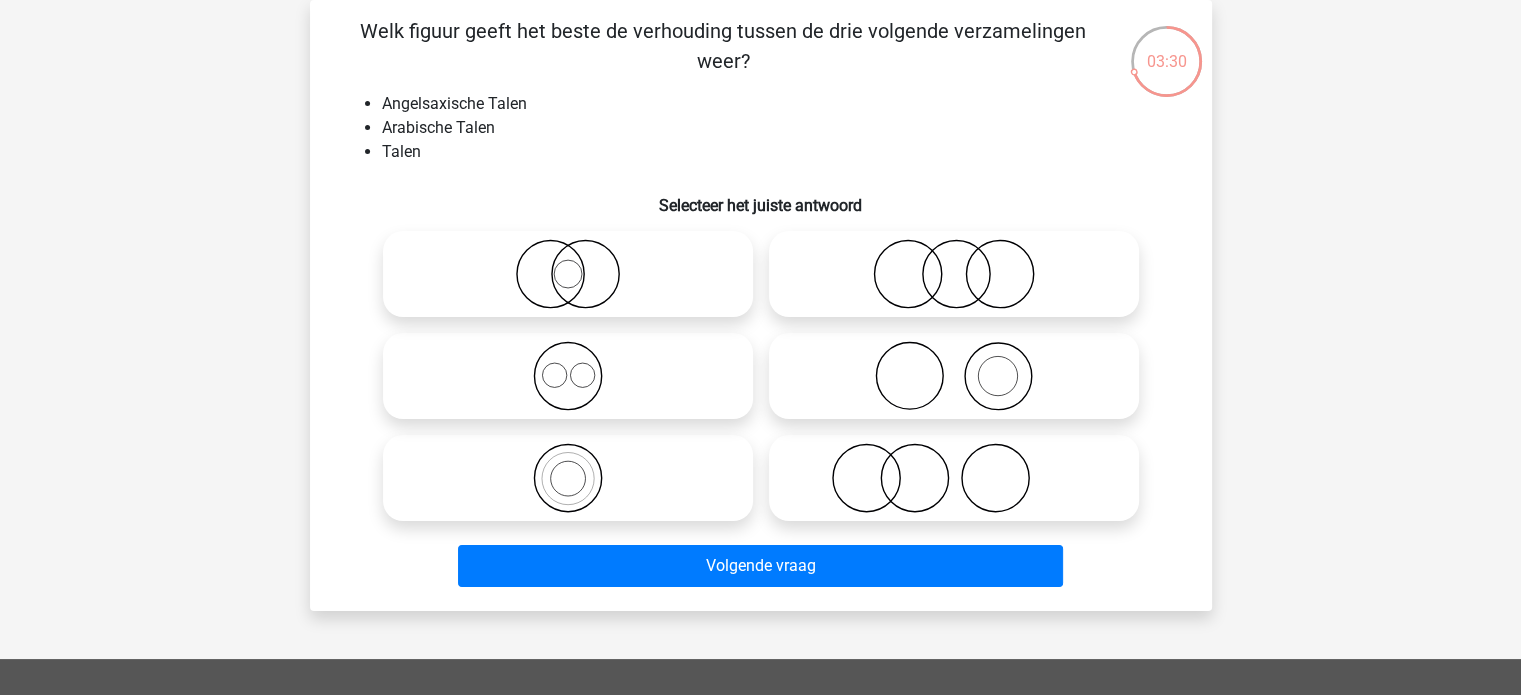 click 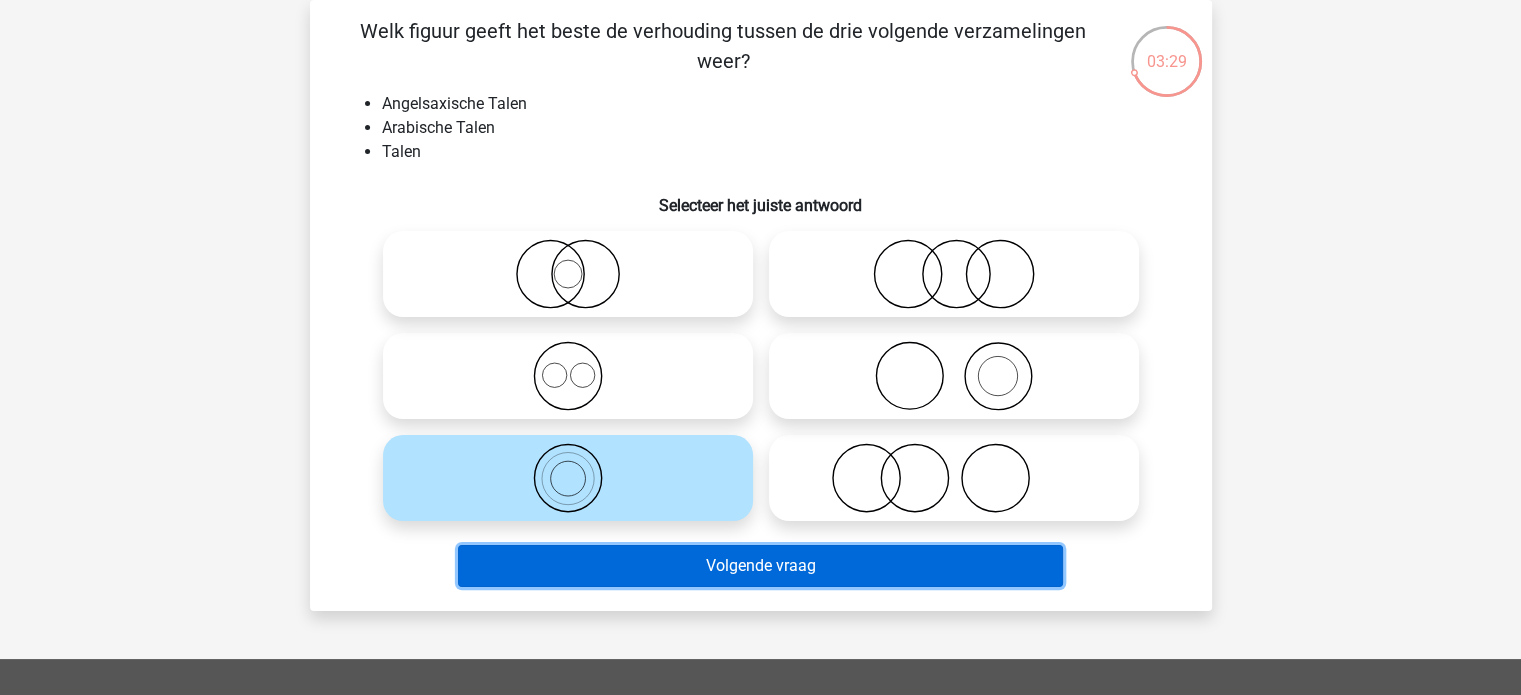 click on "Volgende vraag" at bounding box center [760, 566] 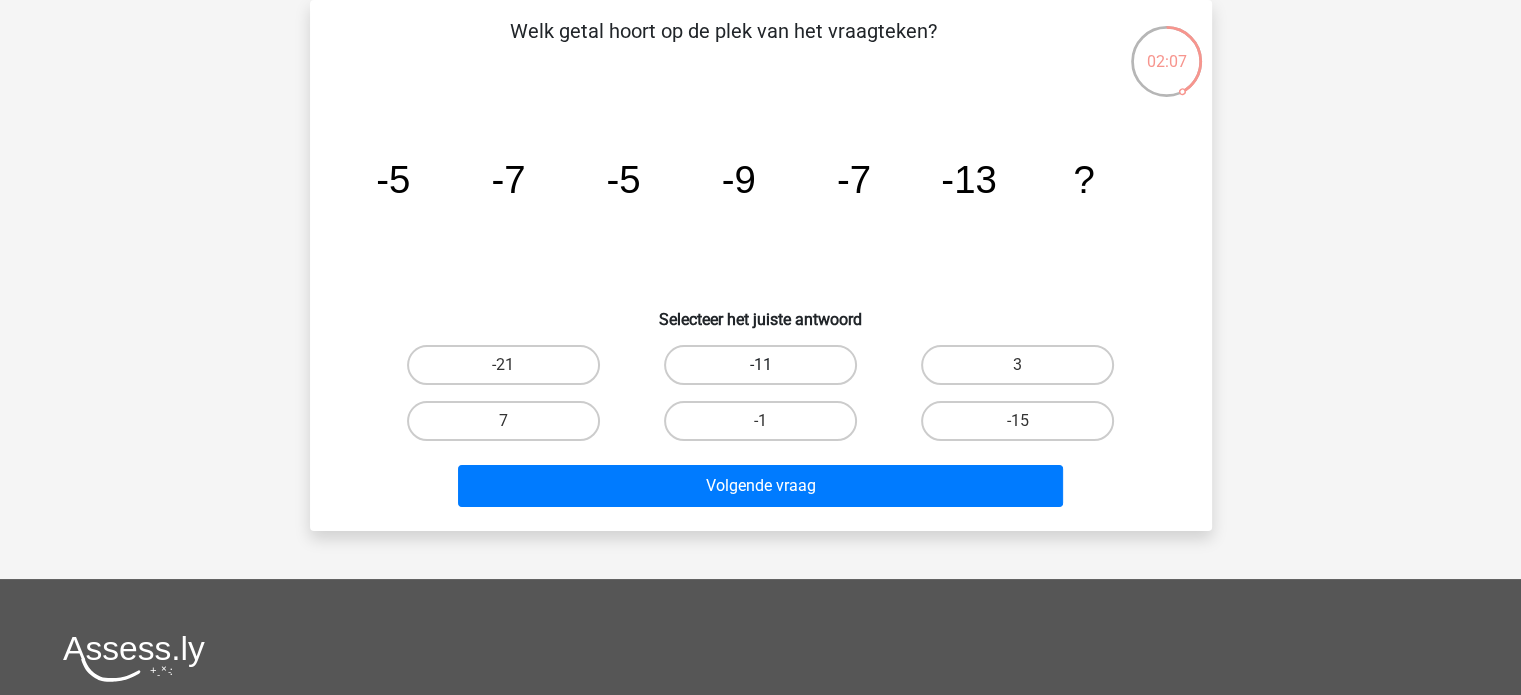 click on "-11" at bounding box center (760, 365) 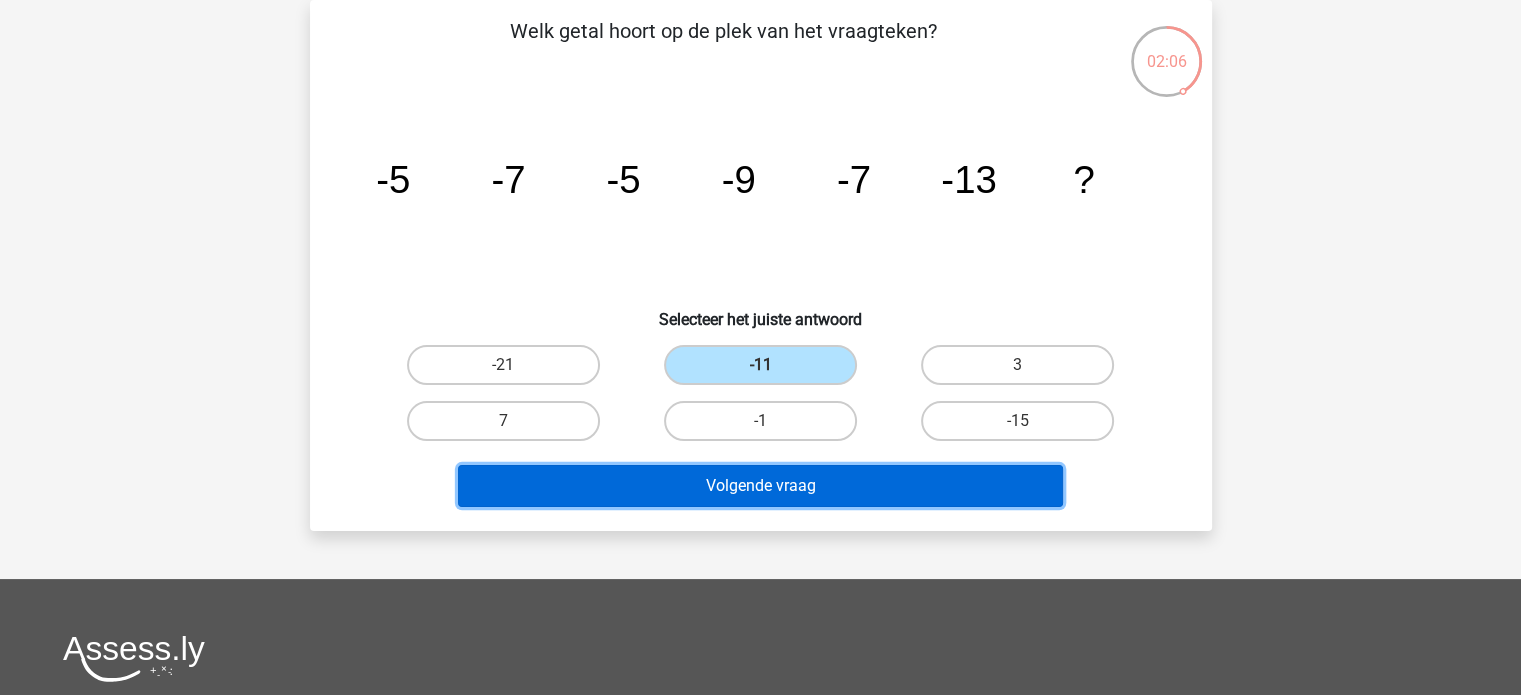 click on "Volgende vraag" at bounding box center (760, 486) 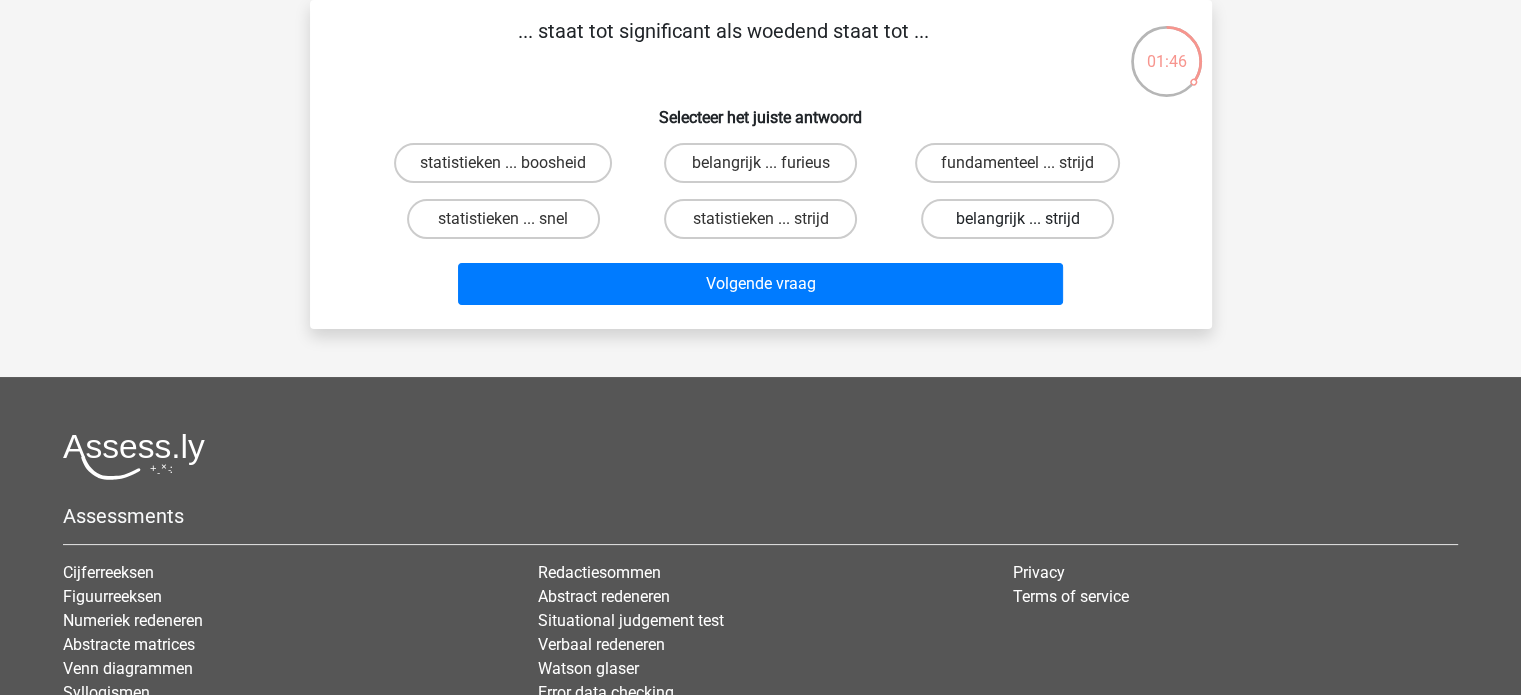 click on "belangrijk ... strijd" at bounding box center (1017, 219) 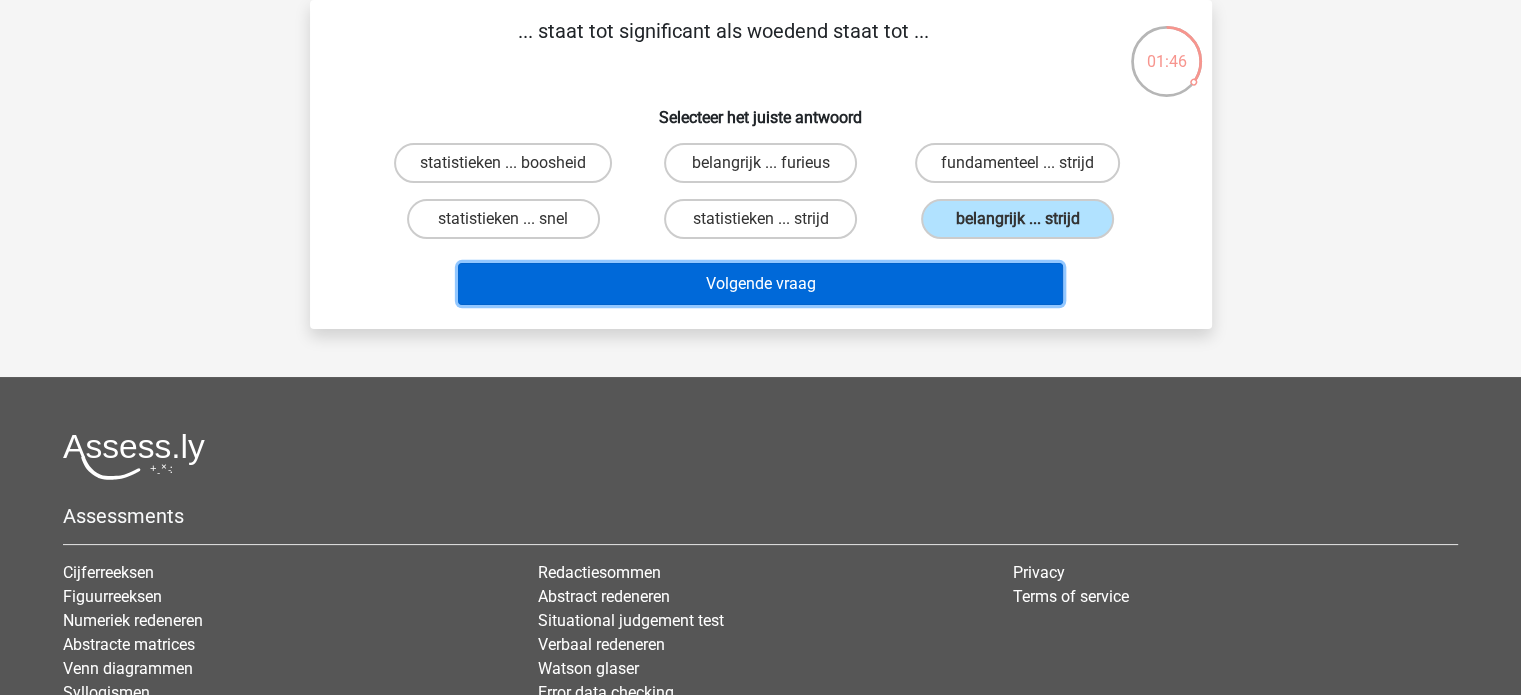 click on "Volgende vraag" at bounding box center (760, 284) 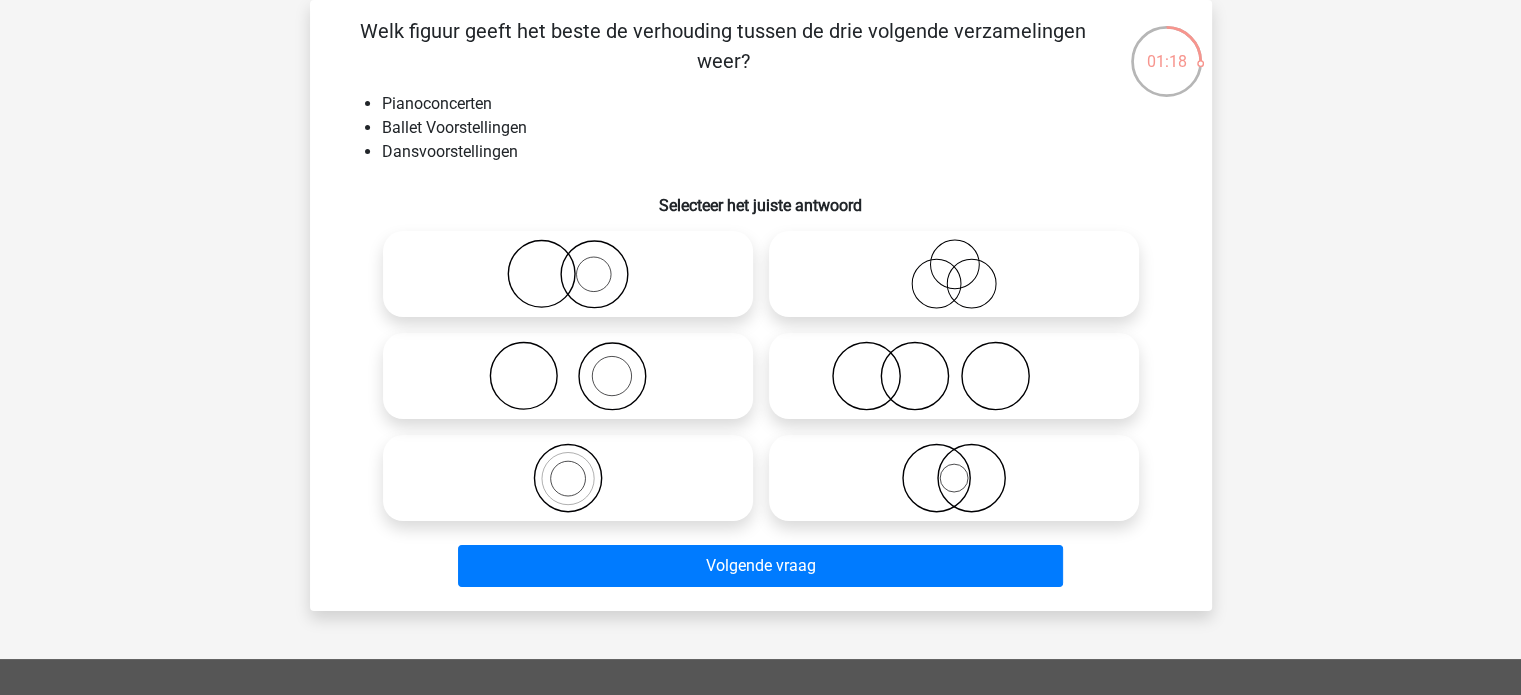 click 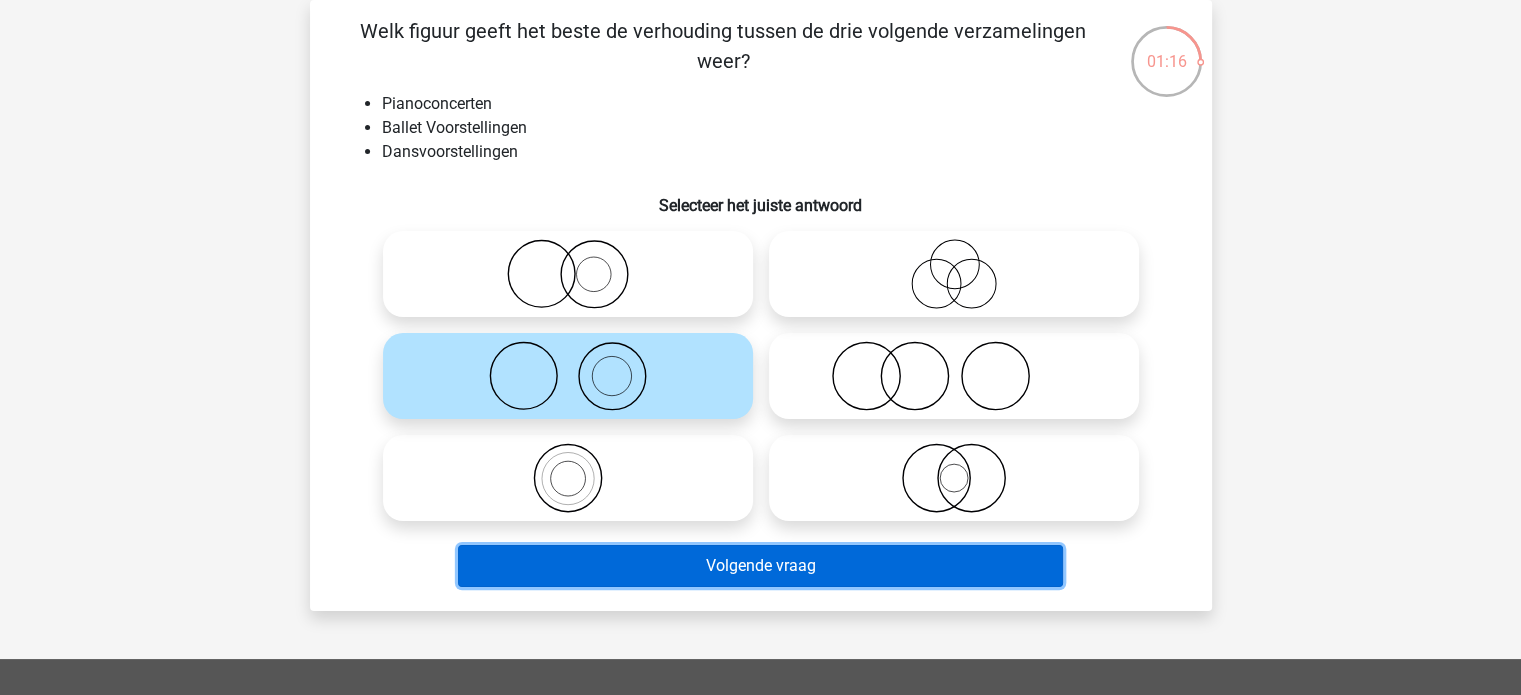 click on "Volgende vraag" at bounding box center (760, 566) 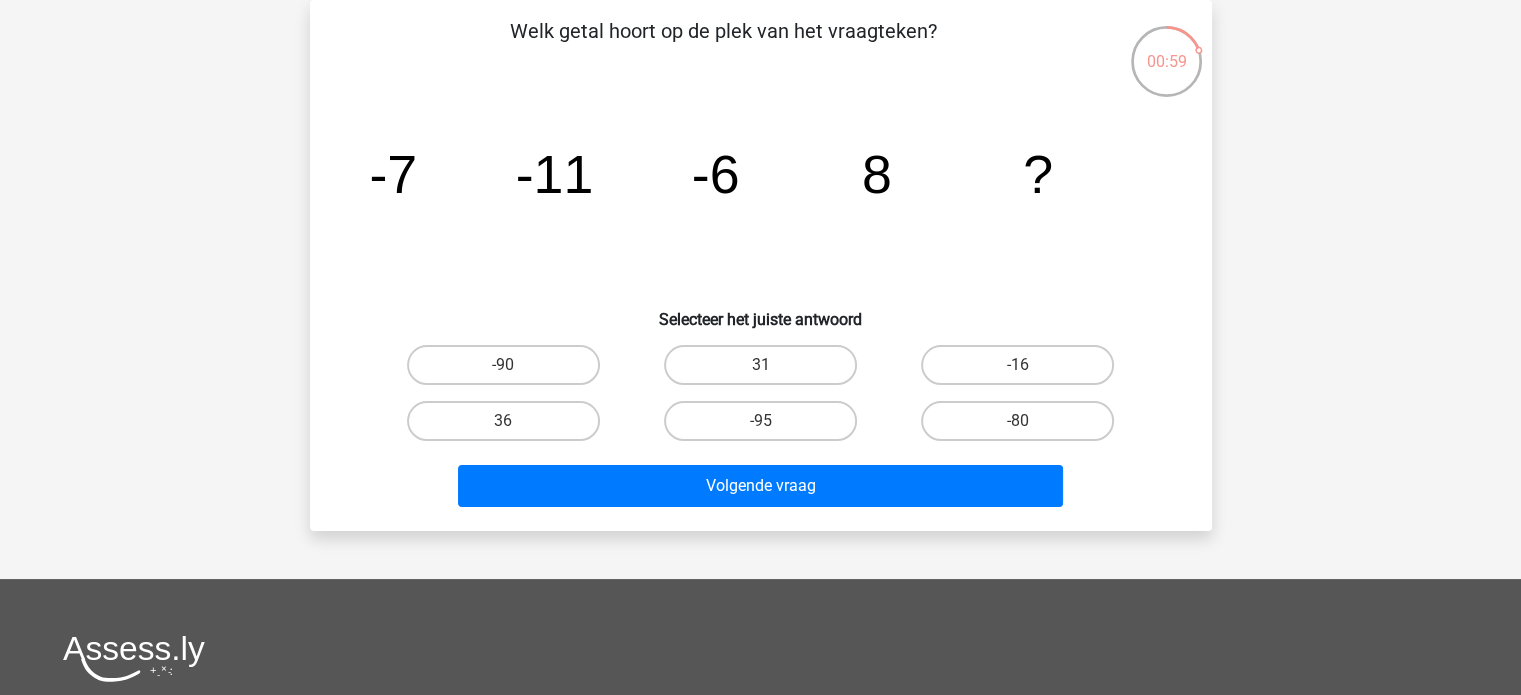 scroll, scrollTop: 0, scrollLeft: 0, axis: both 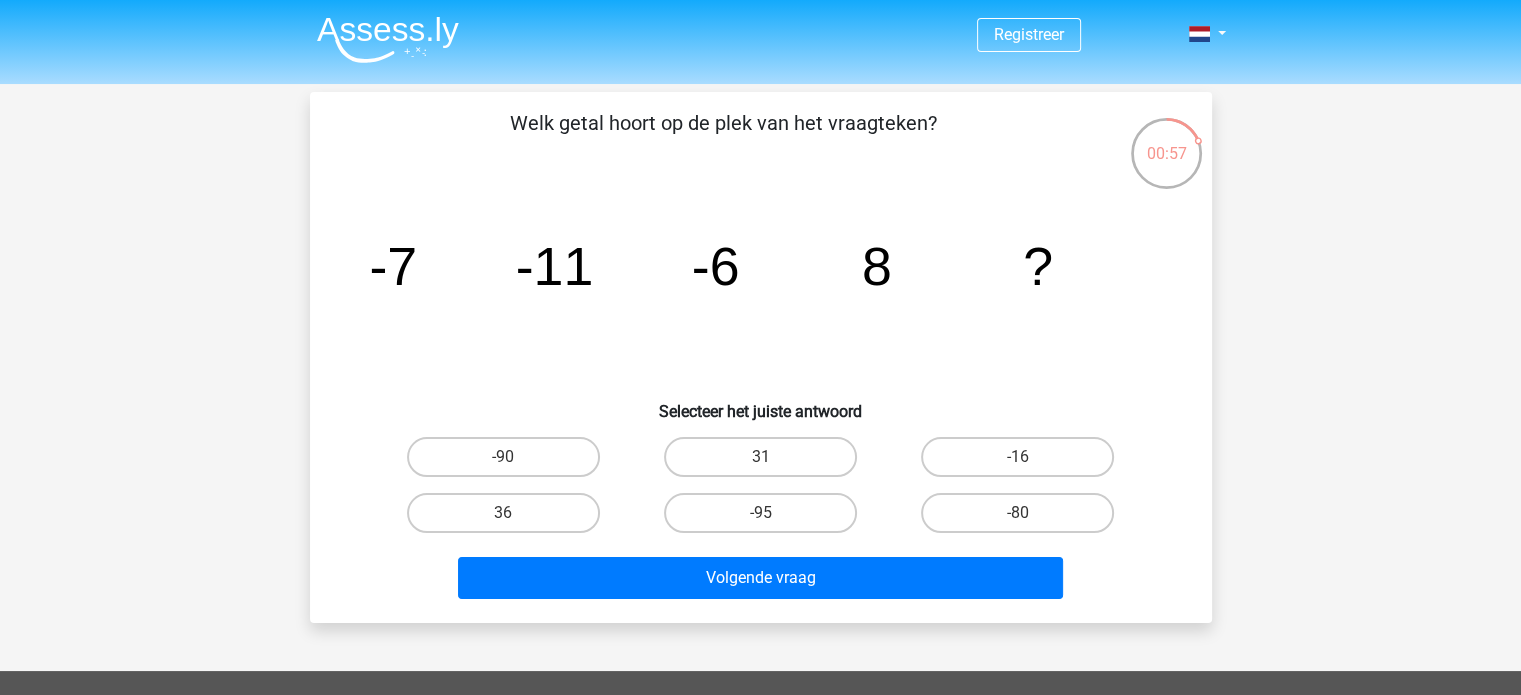 click at bounding box center (388, 39) 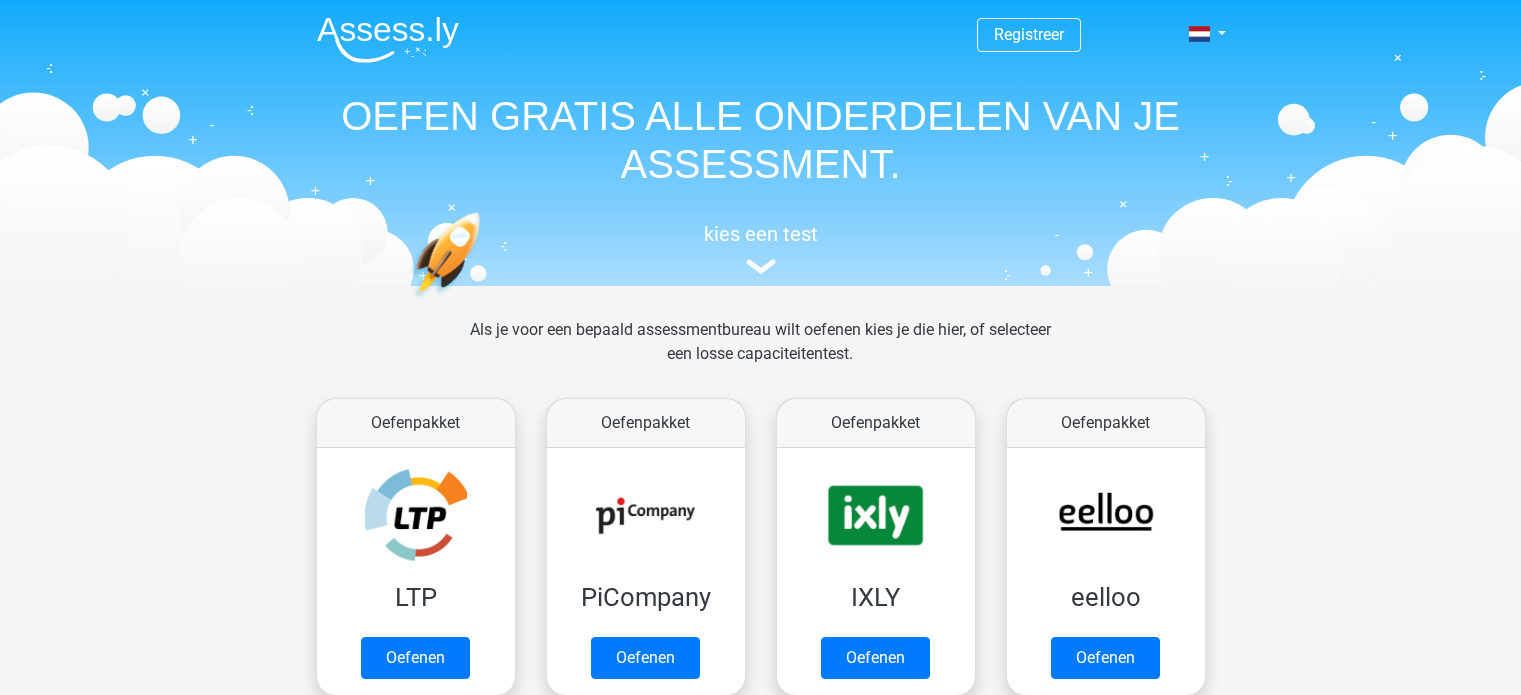 scroll, scrollTop: 0, scrollLeft: 0, axis: both 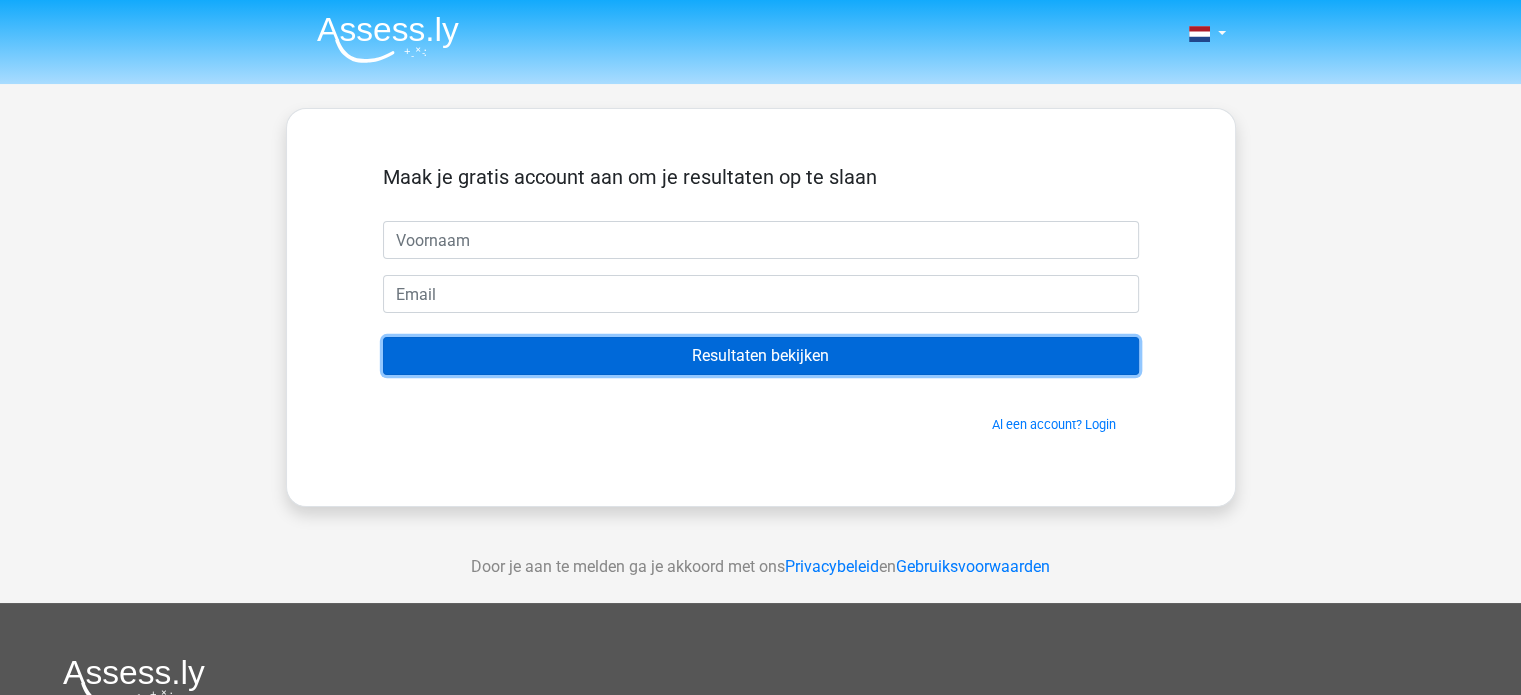 click on "Resultaten bekijken" at bounding box center (761, 356) 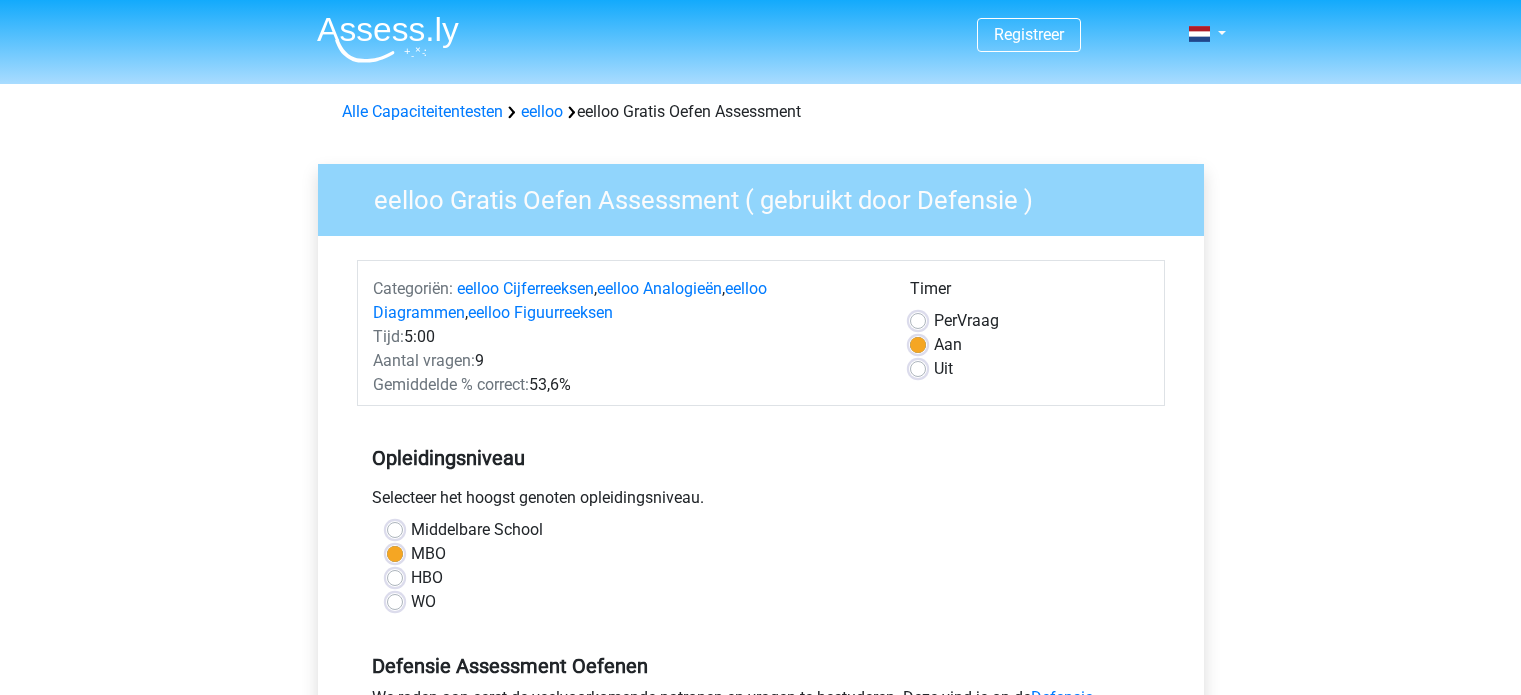 scroll, scrollTop: 0, scrollLeft: 0, axis: both 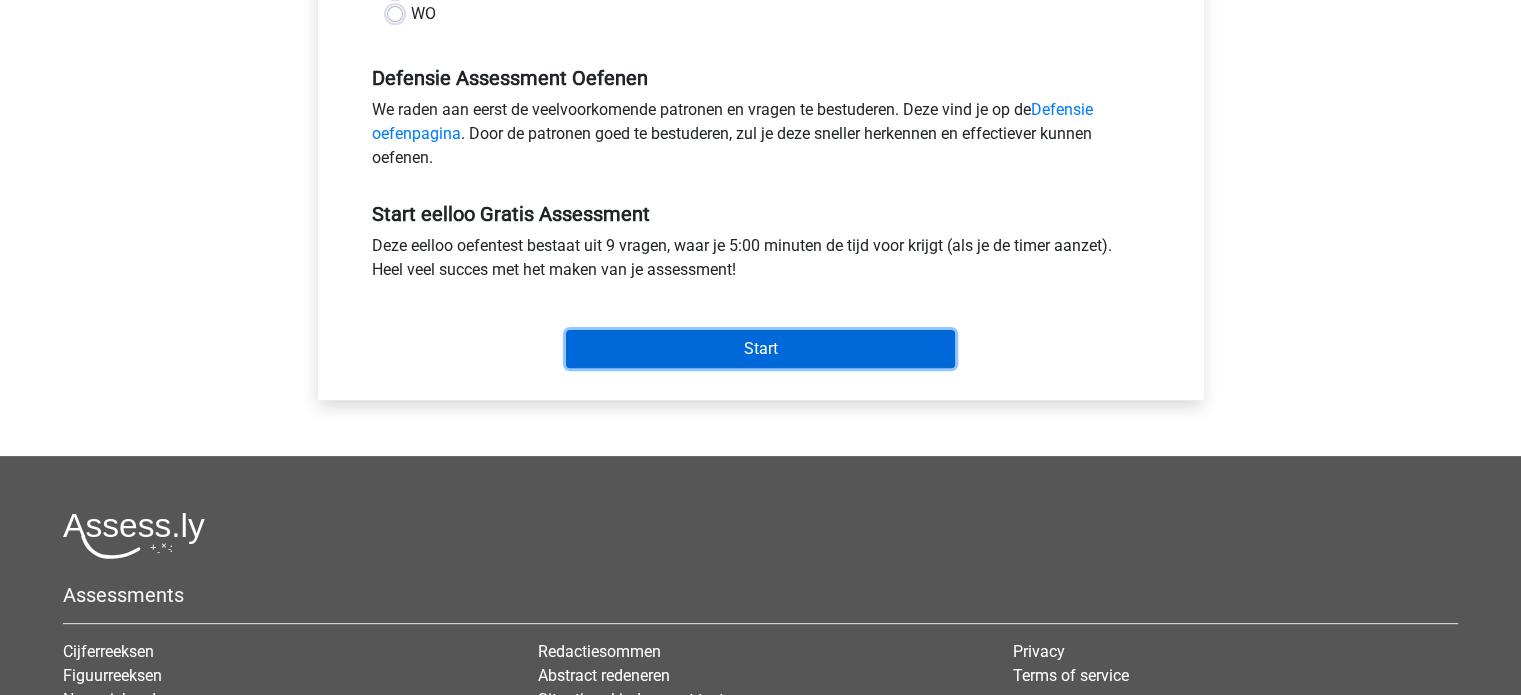 click on "Start" at bounding box center (760, 349) 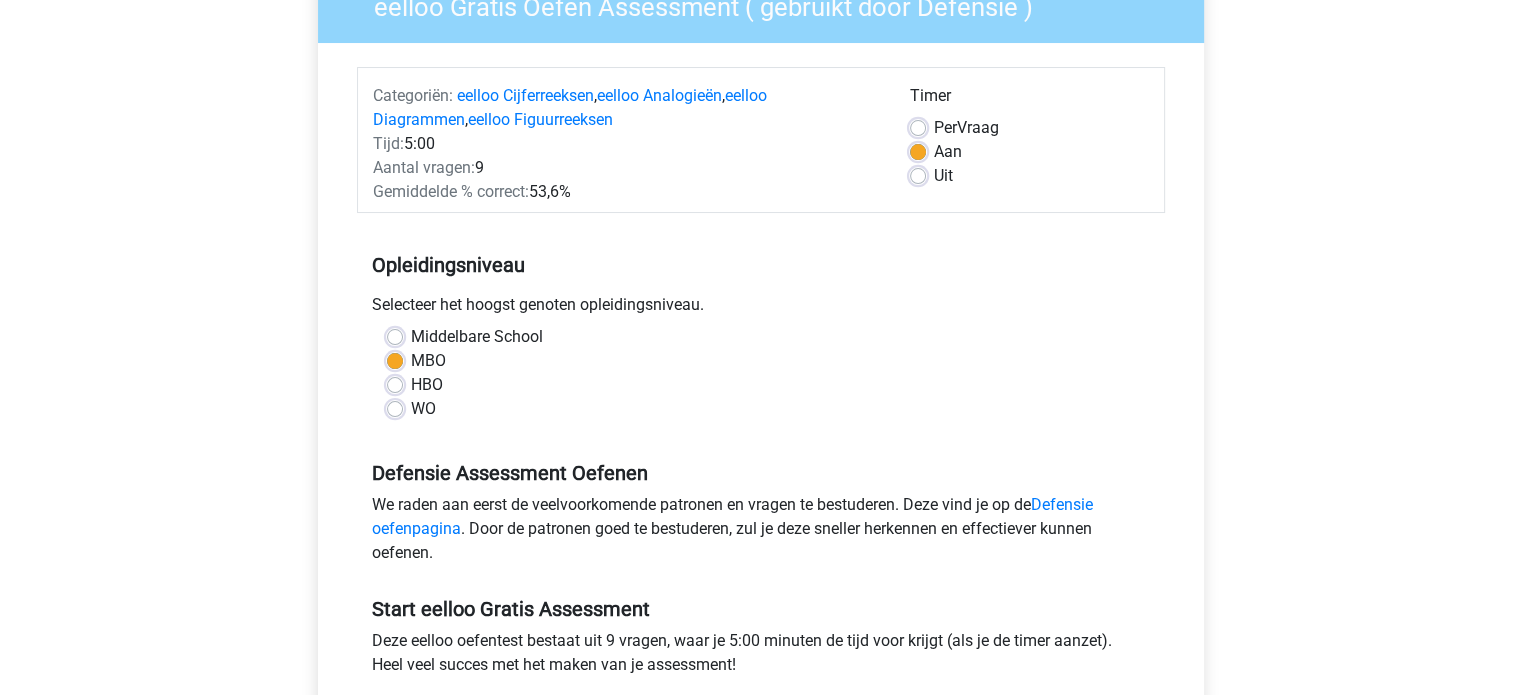 scroll, scrollTop: 90, scrollLeft: 0, axis: vertical 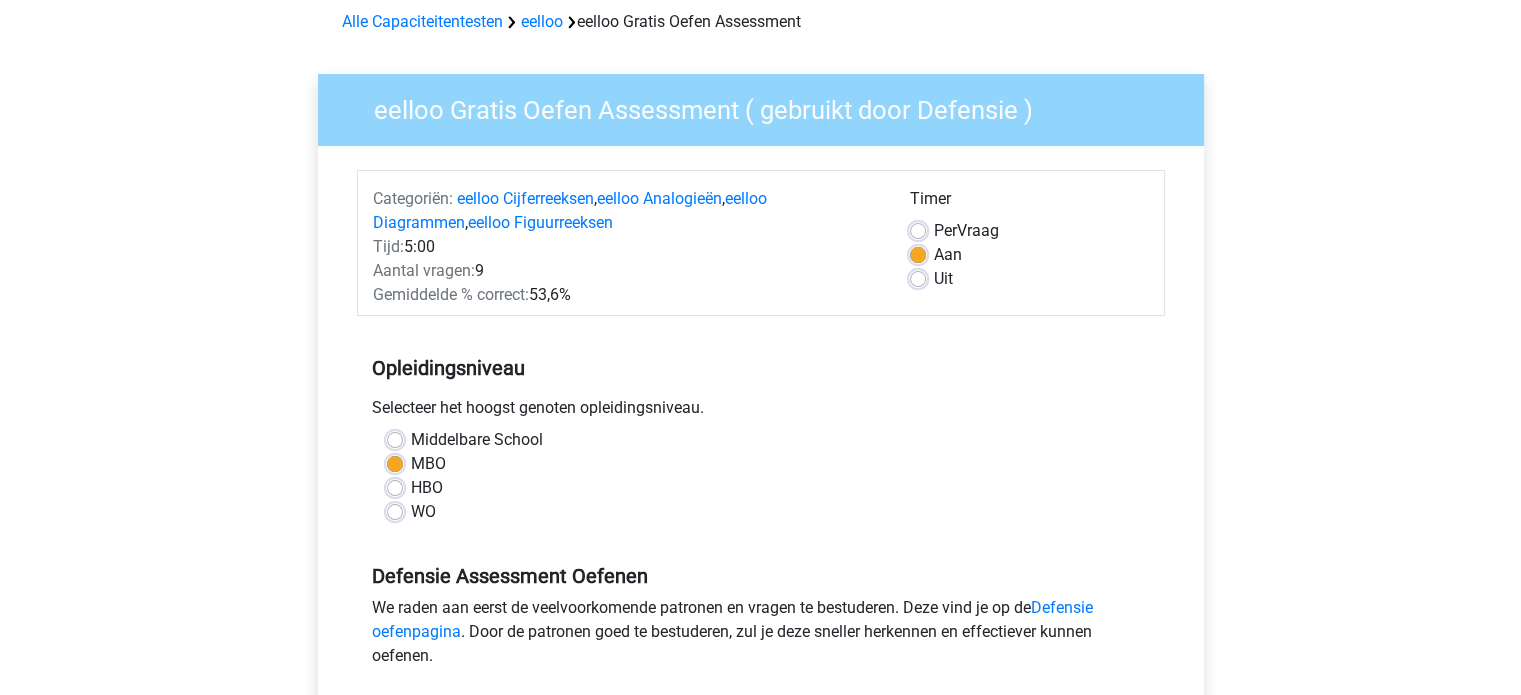 click on "Timer
Per  Vraag
Aan
Uit" at bounding box center (1029, 247) 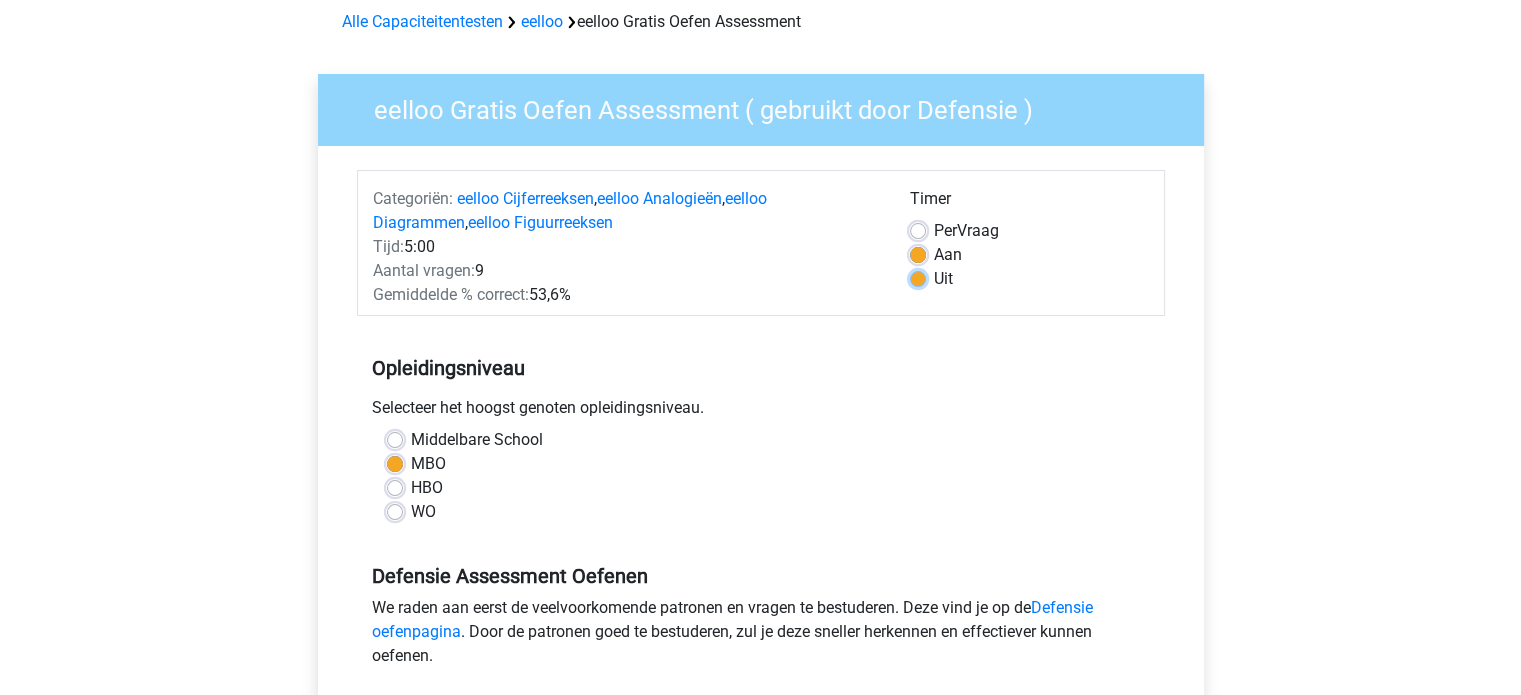 click on "Uit" at bounding box center [918, 277] 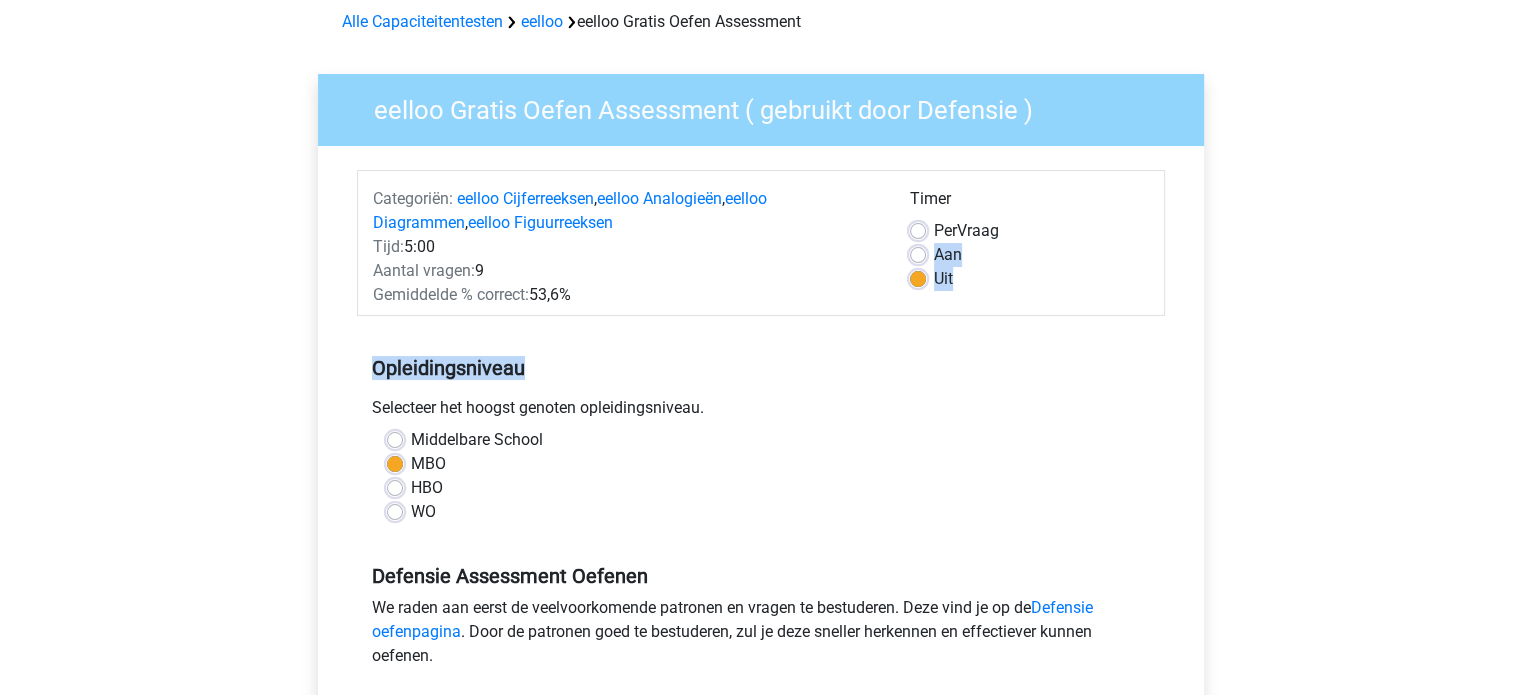 drag, startPoint x: 1509, startPoint y: 229, endPoint x: 1527, endPoint y: 383, distance: 155.04839 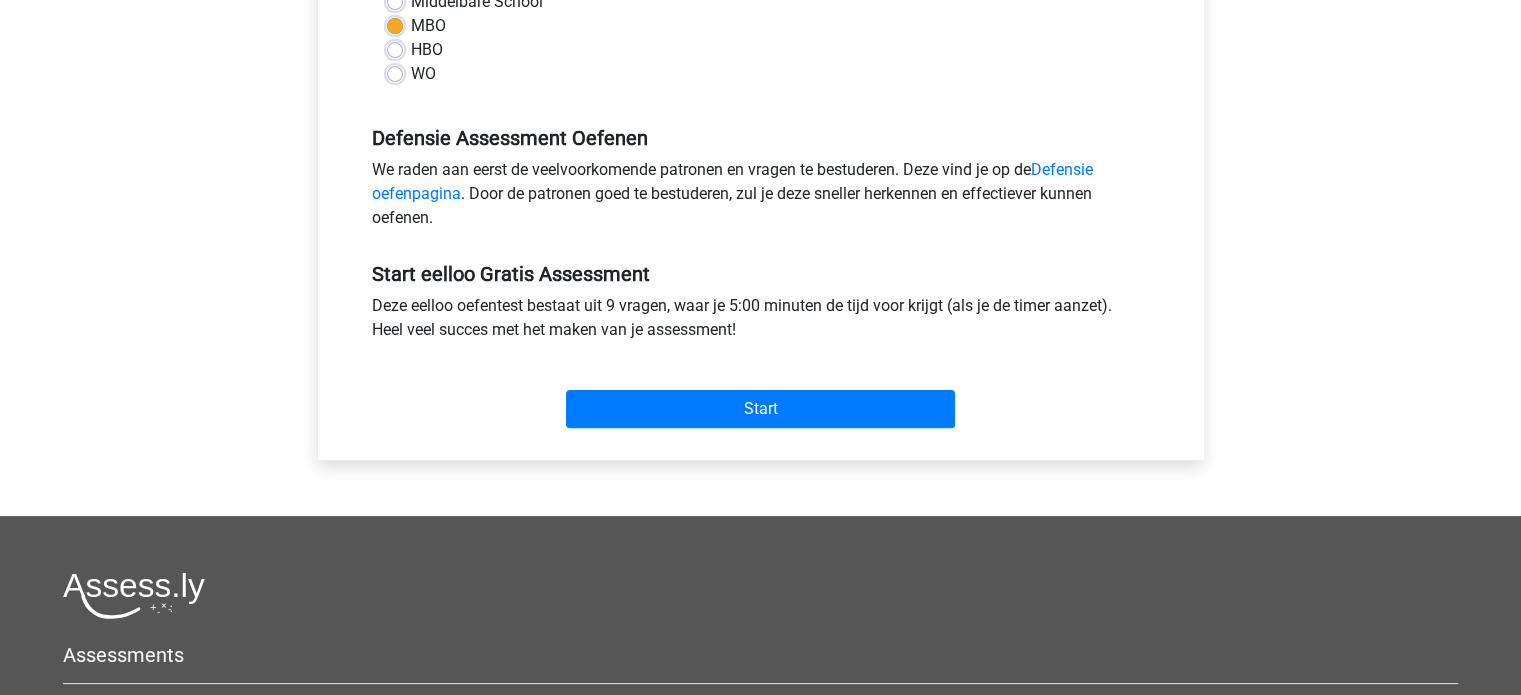 scroll, scrollTop: 537, scrollLeft: 0, axis: vertical 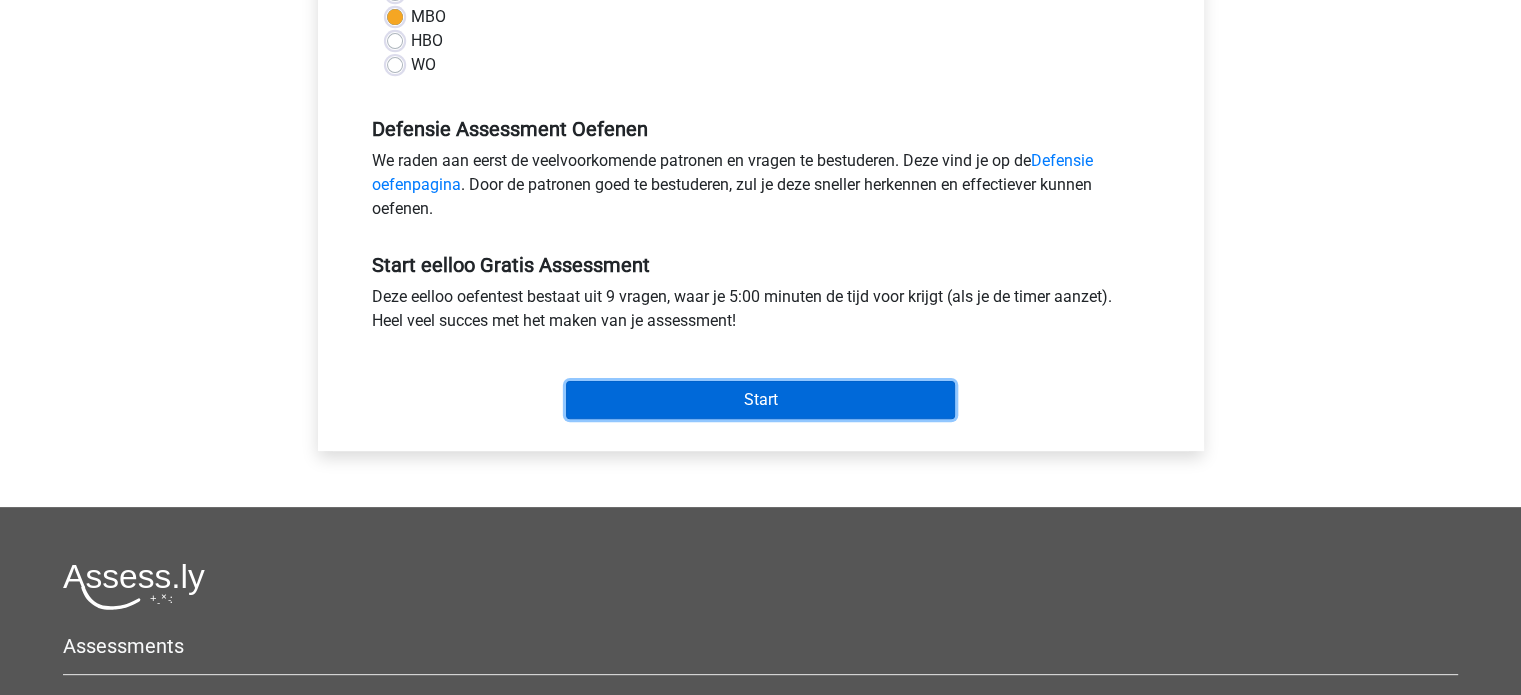click on "Start" at bounding box center (760, 400) 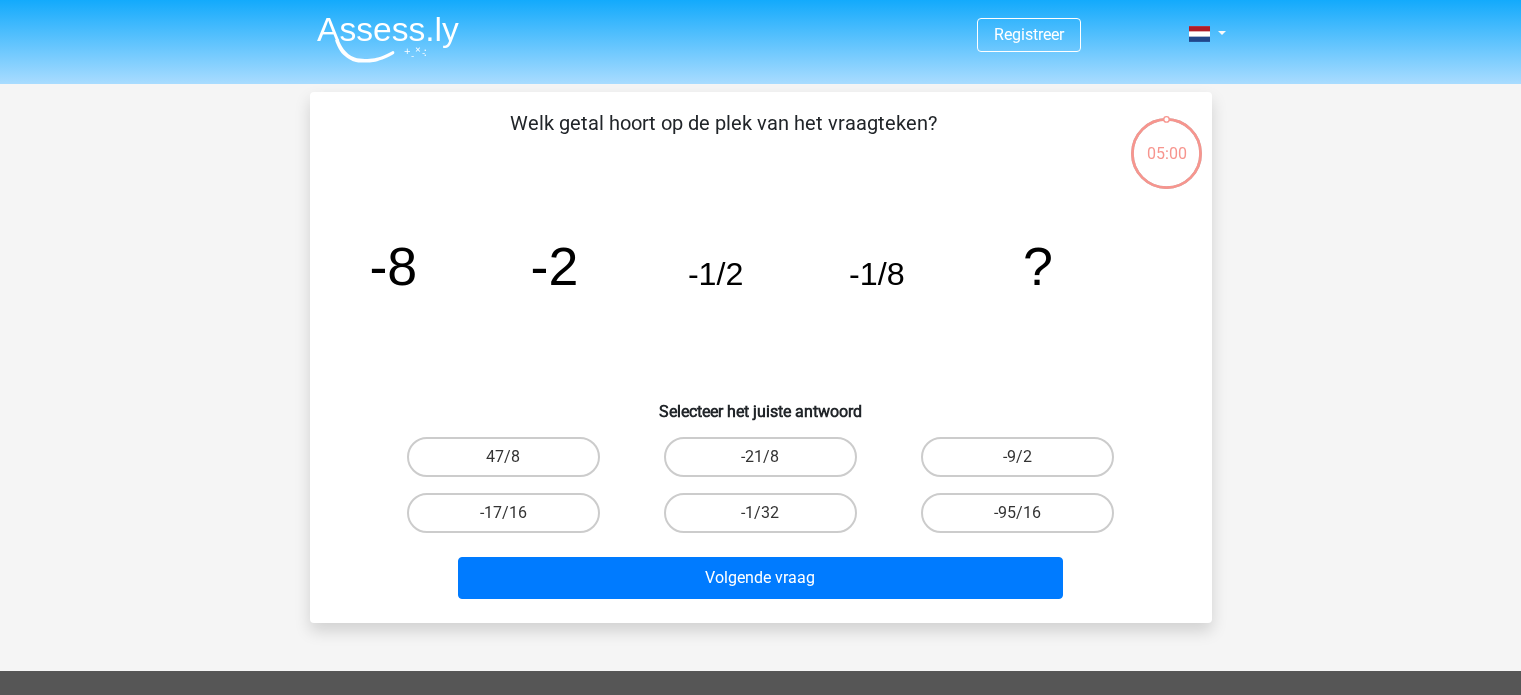 scroll, scrollTop: 0, scrollLeft: 0, axis: both 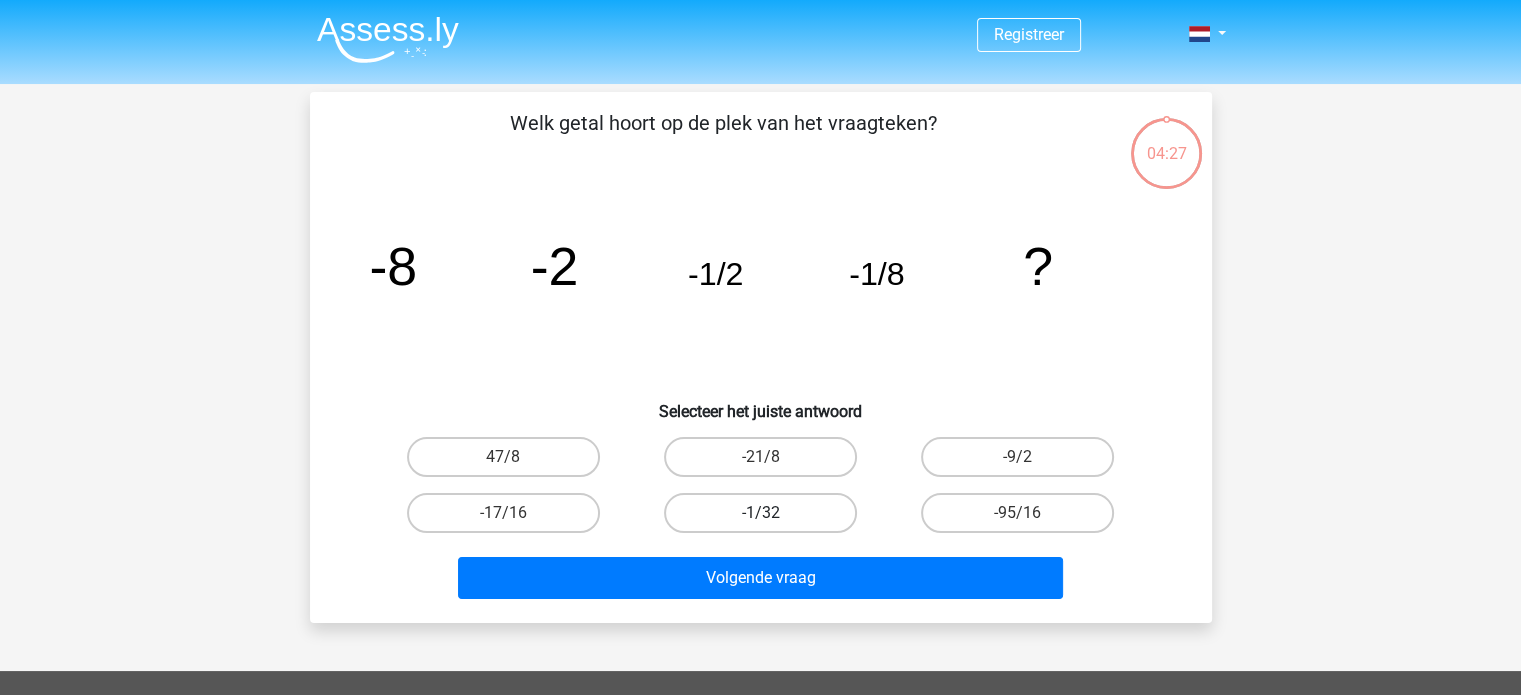 click on "-1/32" at bounding box center [760, 513] 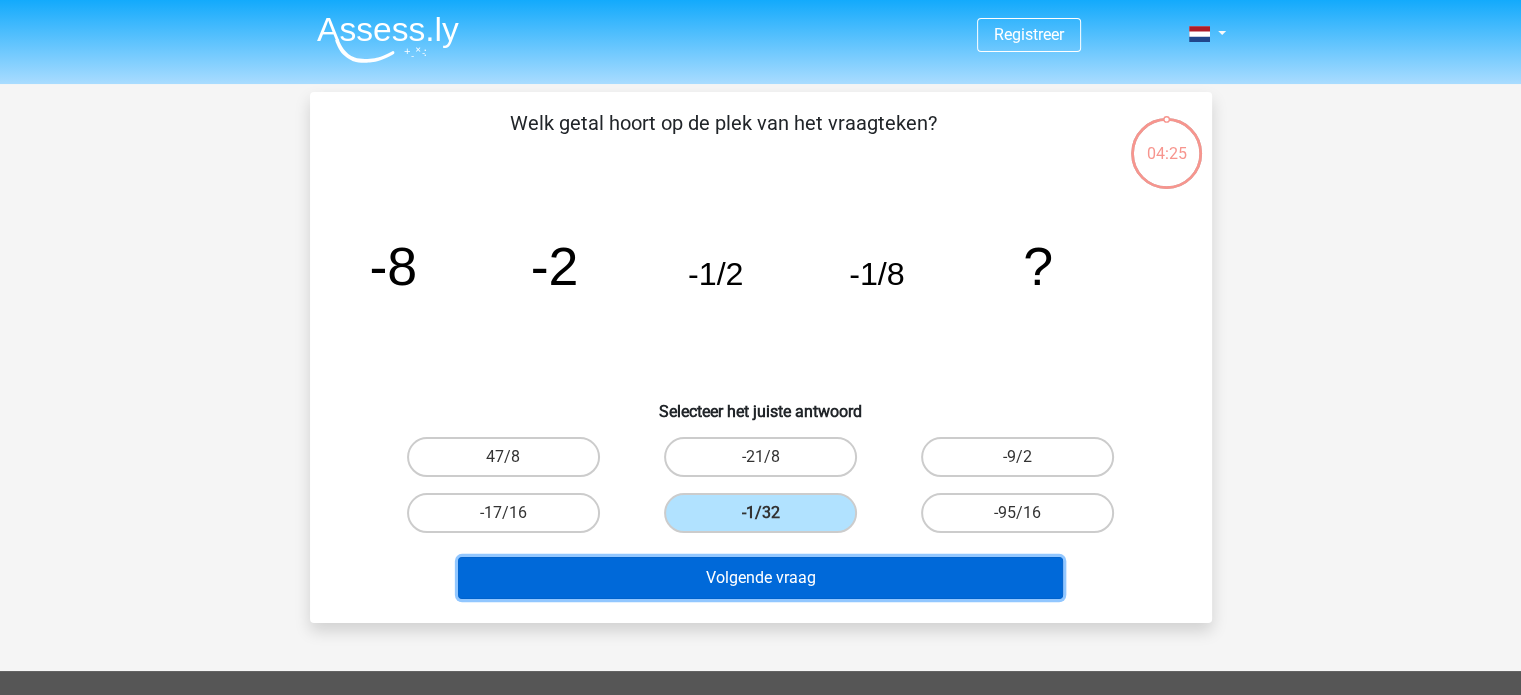 click on "Volgende vraag" at bounding box center [760, 578] 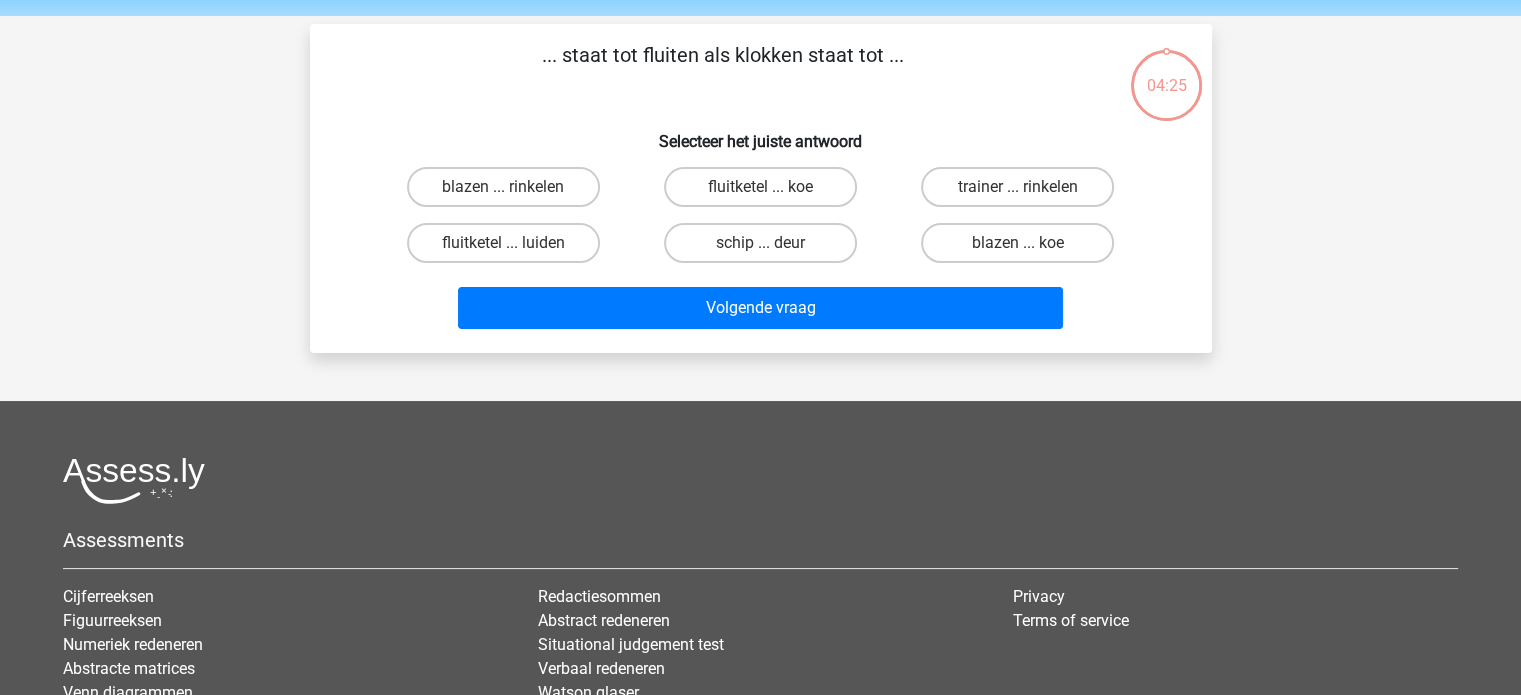 scroll, scrollTop: 92, scrollLeft: 0, axis: vertical 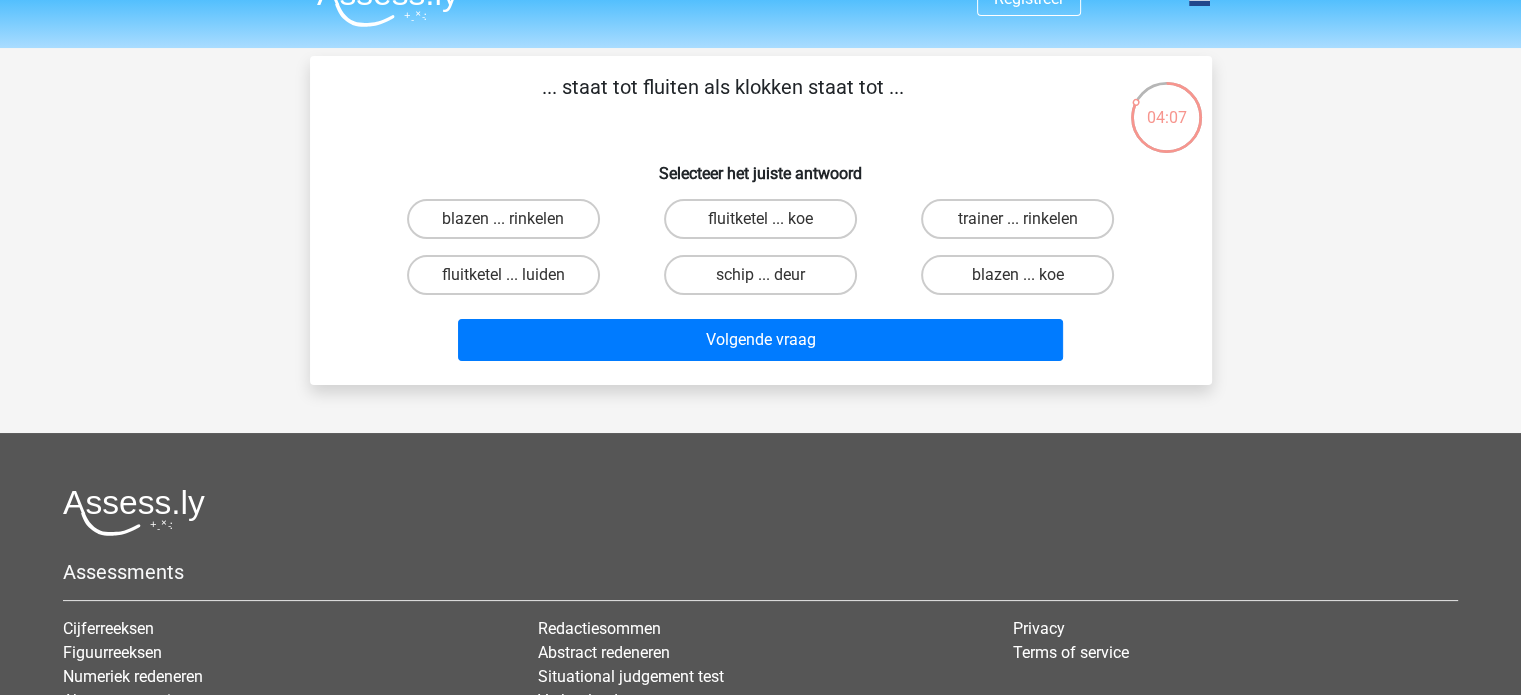click on "Registreer" at bounding box center (760, 462) 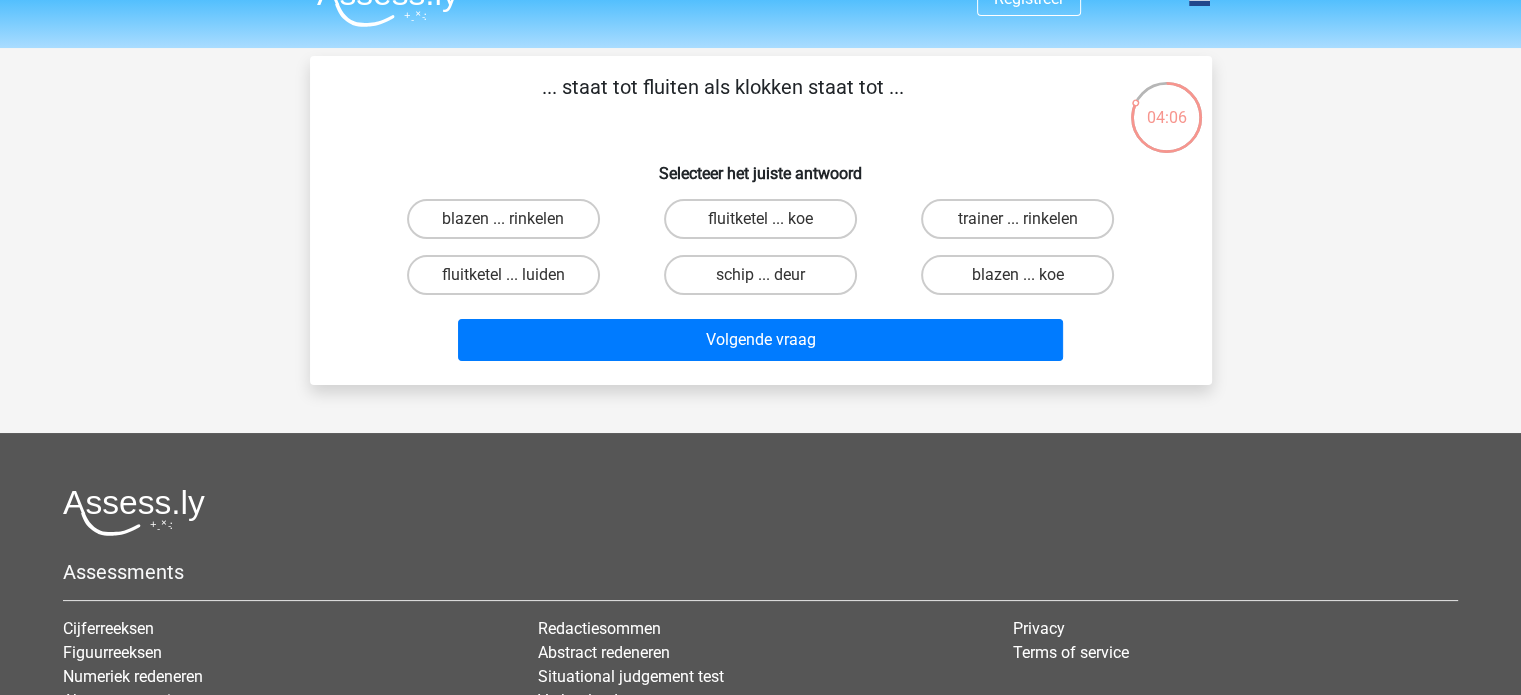 drag, startPoint x: 1509, startPoint y: 287, endPoint x: 1513, endPoint y: 251, distance: 36.221542 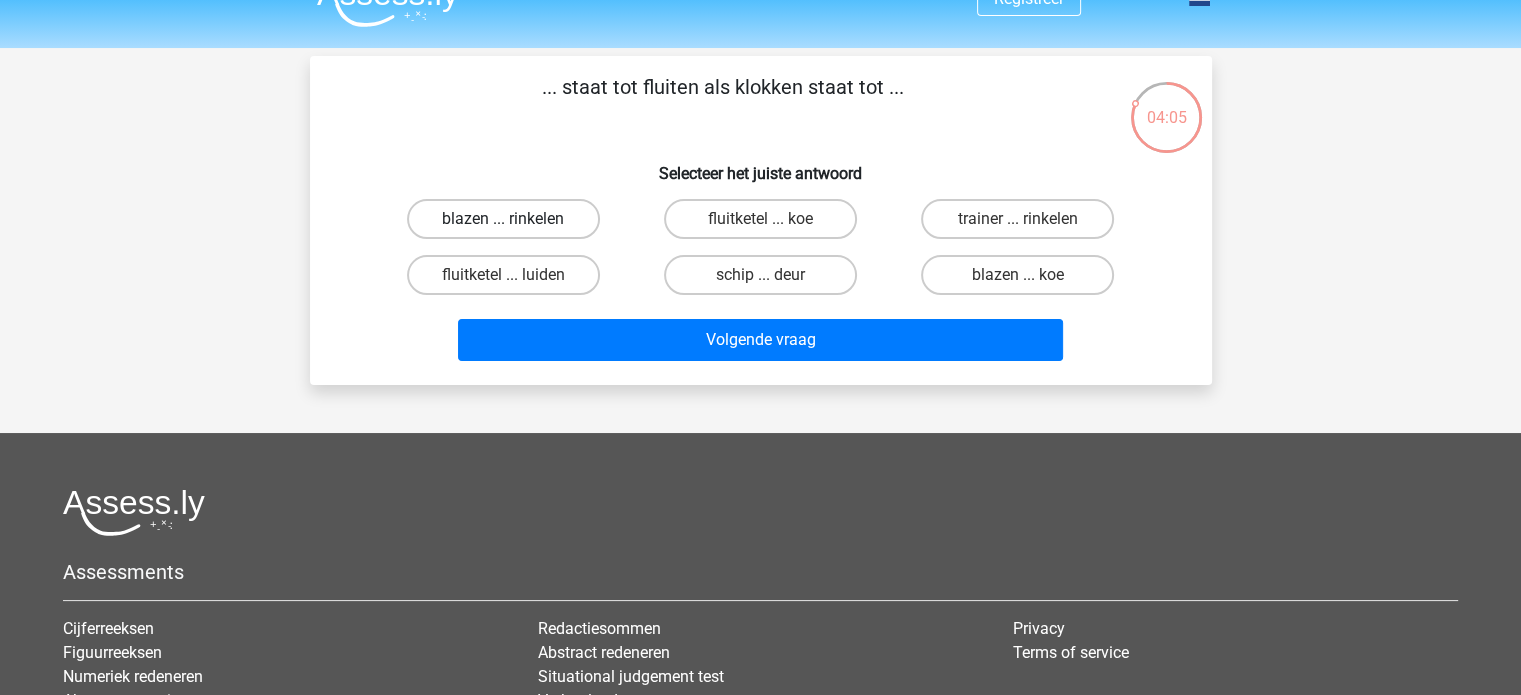 click on "blazen ... rinkelen" at bounding box center [503, 219] 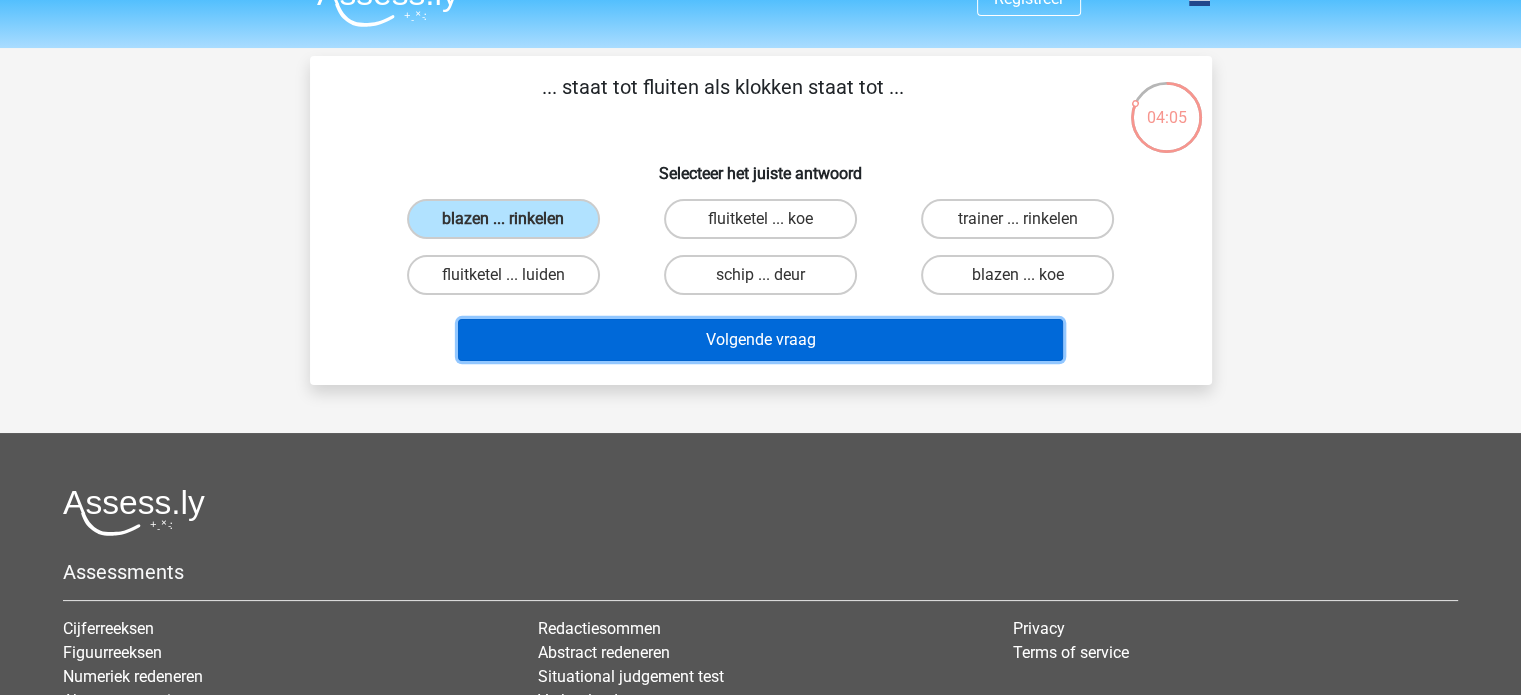 click on "Volgende vraag" at bounding box center [760, 340] 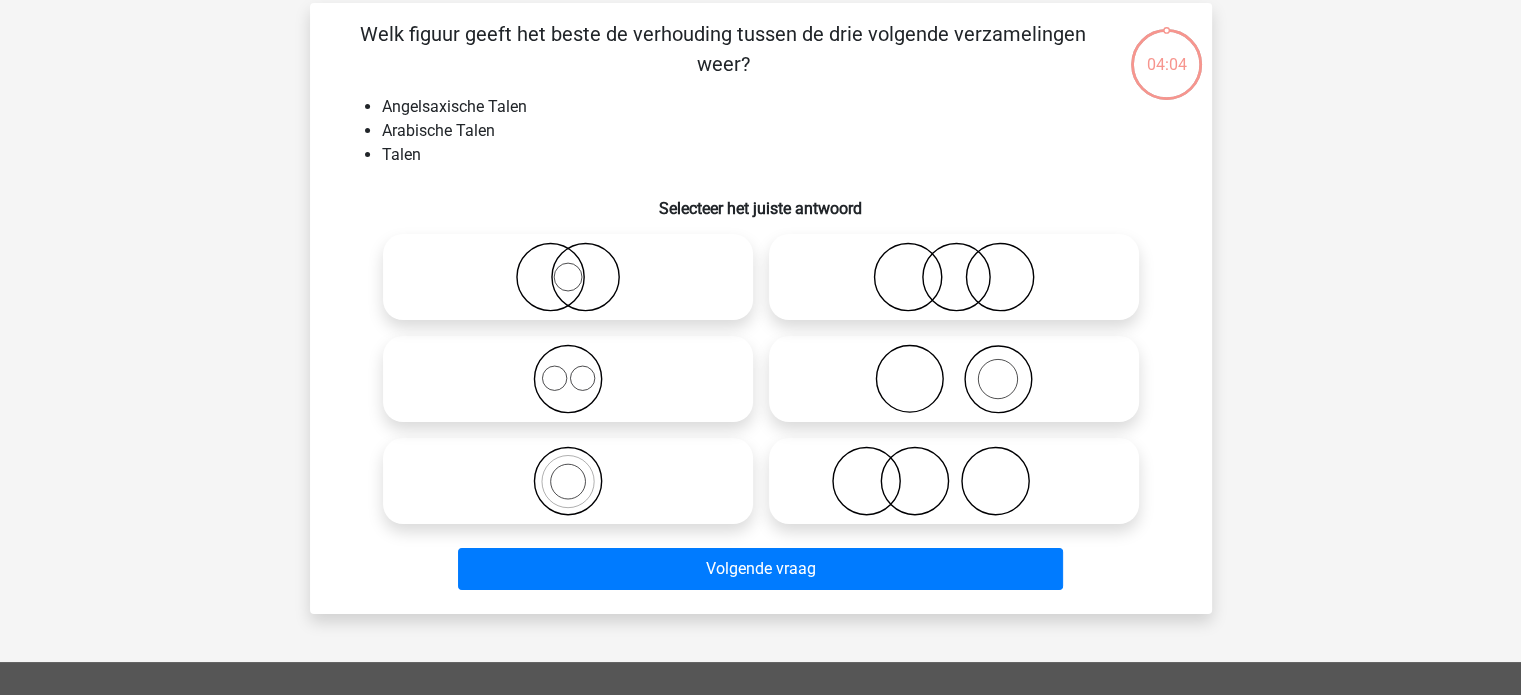 scroll, scrollTop: 92, scrollLeft: 0, axis: vertical 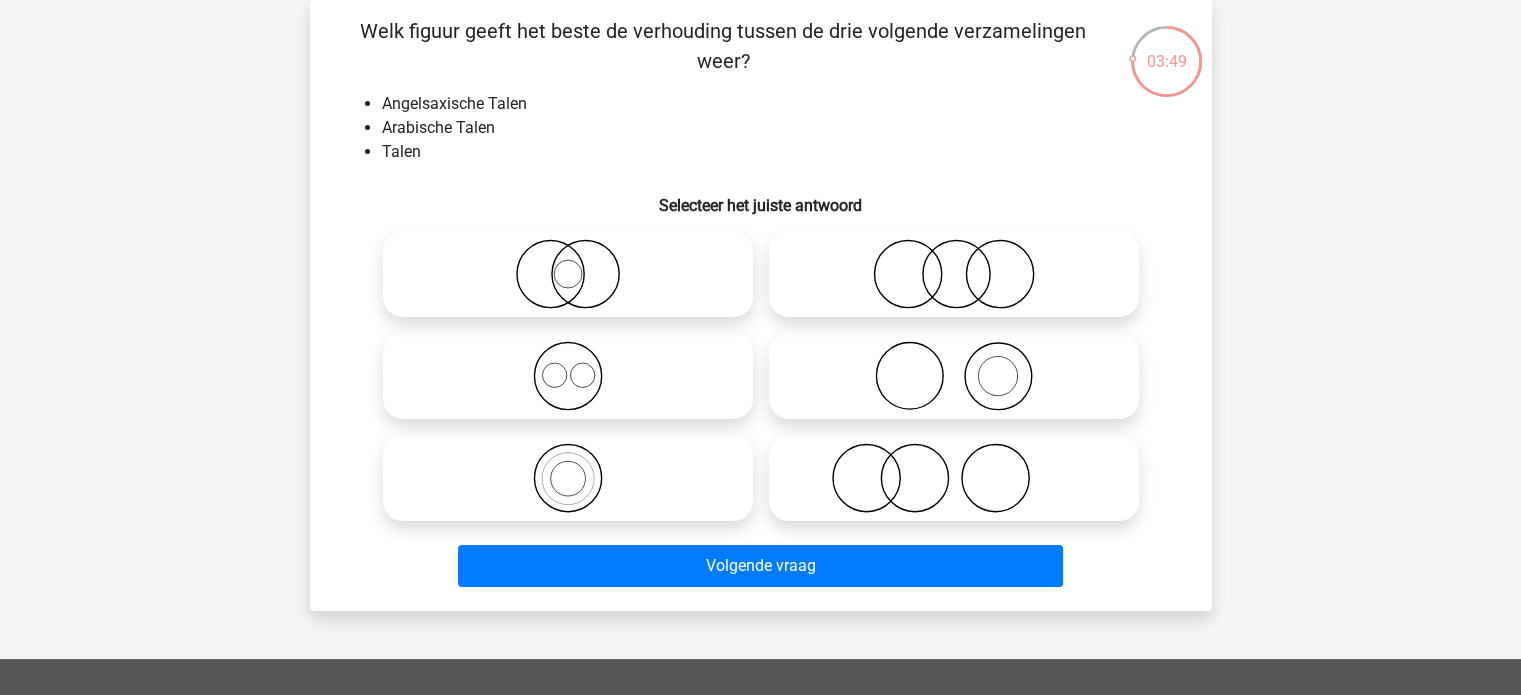 click 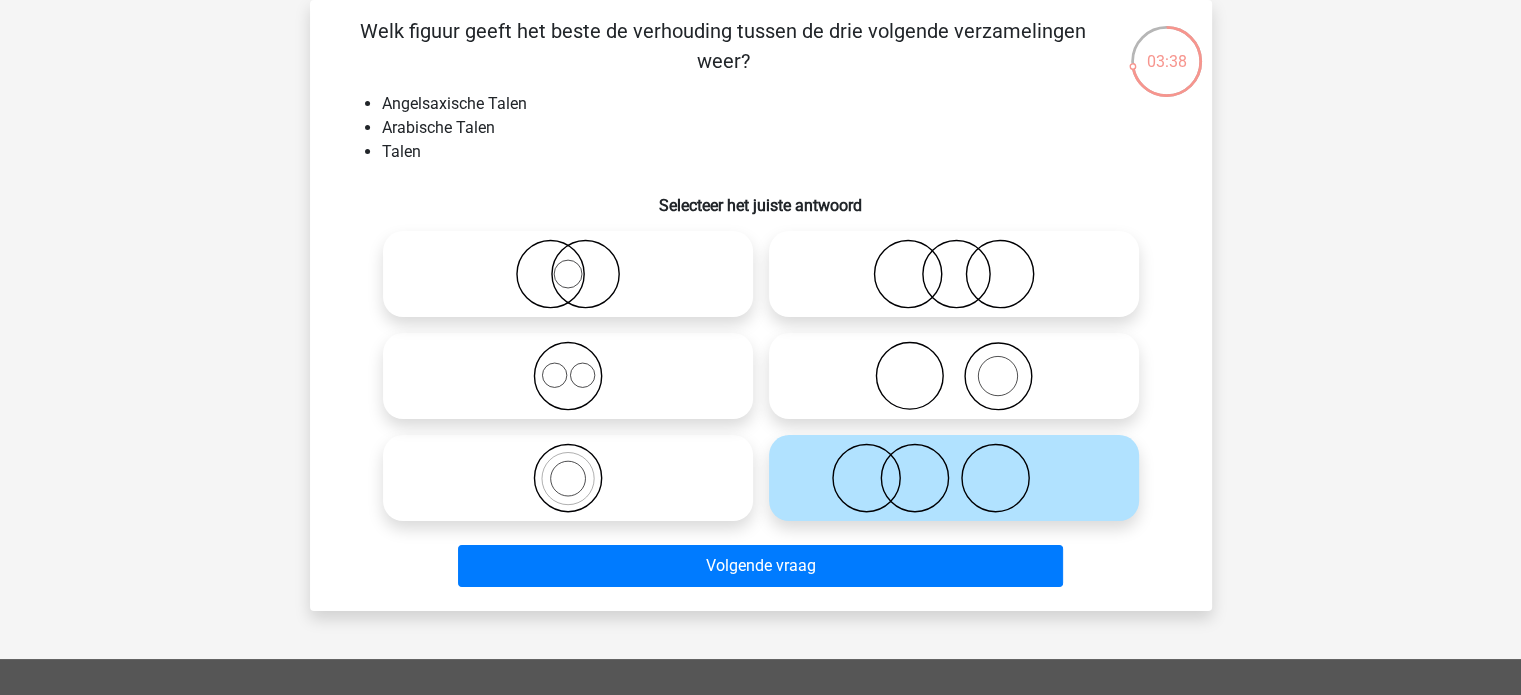 click 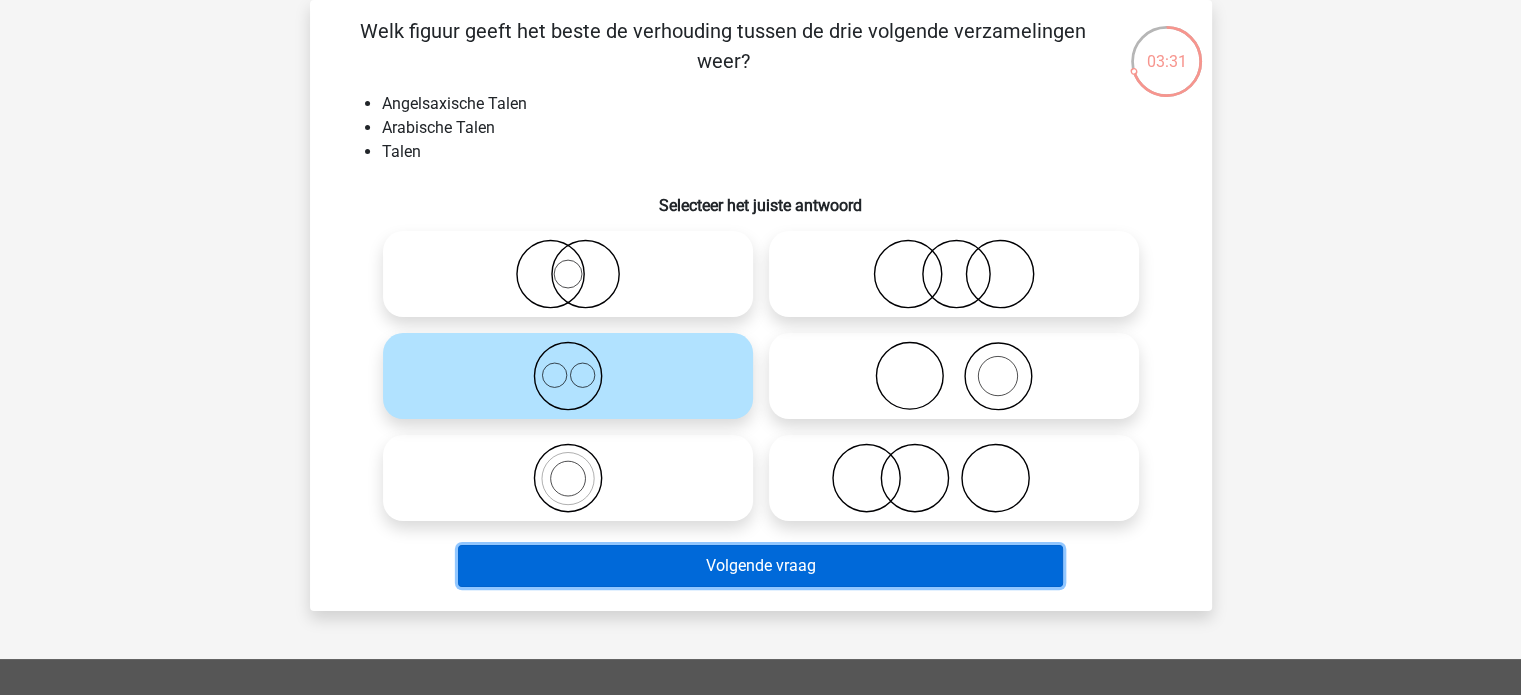 click on "Volgende vraag" at bounding box center (760, 566) 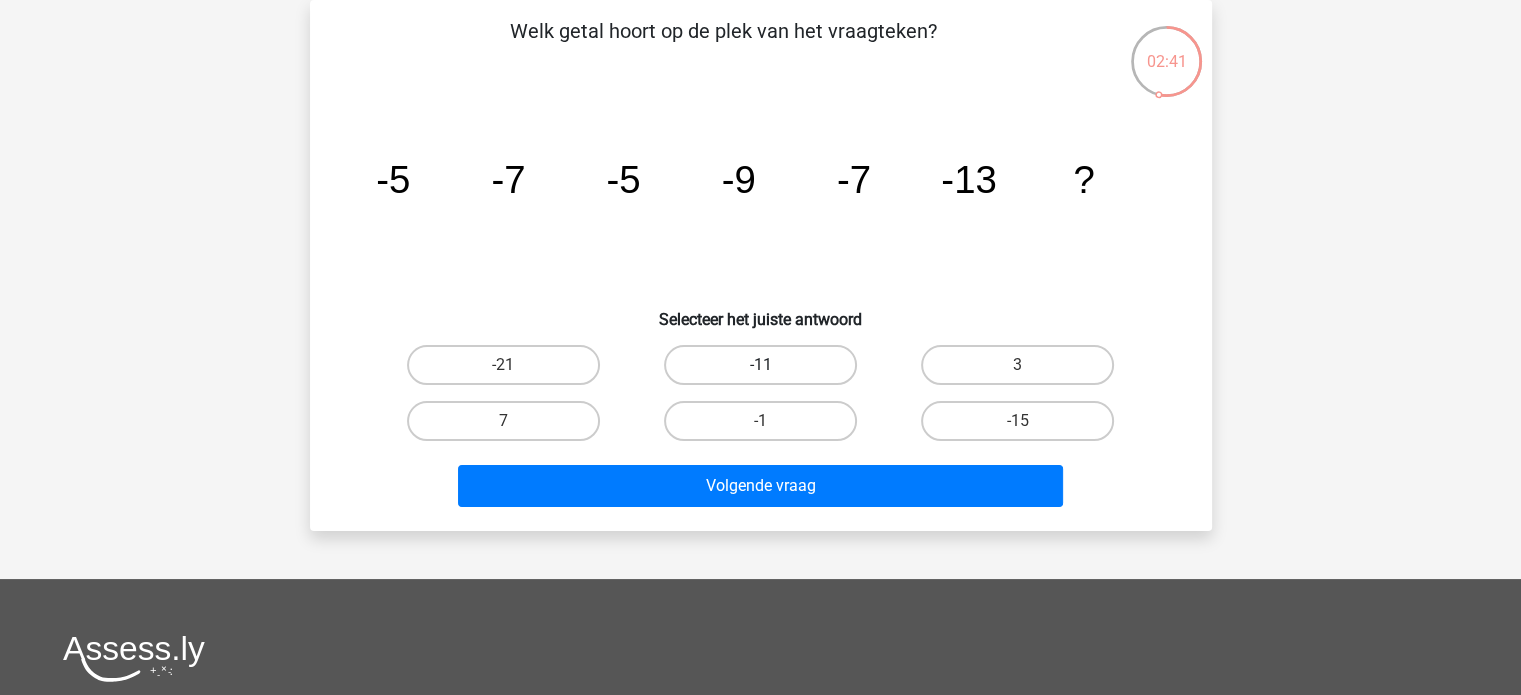 click on "-11" at bounding box center [760, 365] 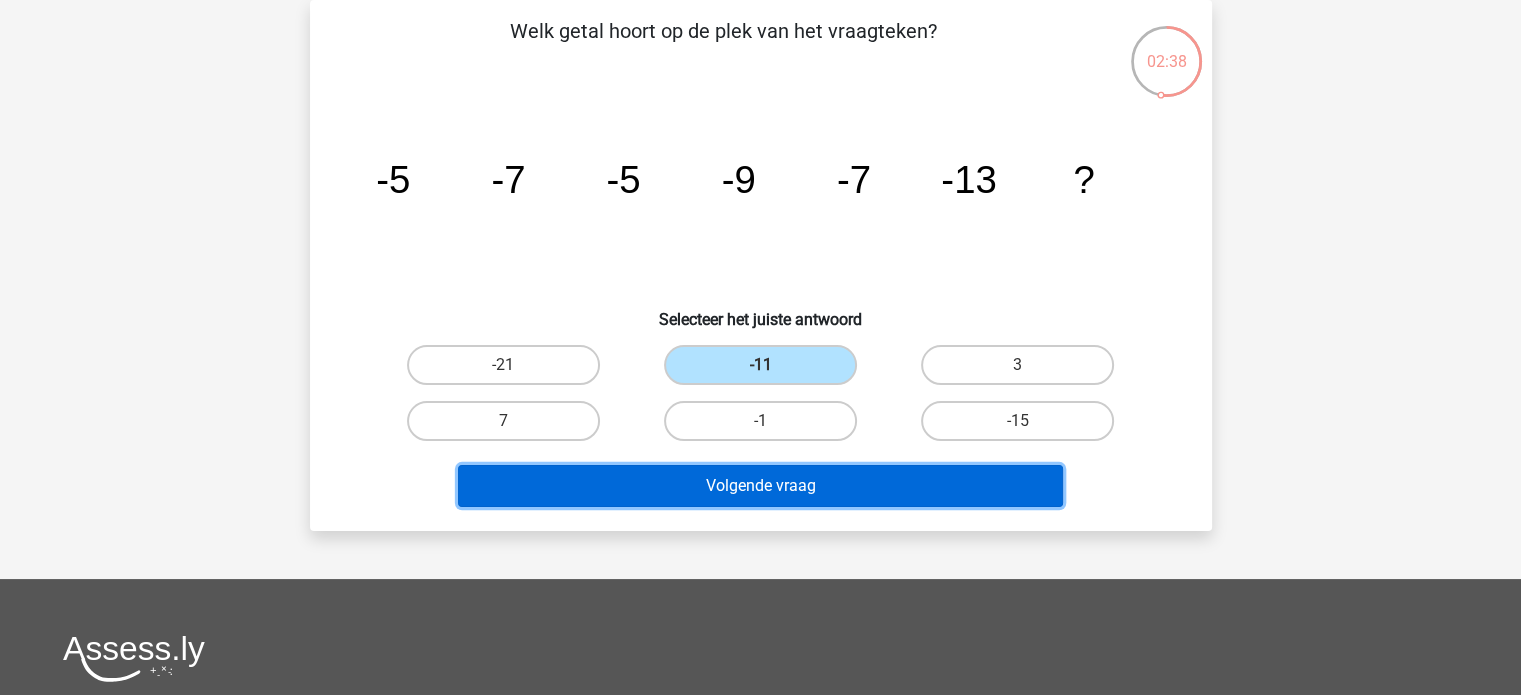 click on "Volgende vraag" at bounding box center [760, 486] 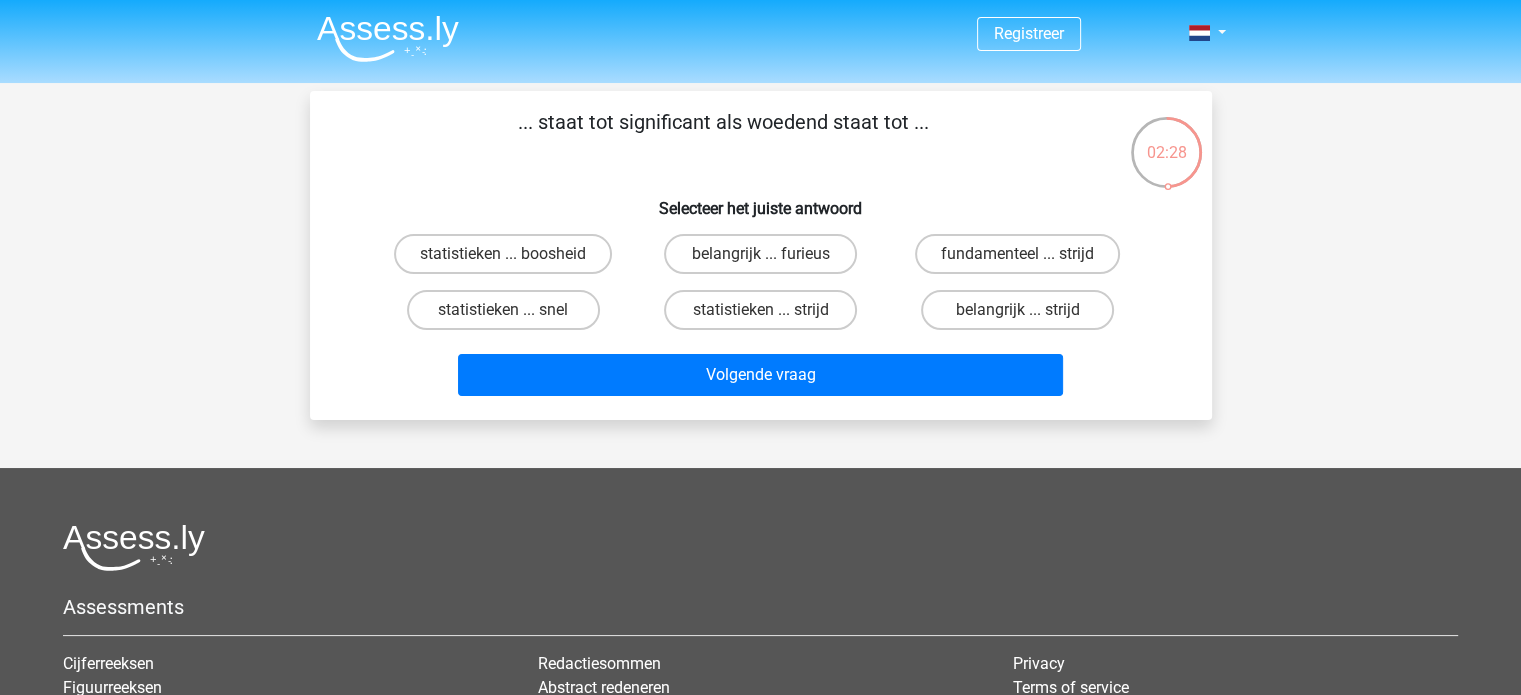 scroll, scrollTop: 0, scrollLeft: 0, axis: both 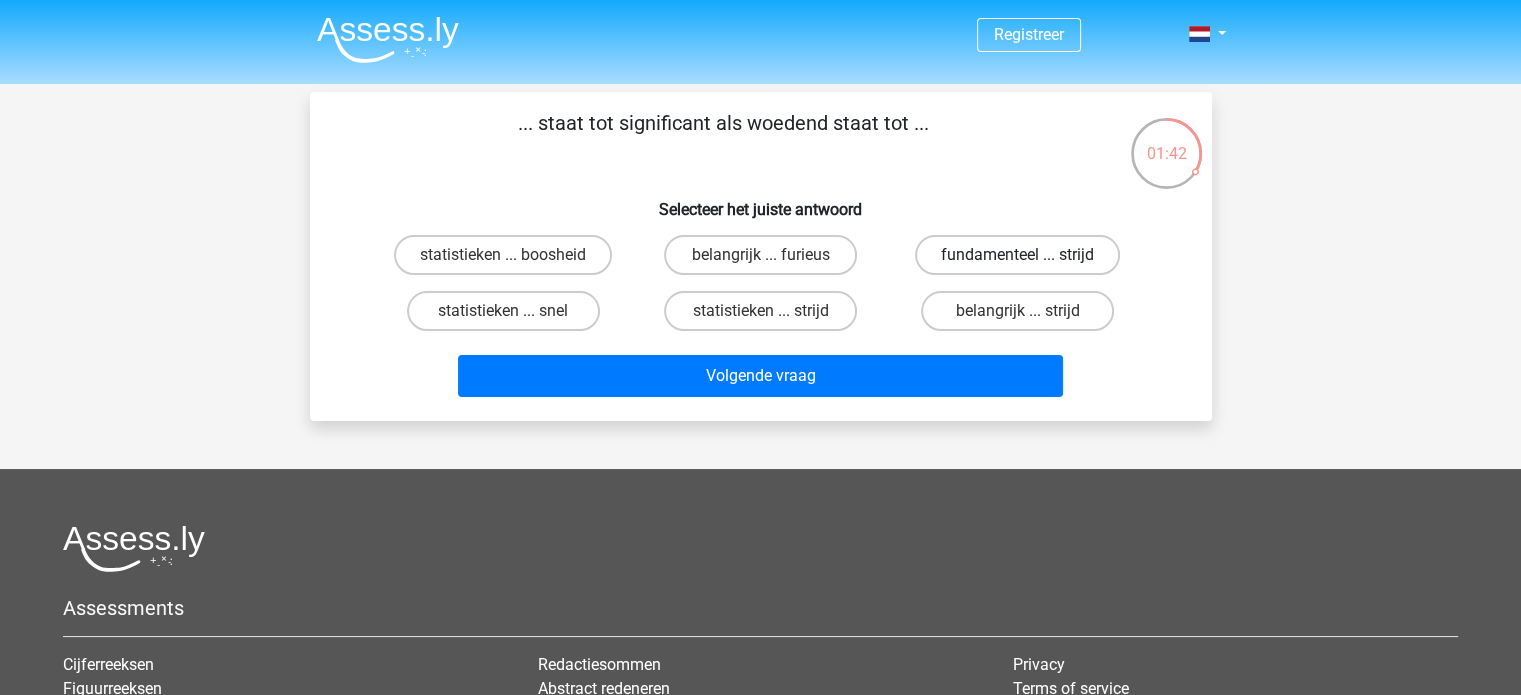 click on "fundamenteel ... strijd" at bounding box center [1017, 255] 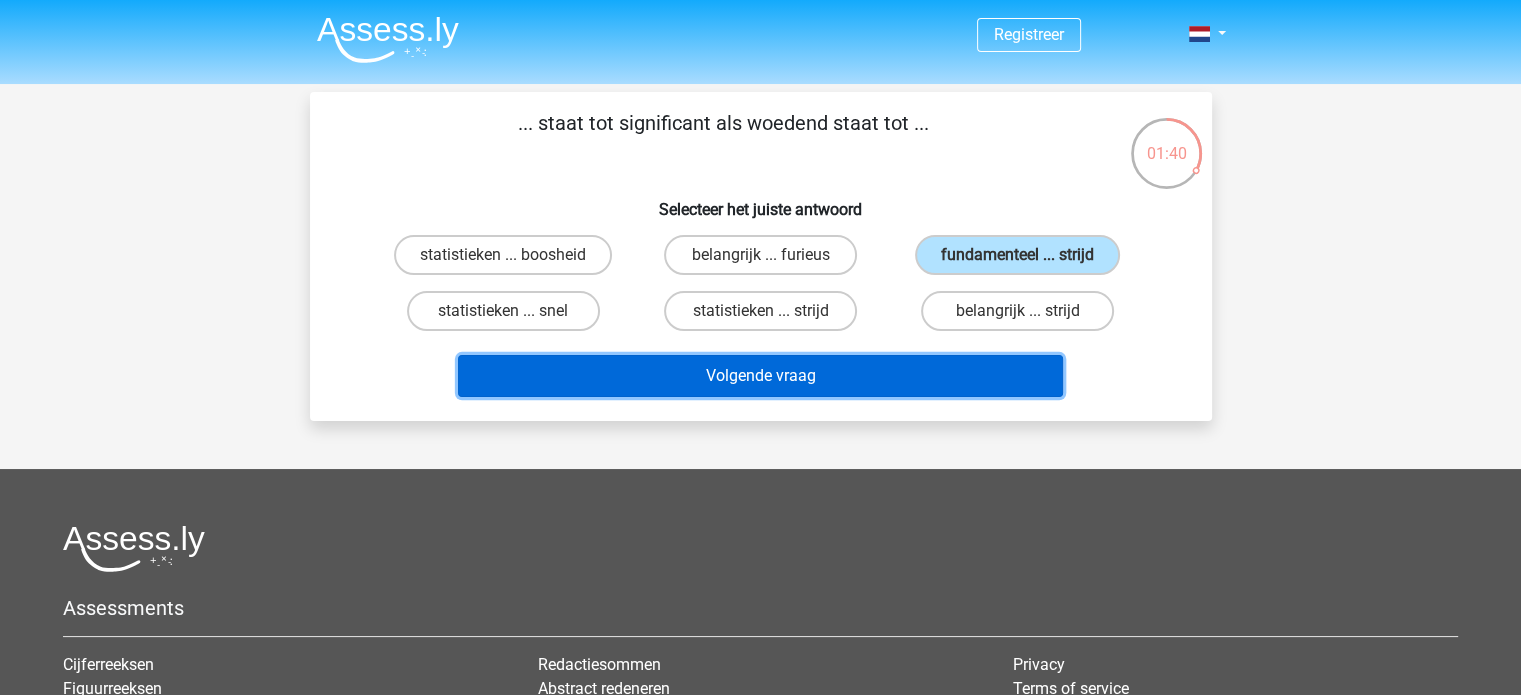 click on "Volgende vraag" at bounding box center (760, 376) 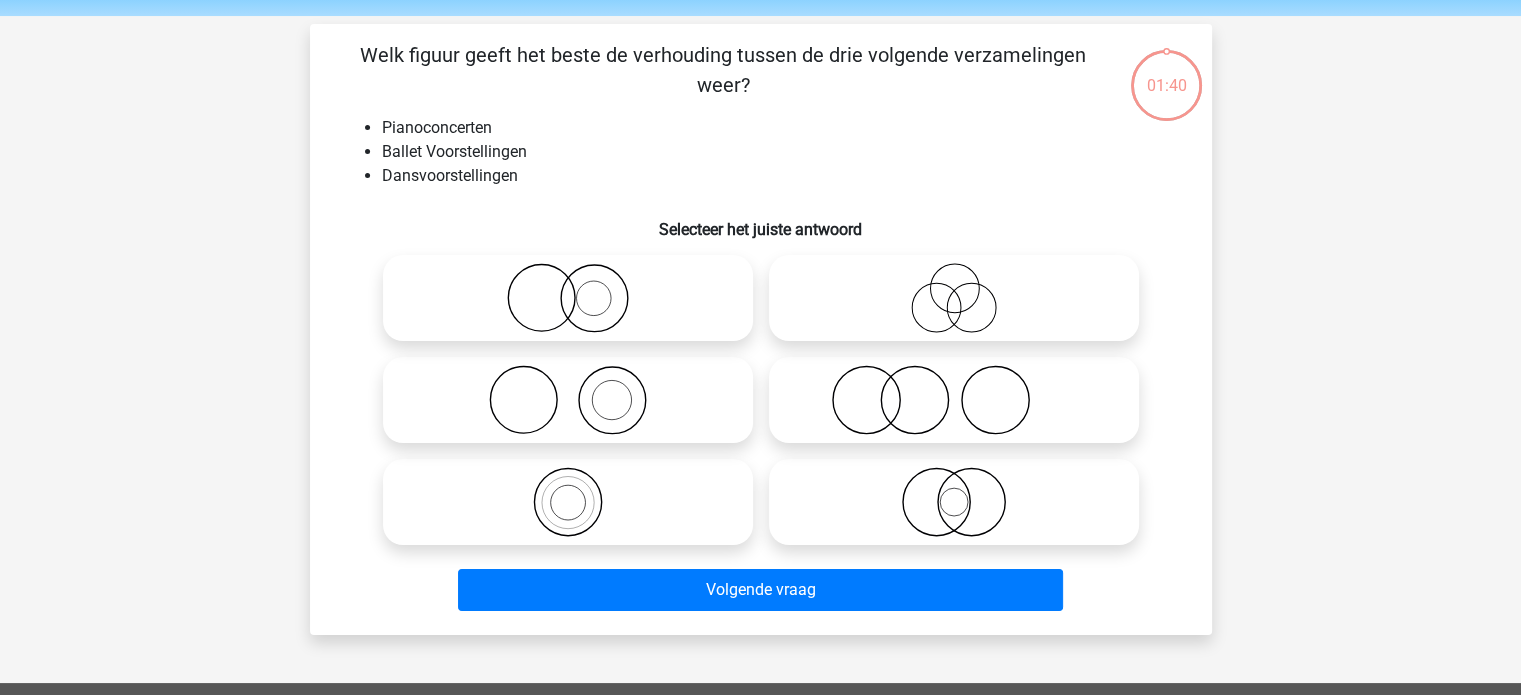 scroll, scrollTop: 92, scrollLeft: 0, axis: vertical 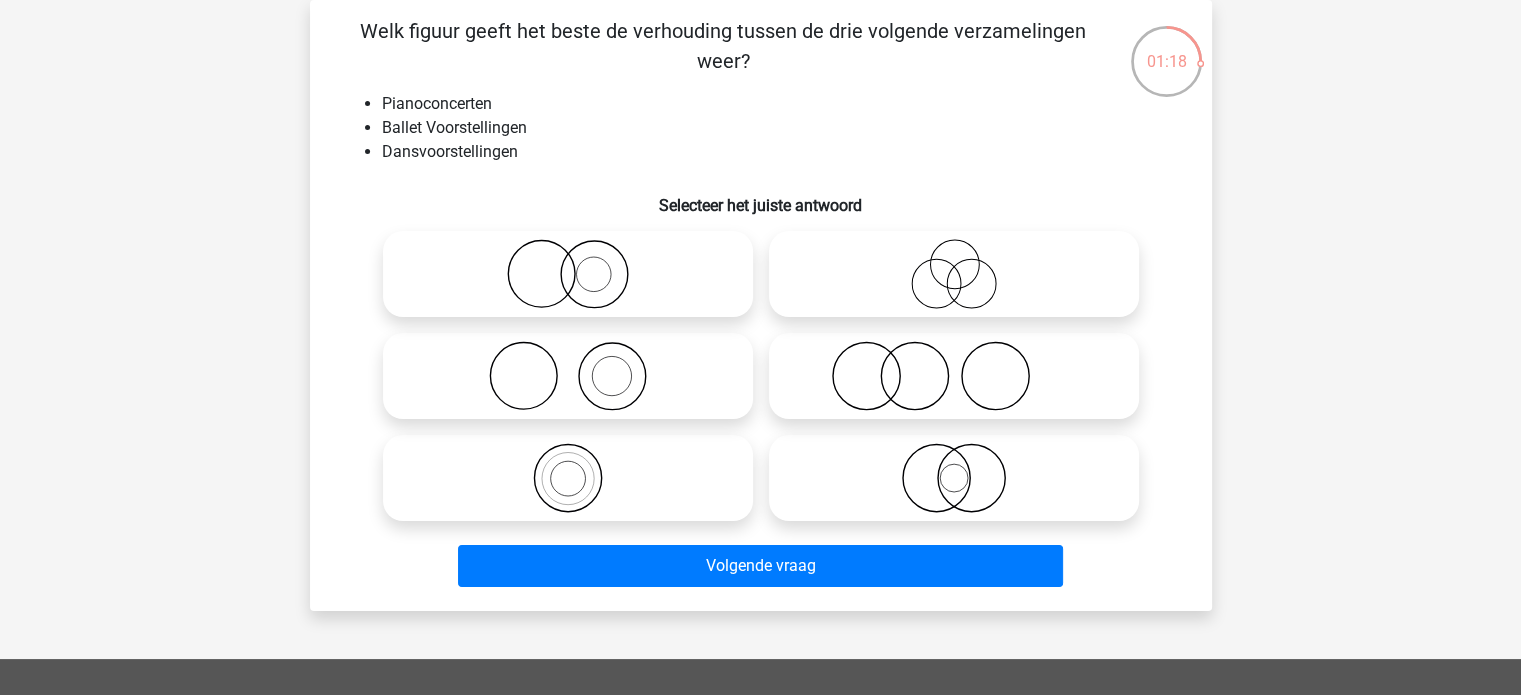 click 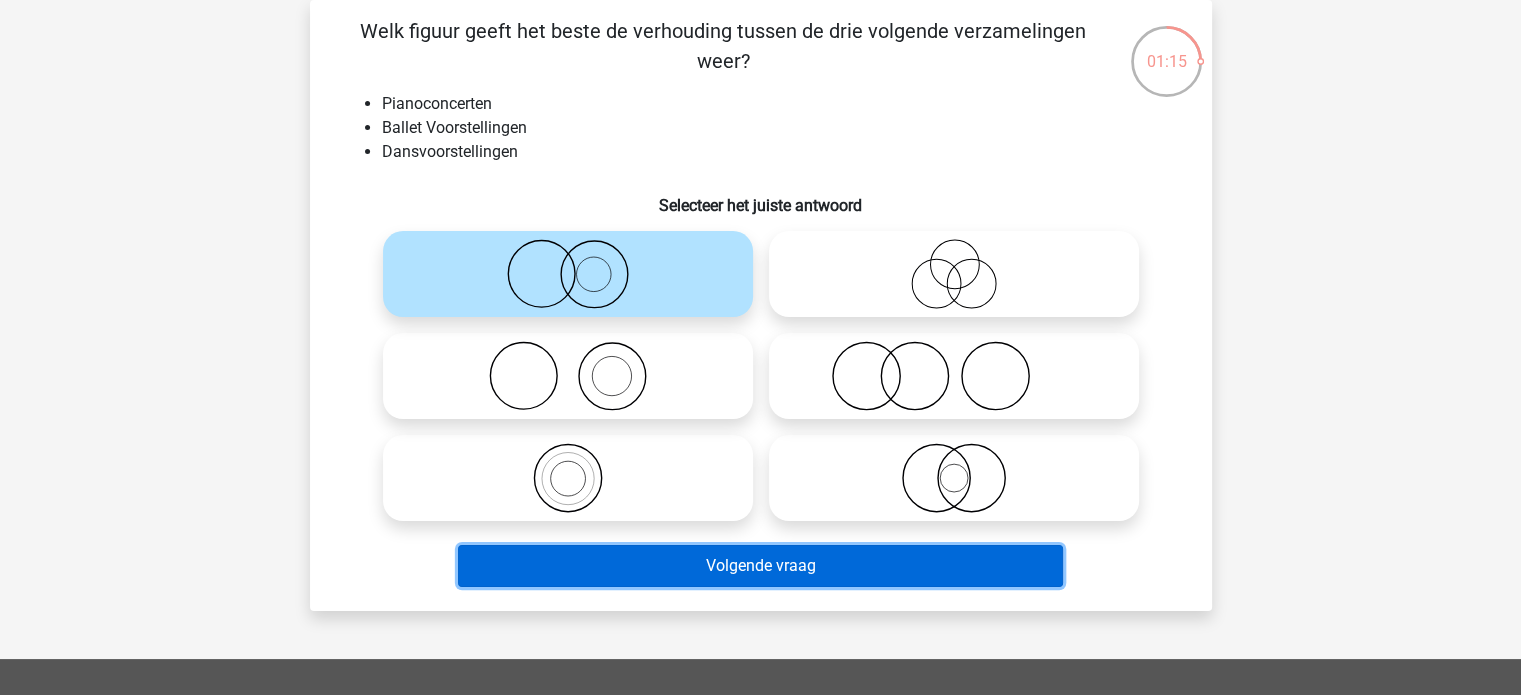click on "Volgende vraag" at bounding box center (760, 566) 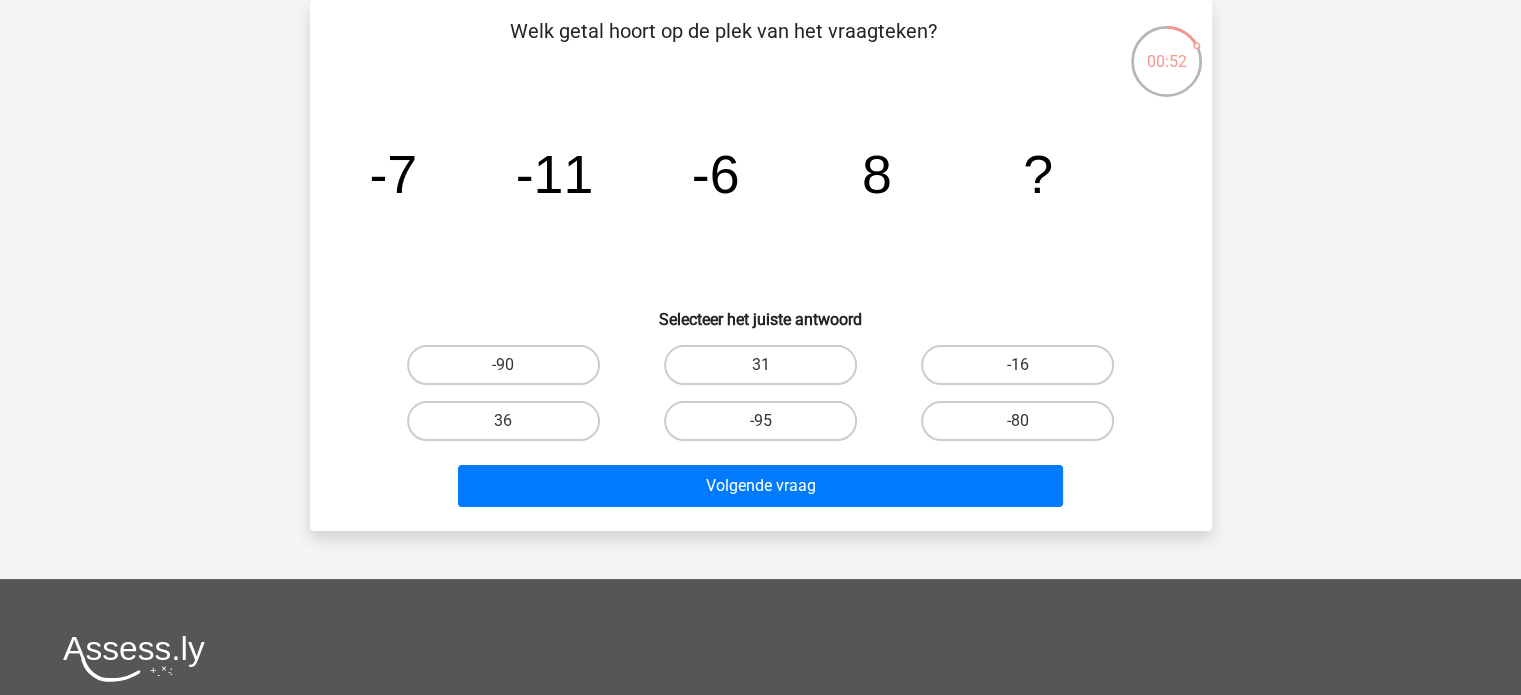 scroll, scrollTop: 0, scrollLeft: 0, axis: both 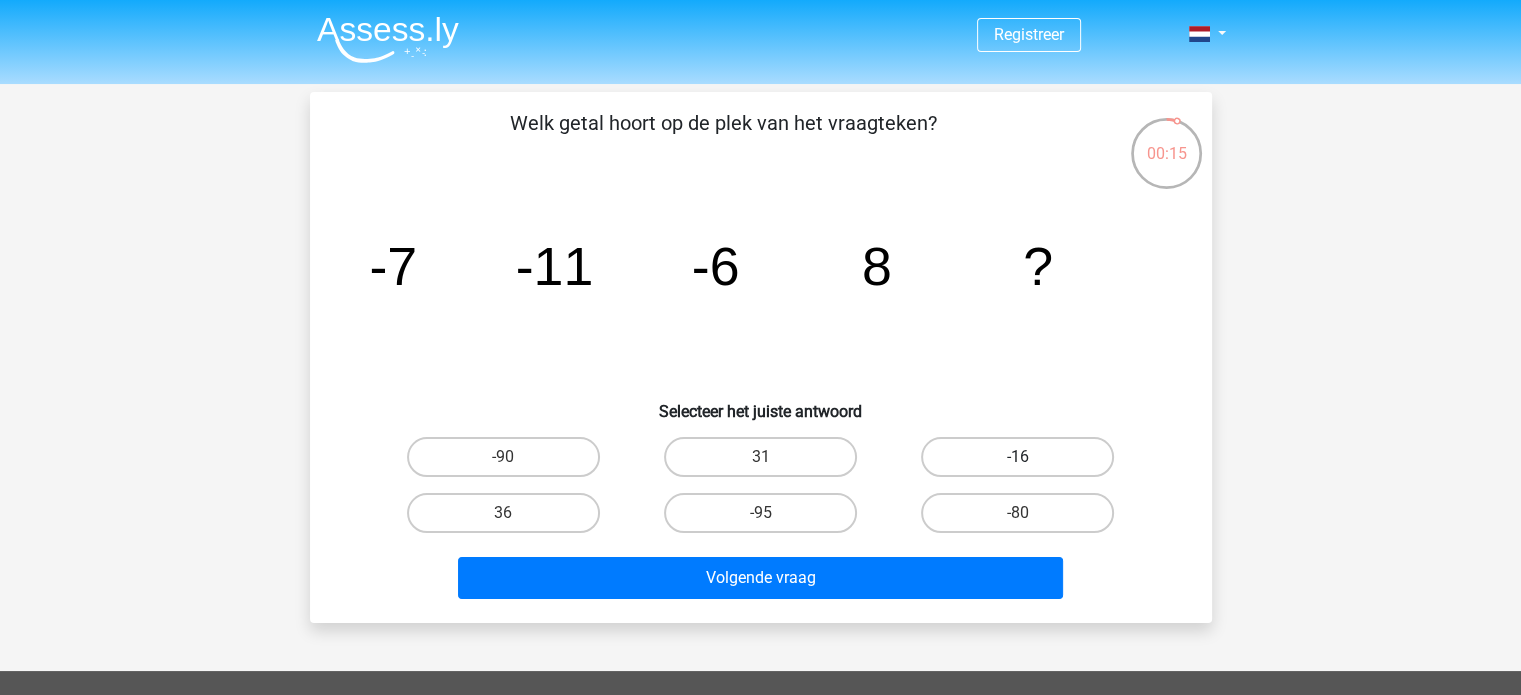 click on "-16" at bounding box center (1017, 457) 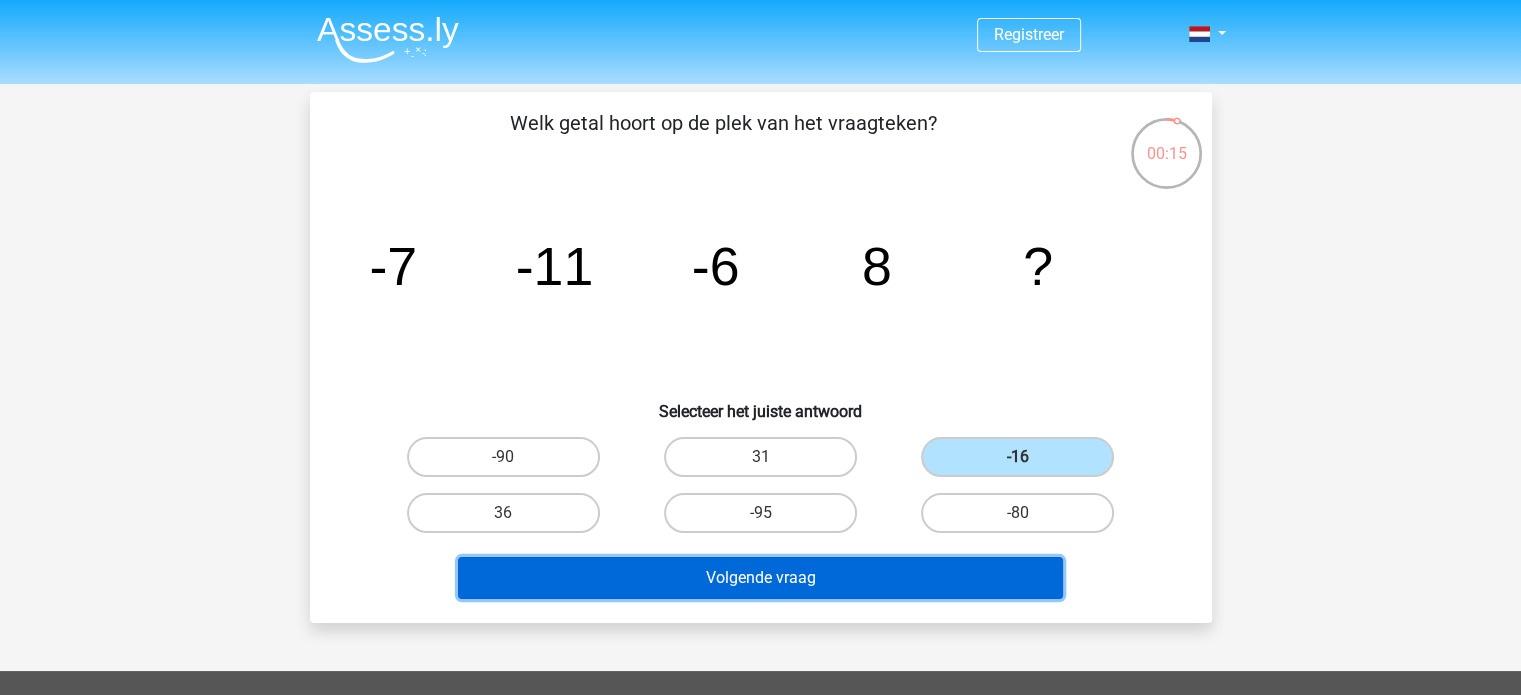 click on "Volgende vraag" at bounding box center (760, 578) 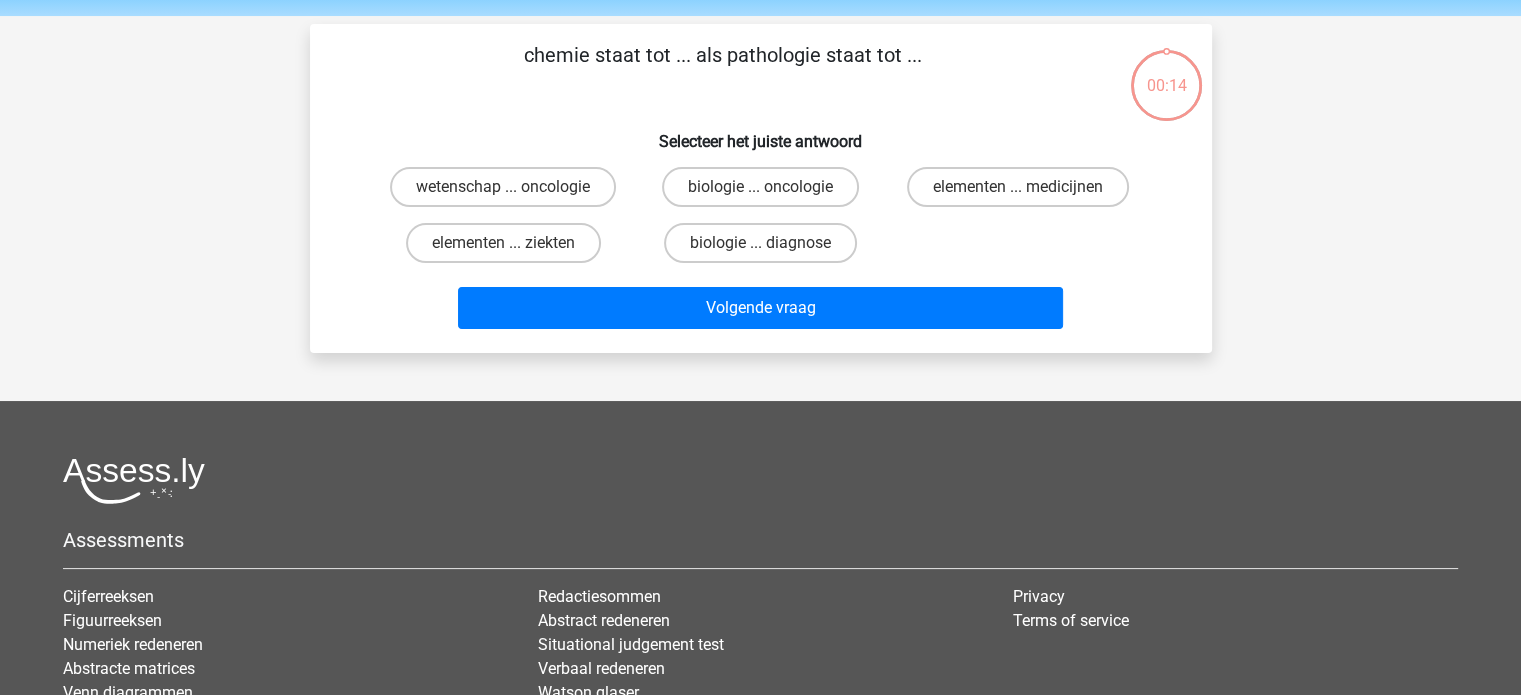 scroll, scrollTop: 92, scrollLeft: 0, axis: vertical 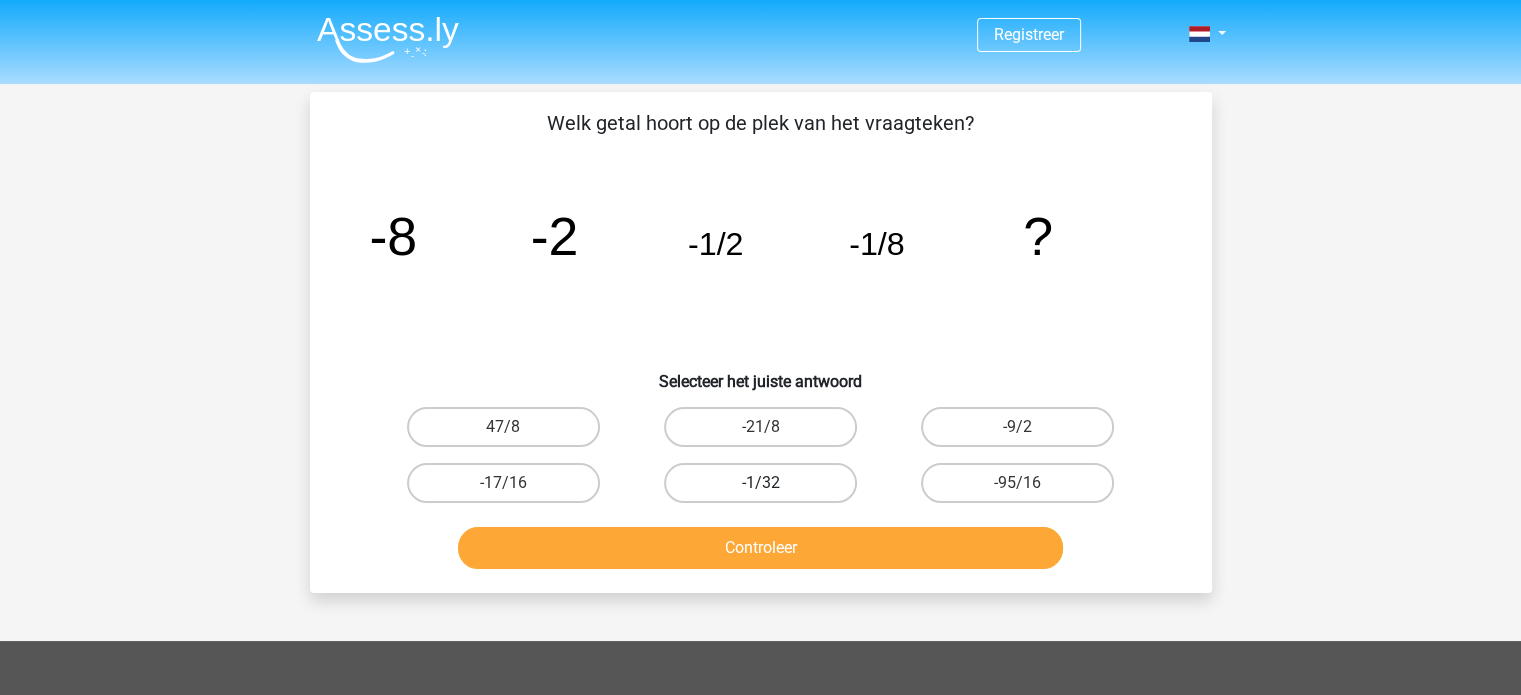 click on "-1/32" at bounding box center (760, 483) 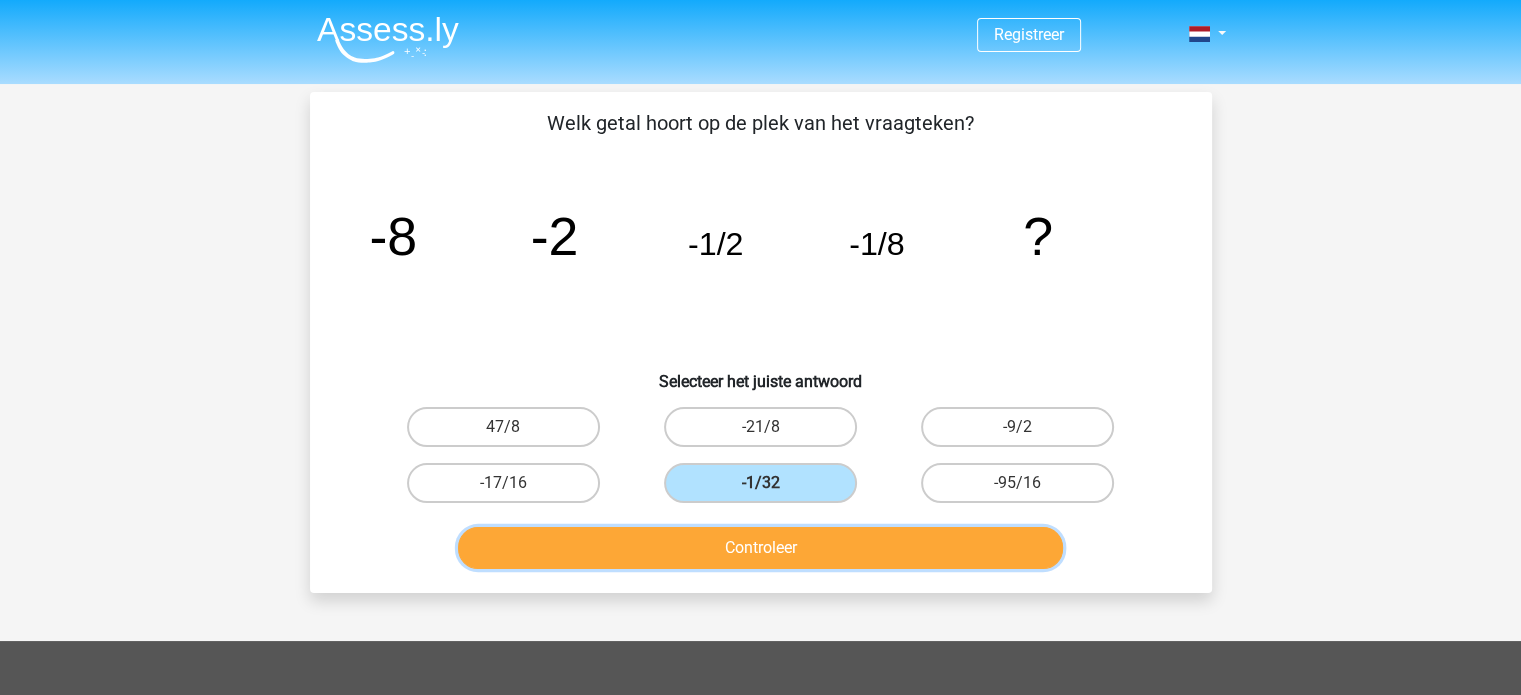 click on "Controleer" at bounding box center (760, 548) 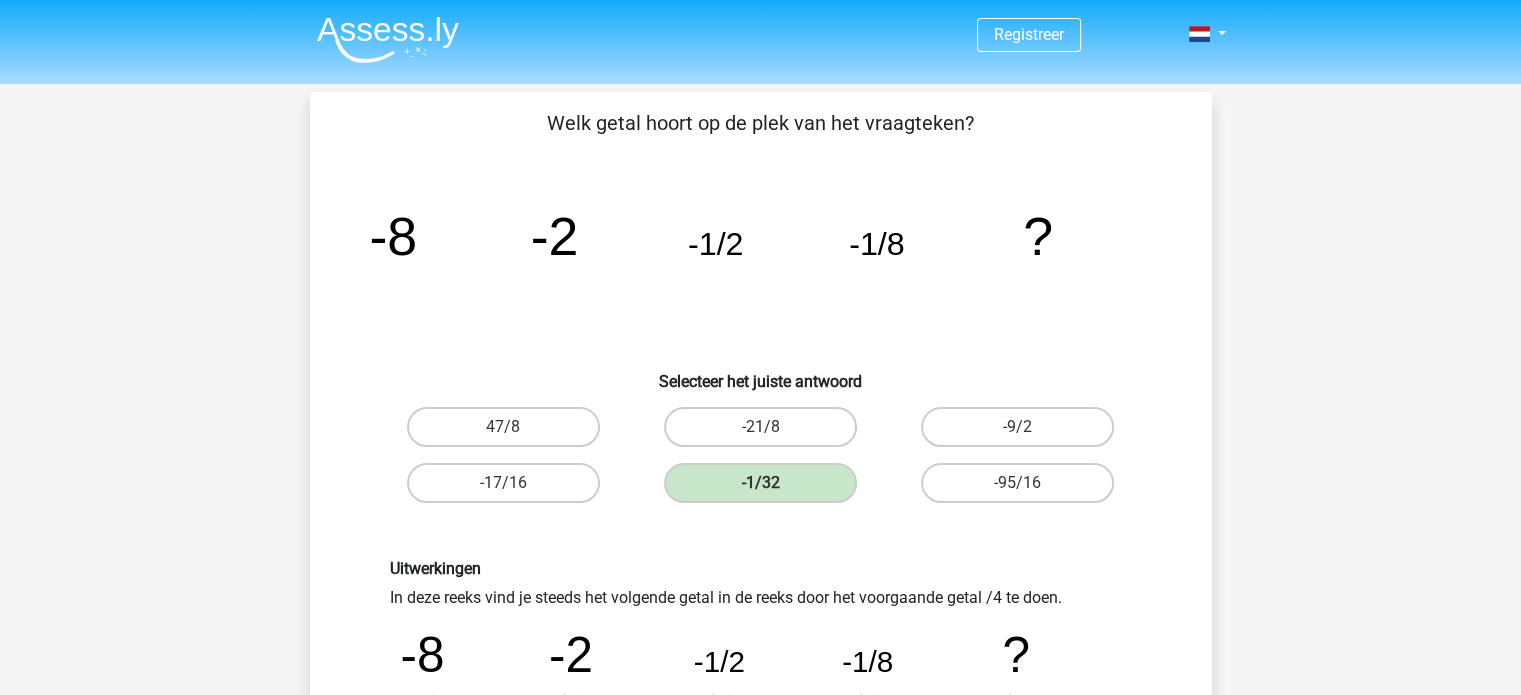 scroll, scrollTop: 608, scrollLeft: 0, axis: vertical 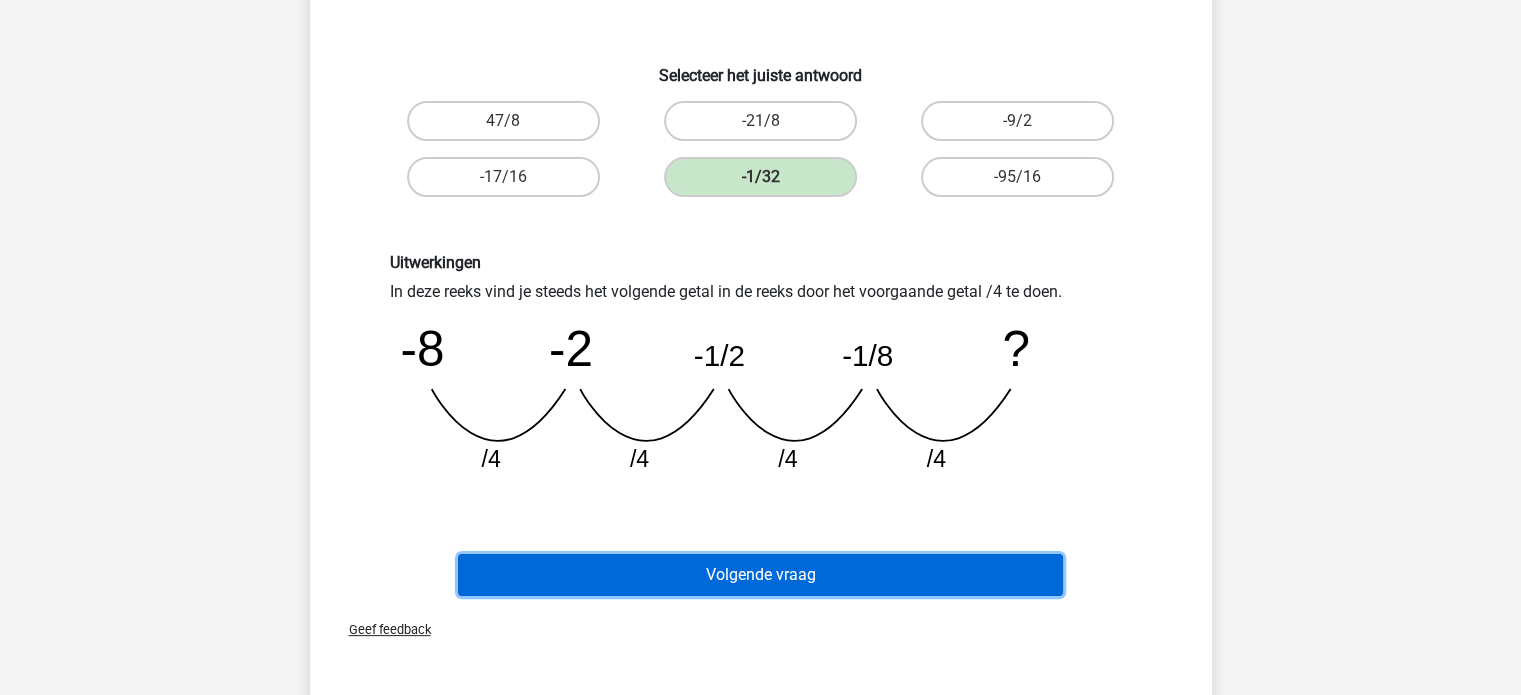 click on "Volgende vraag" at bounding box center [760, 575] 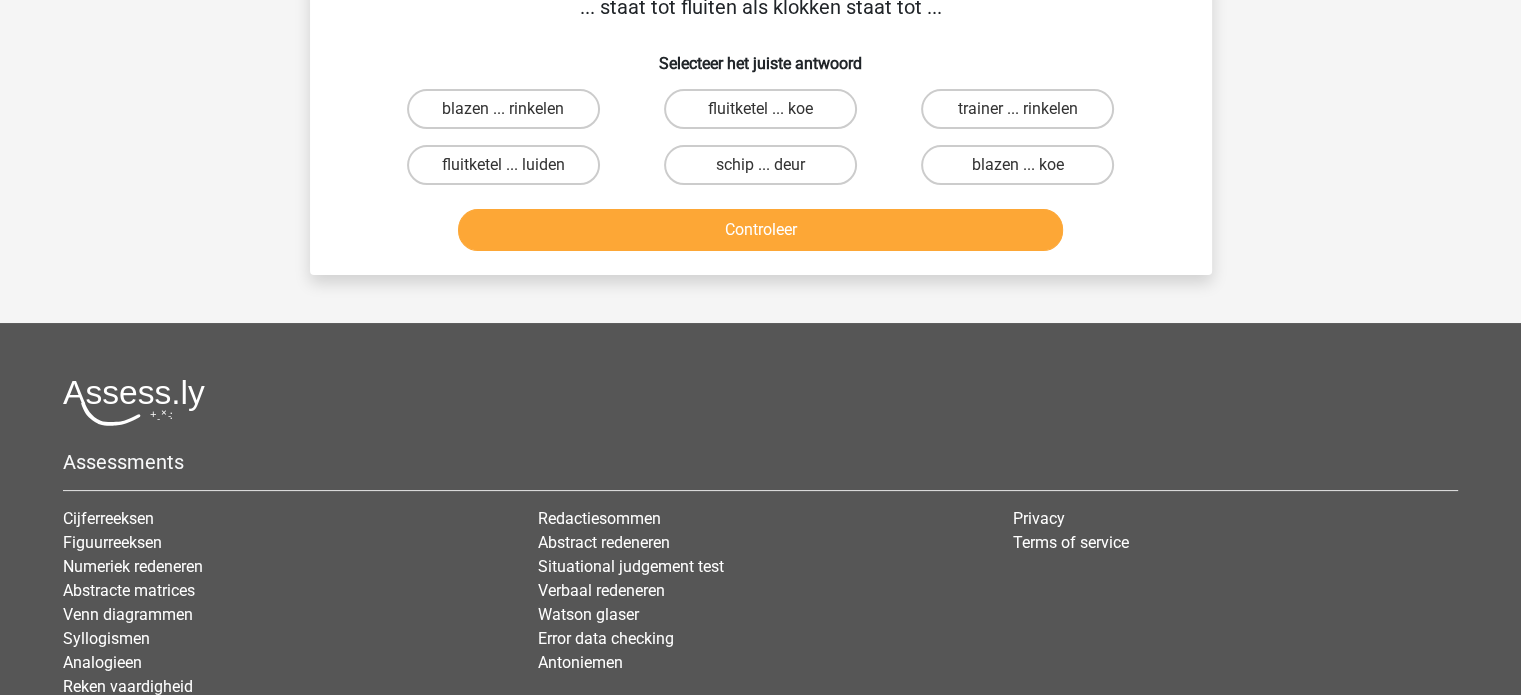 scroll, scrollTop: 92, scrollLeft: 0, axis: vertical 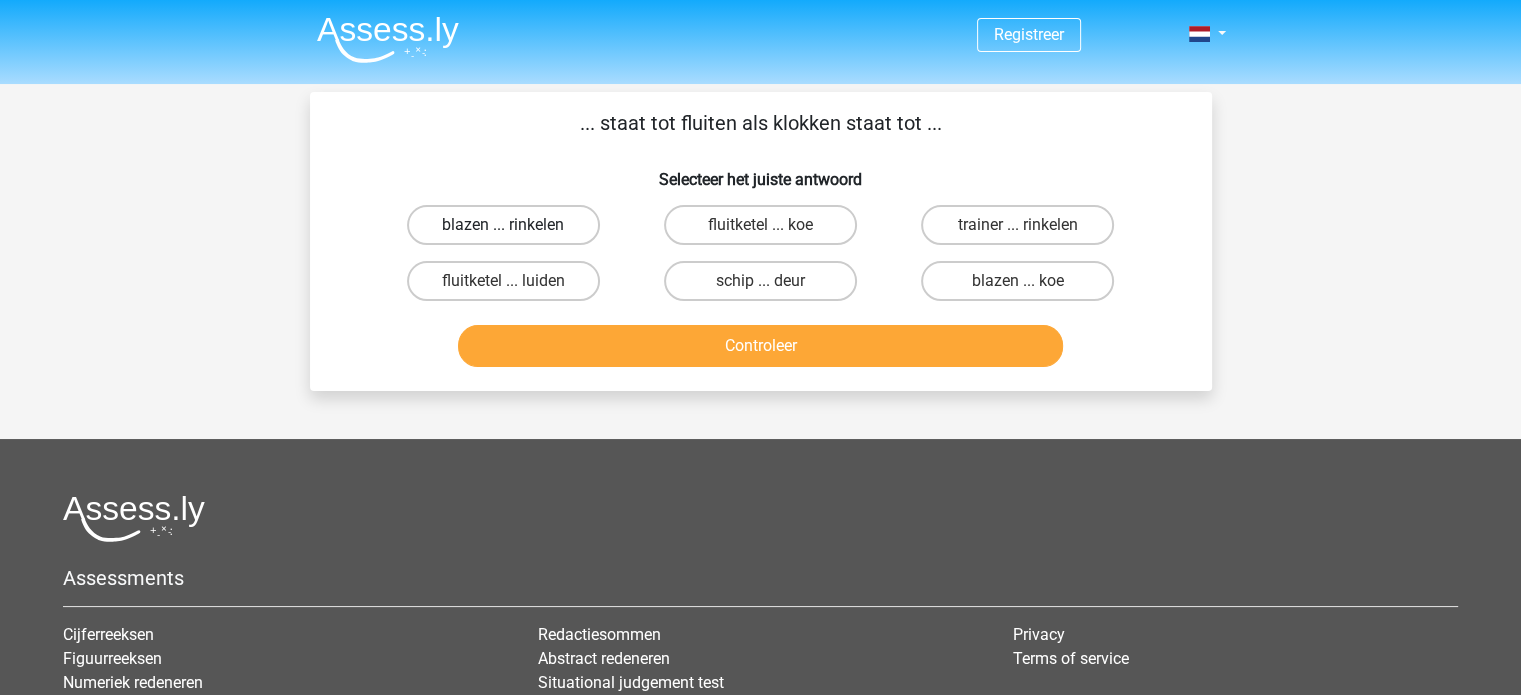 click on "blazen ... rinkelen" at bounding box center (503, 225) 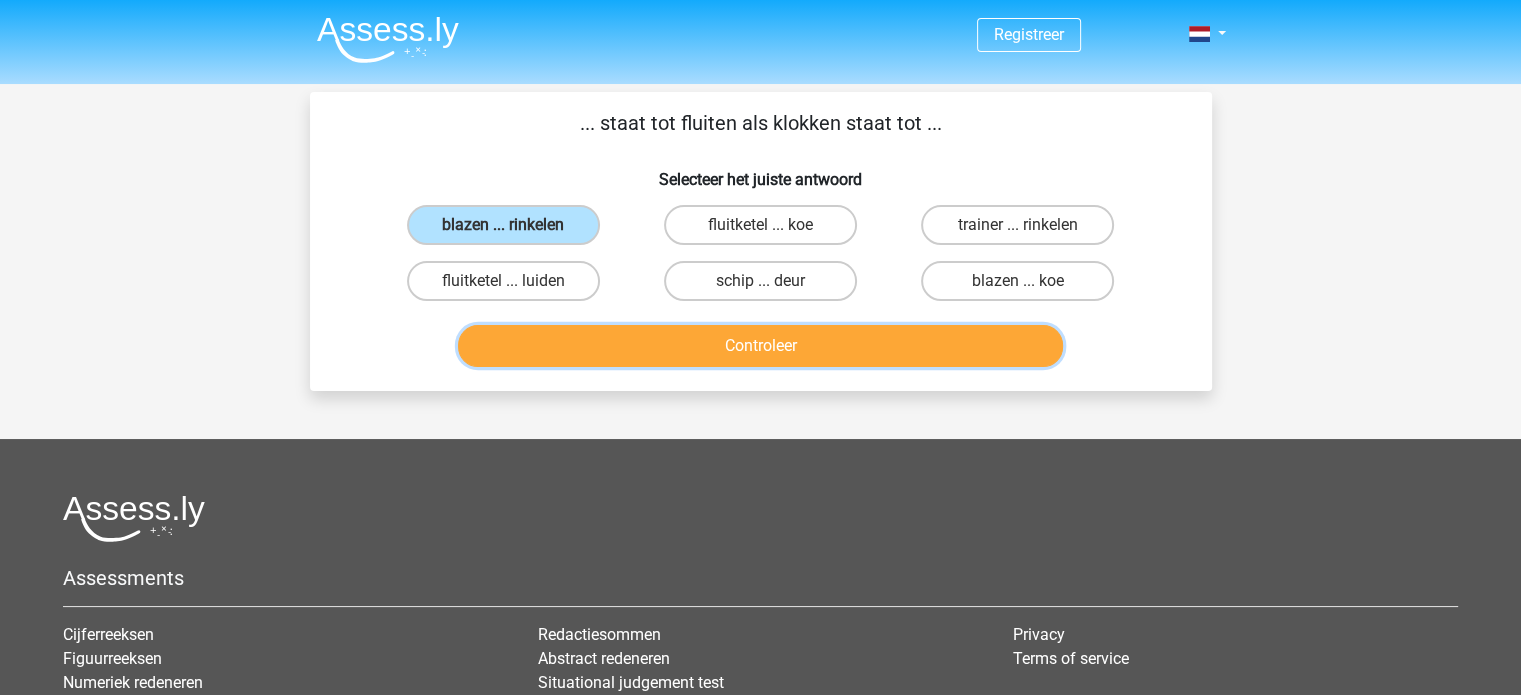 click on "Controleer" at bounding box center (760, 346) 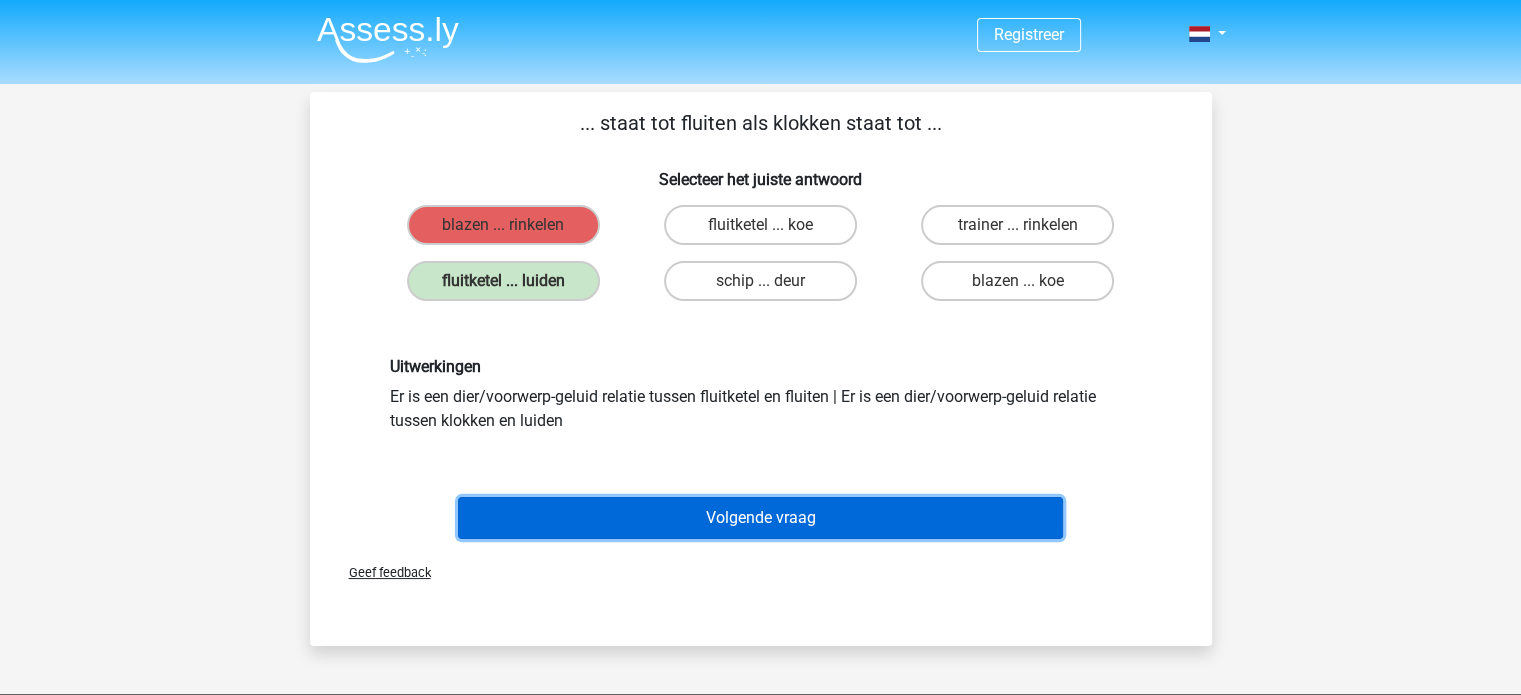 click on "Volgende vraag" at bounding box center (760, 518) 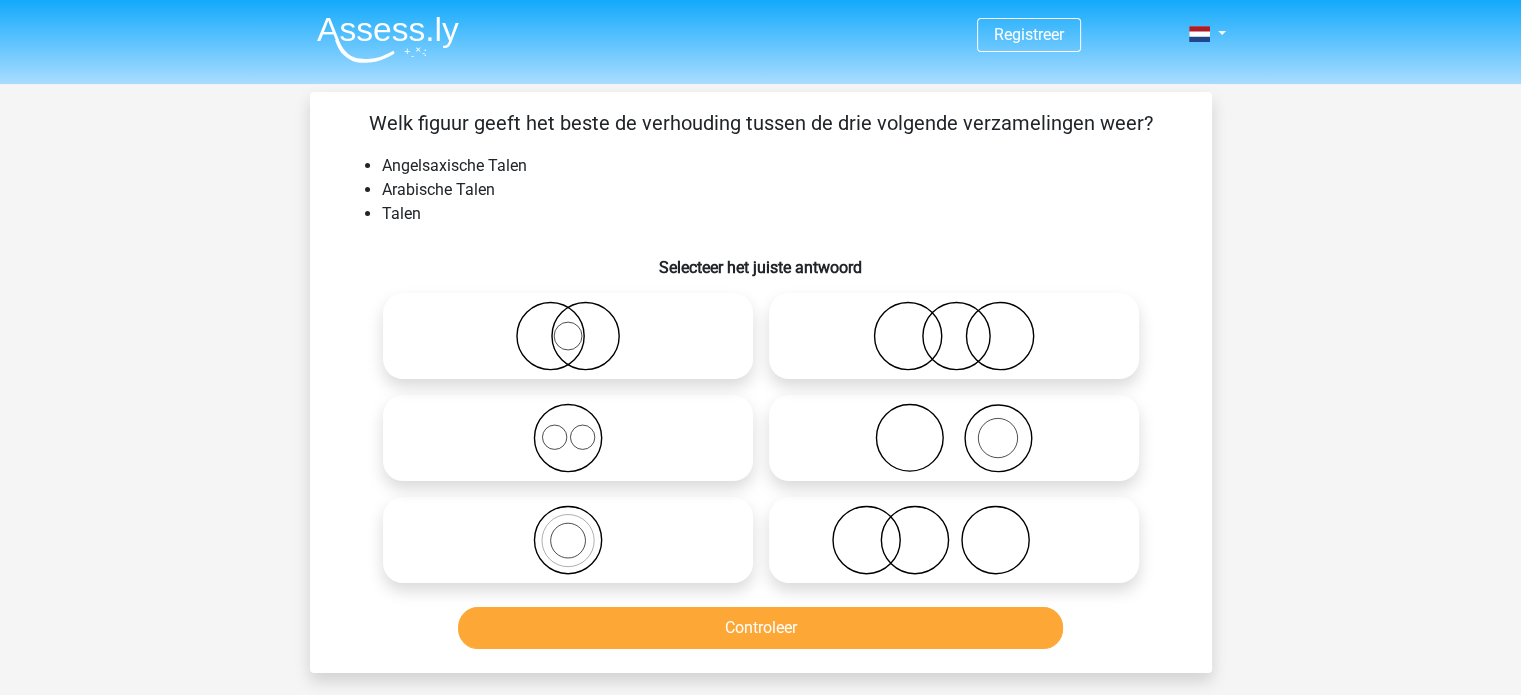 scroll, scrollTop: 92, scrollLeft: 0, axis: vertical 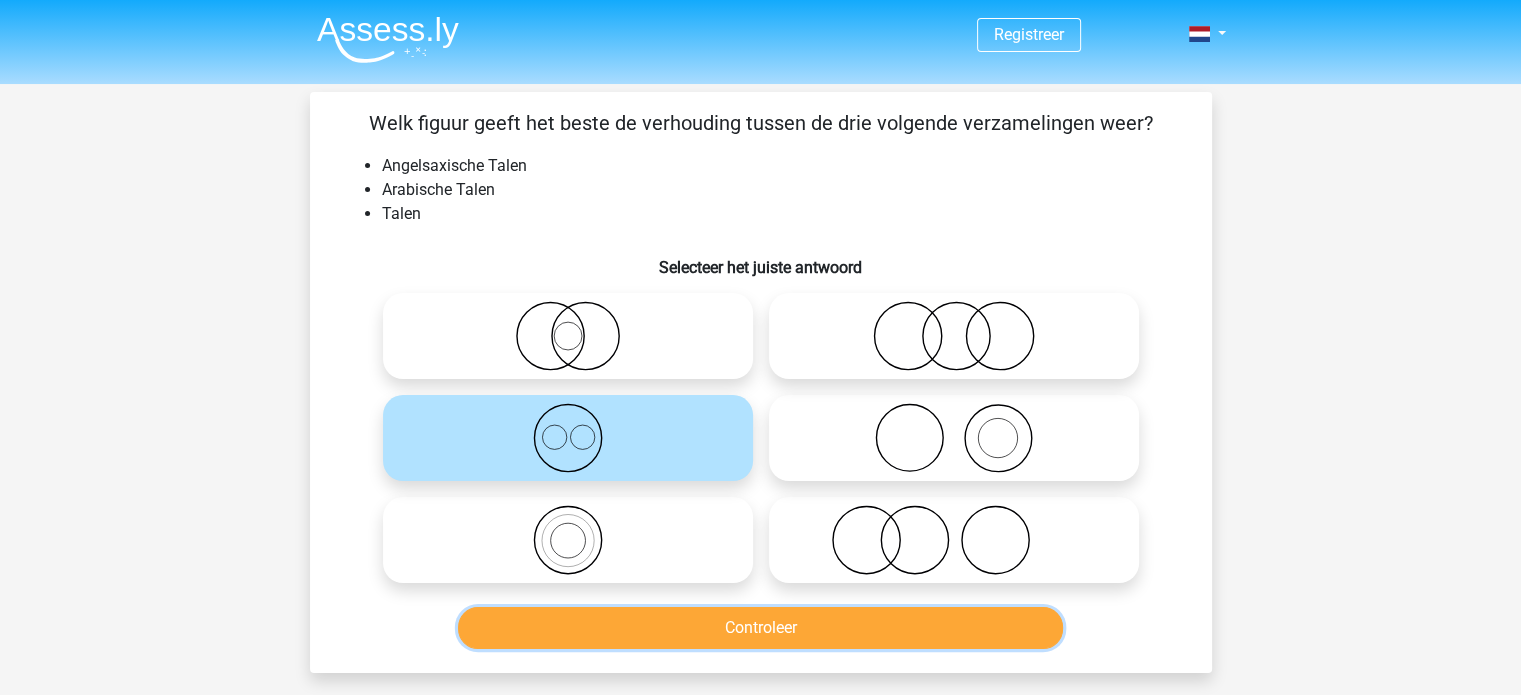 click on "Controleer" at bounding box center (760, 628) 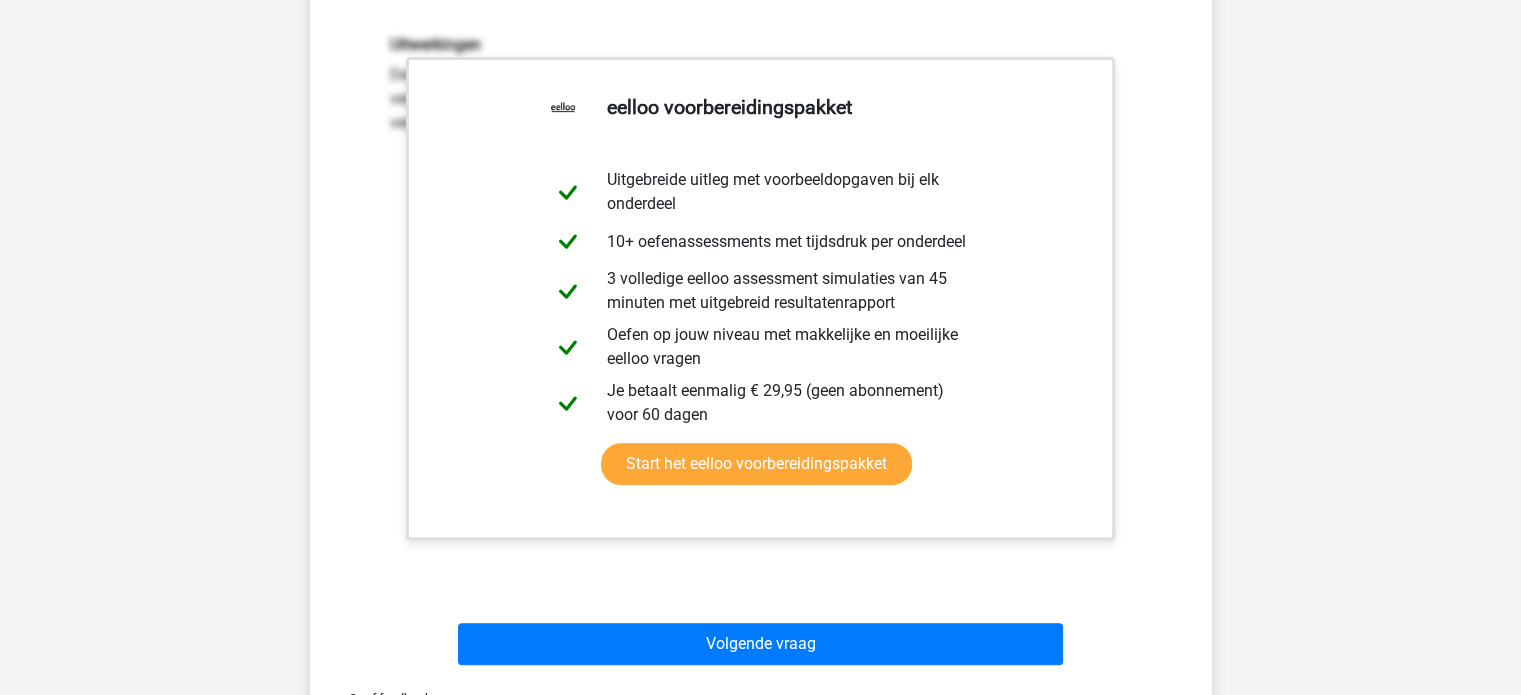 scroll, scrollTop: 640, scrollLeft: 0, axis: vertical 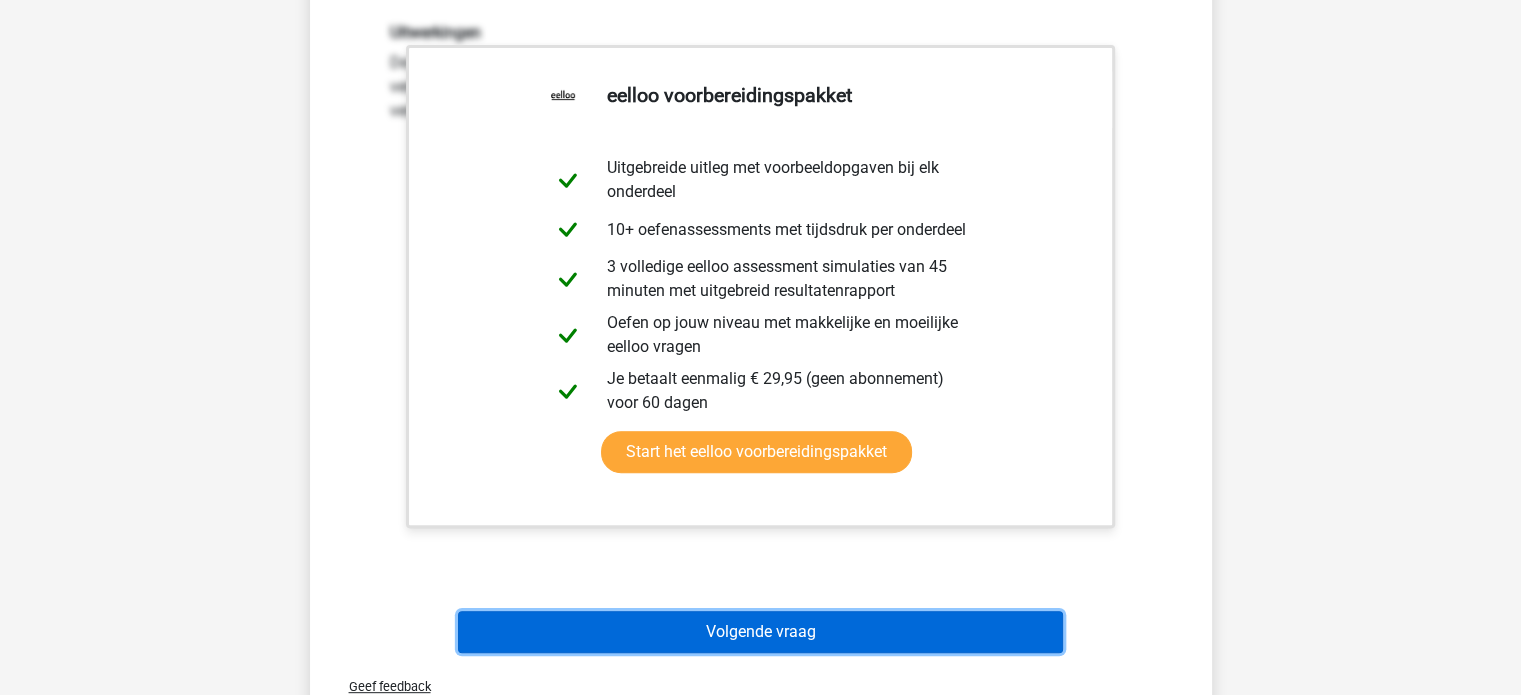 click on "Volgende vraag" at bounding box center [760, 632] 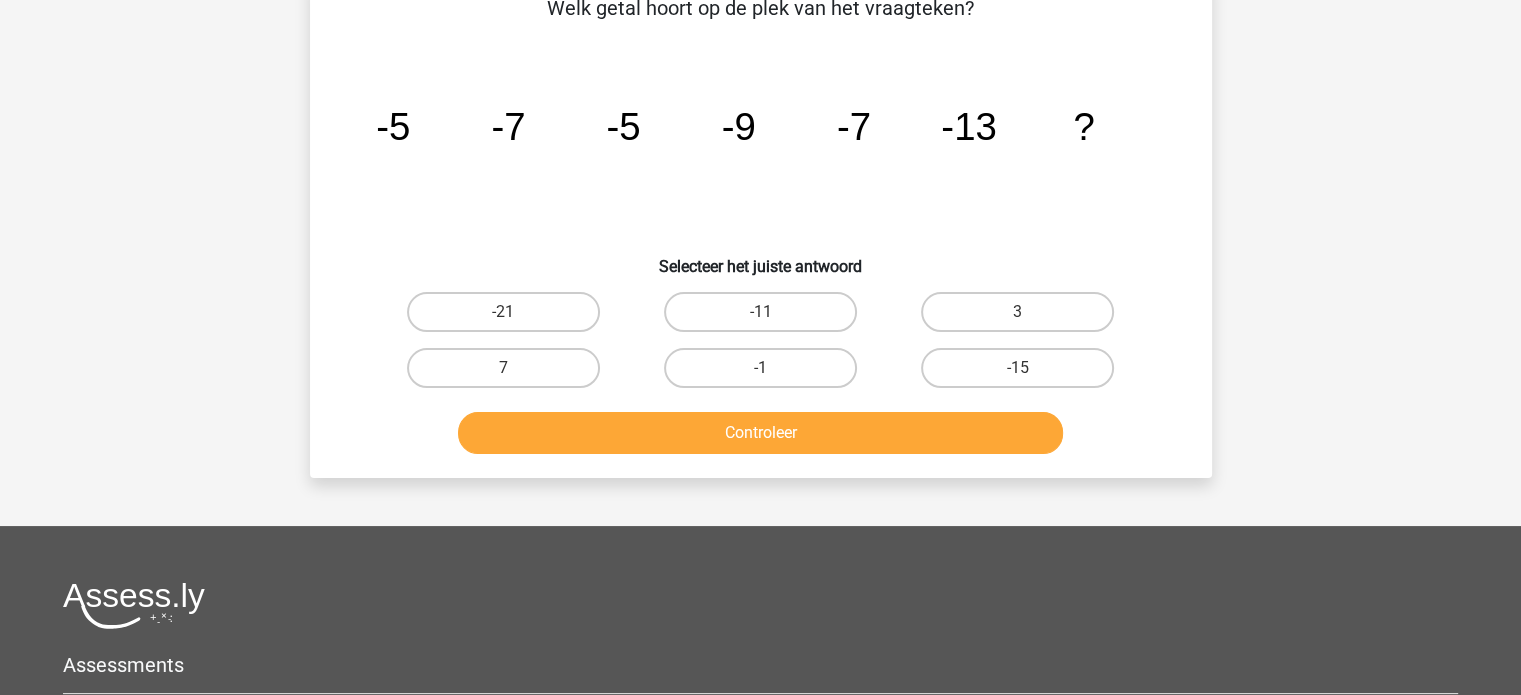 scroll, scrollTop: 92, scrollLeft: 0, axis: vertical 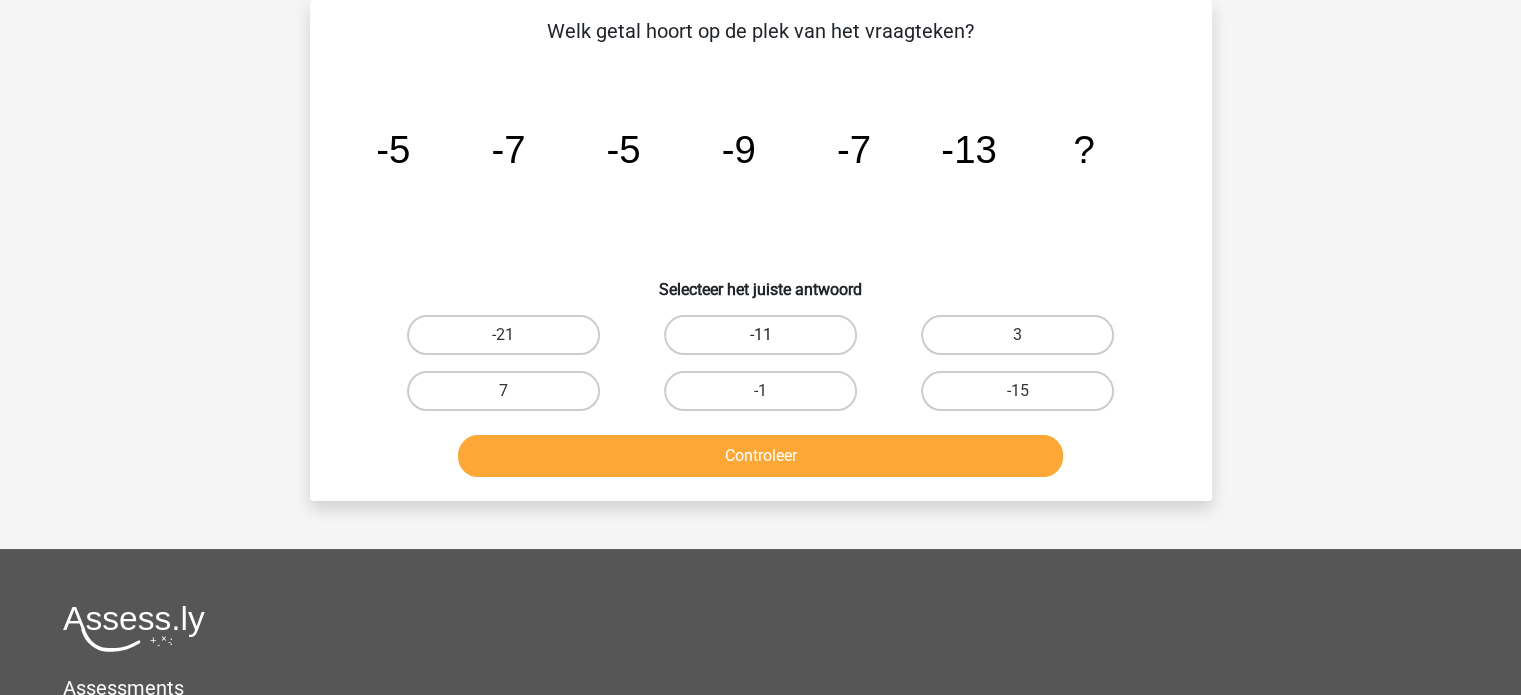 click on "-11" at bounding box center (760, 335) 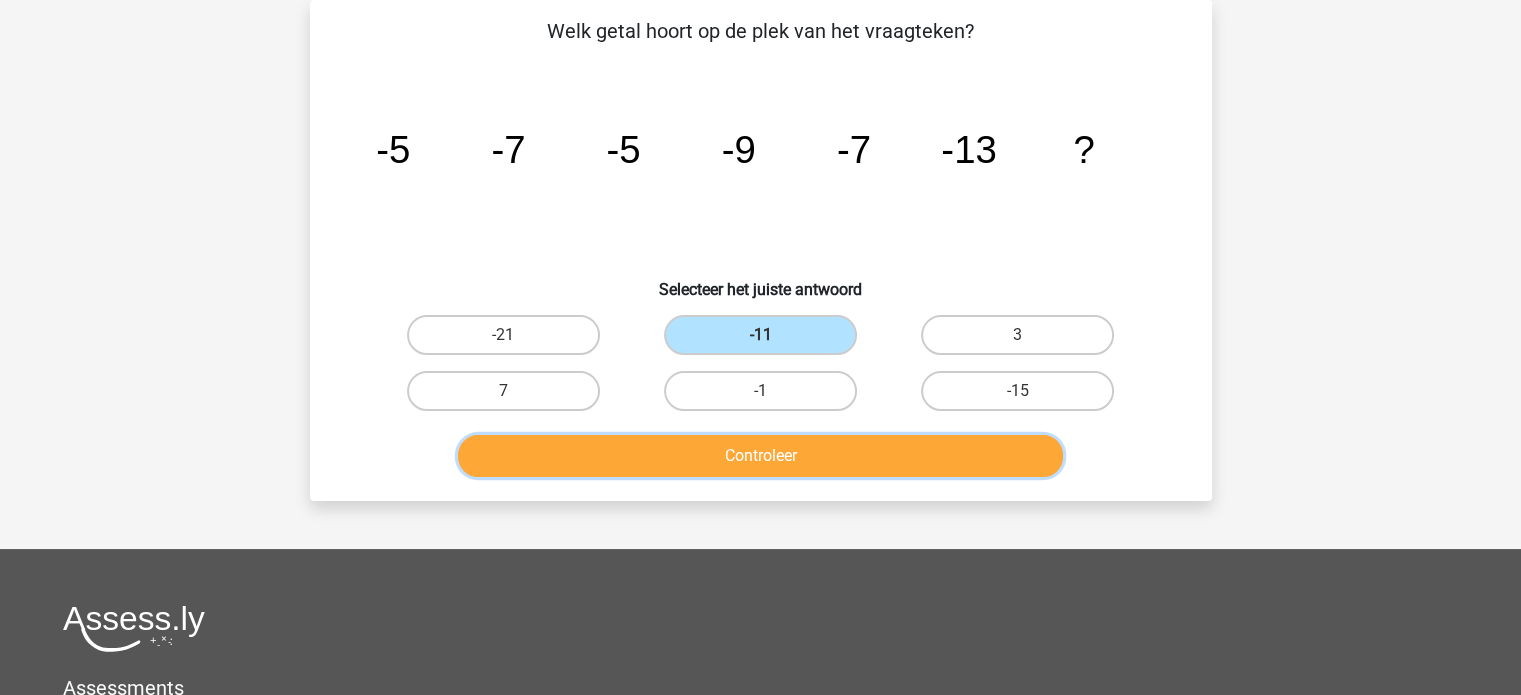 click on "Controleer" at bounding box center (760, 456) 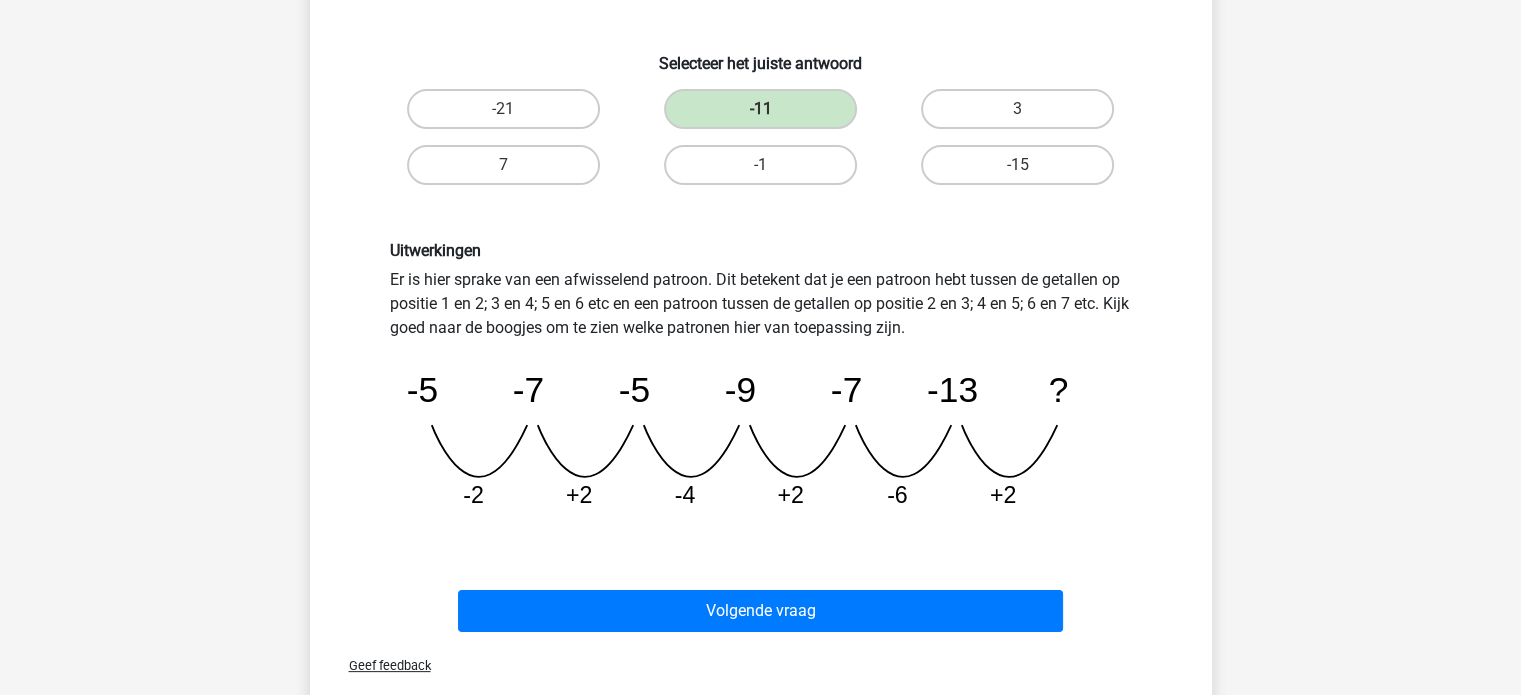 scroll, scrollTop: 372, scrollLeft: 0, axis: vertical 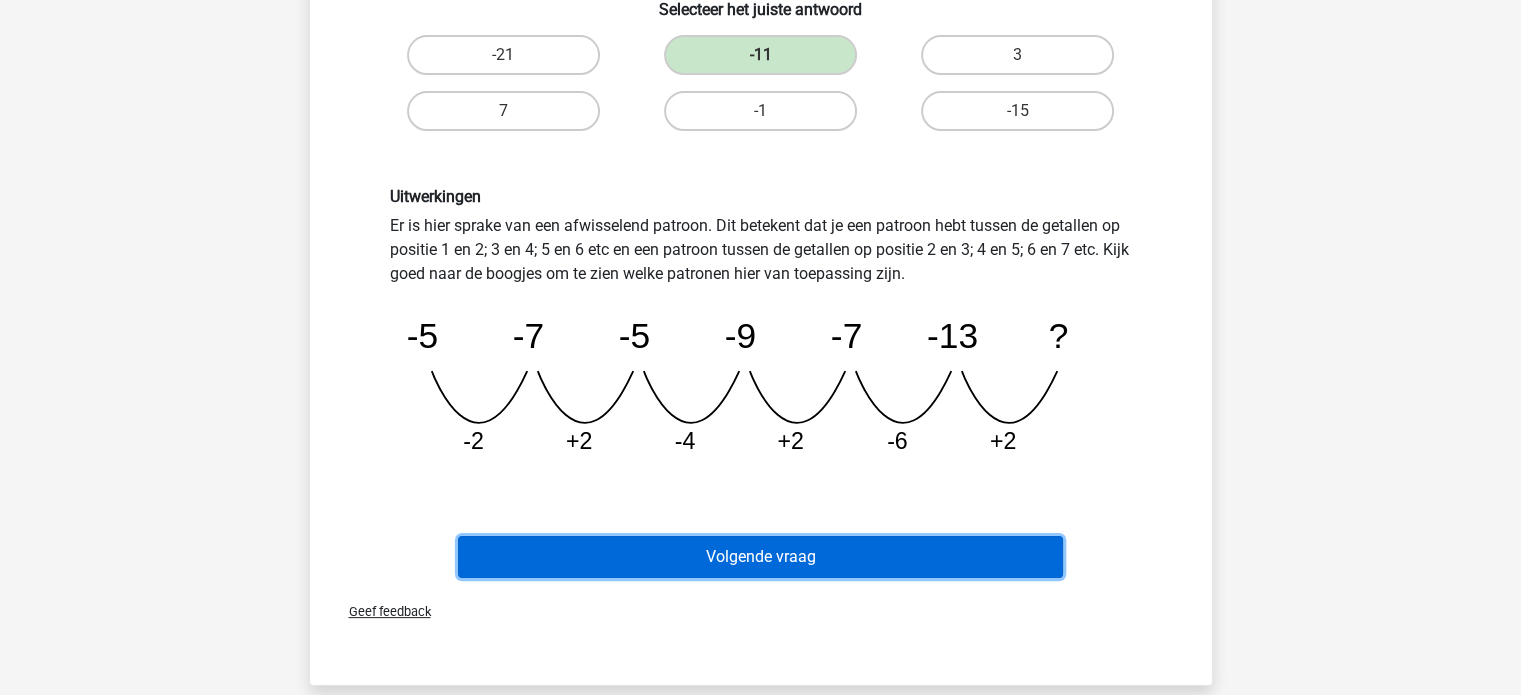 click on "Volgende vraag" at bounding box center (760, 557) 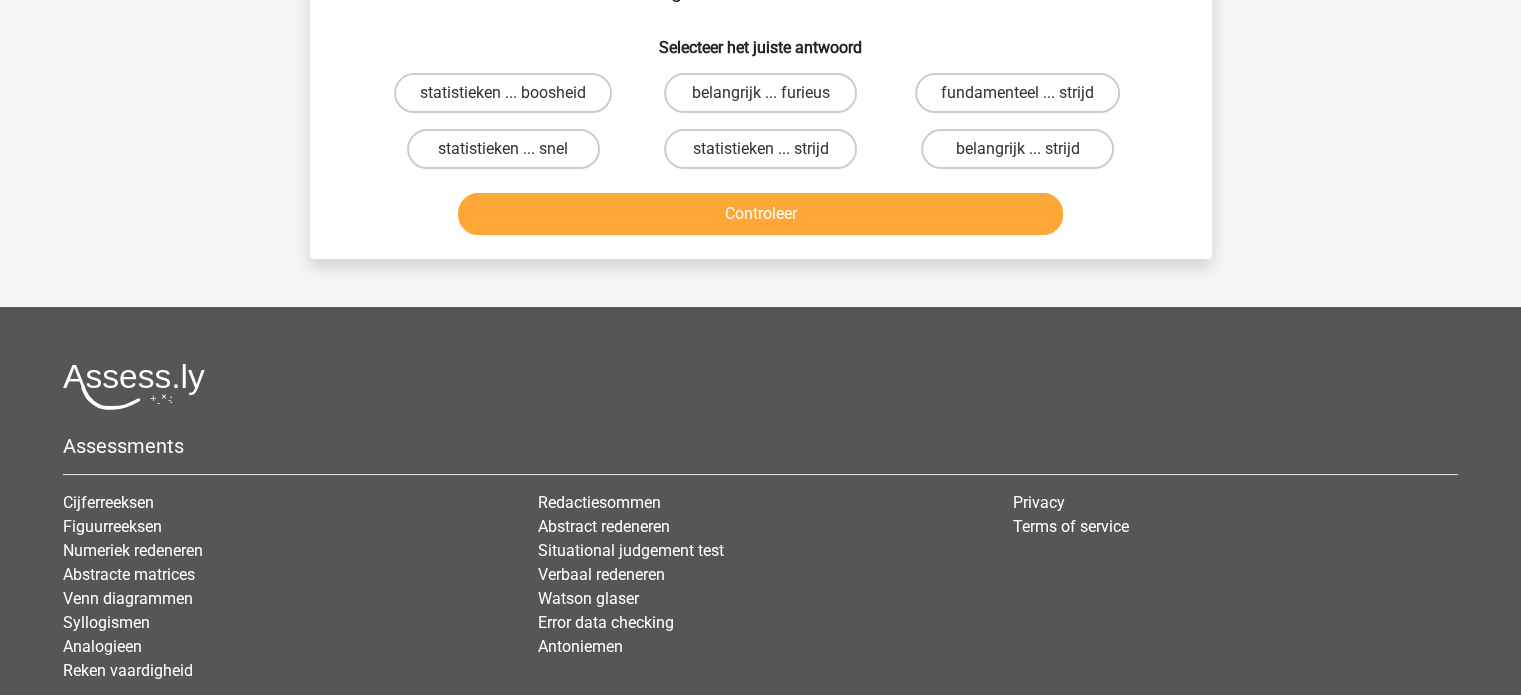 scroll, scrollTop: 92, scrollLeft: 0, axis: vertical 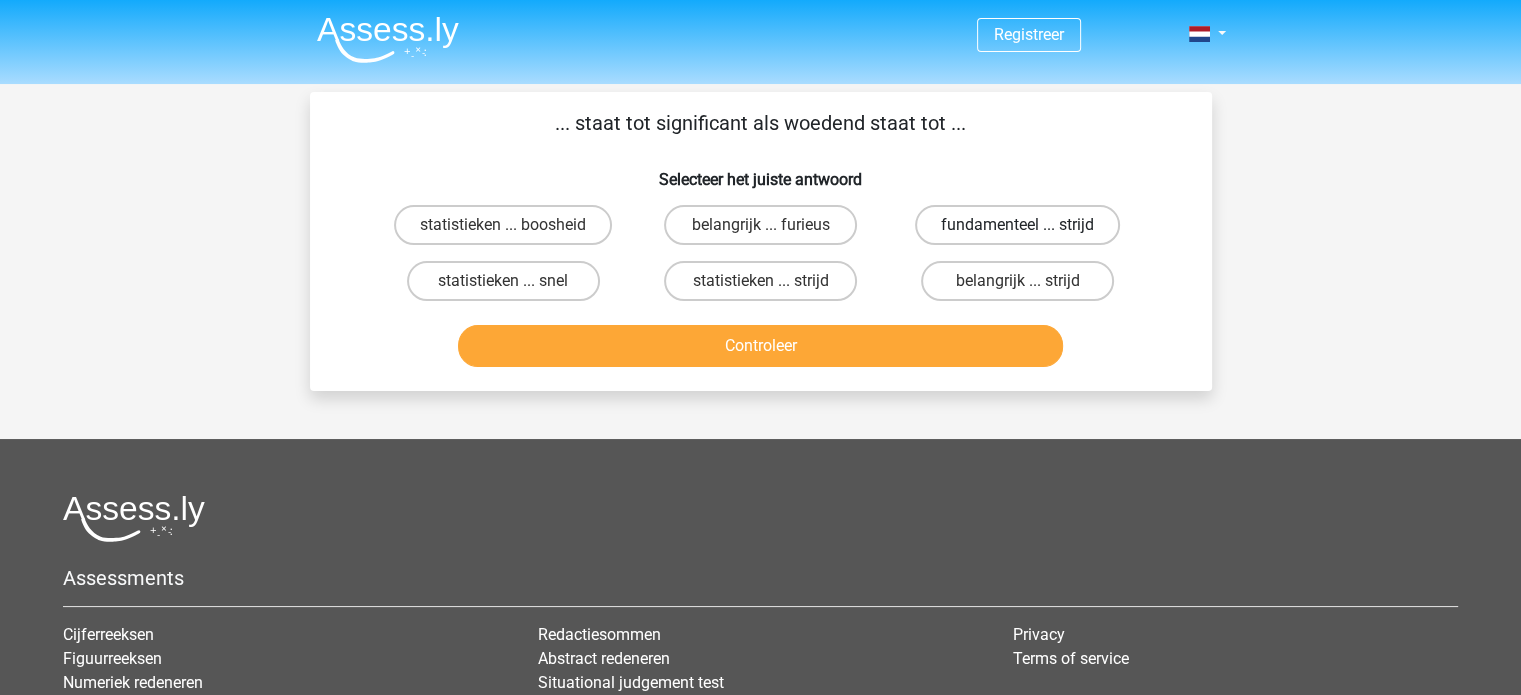 click on "fundamenteel ... strijd" at bounding box center (1017, 225) 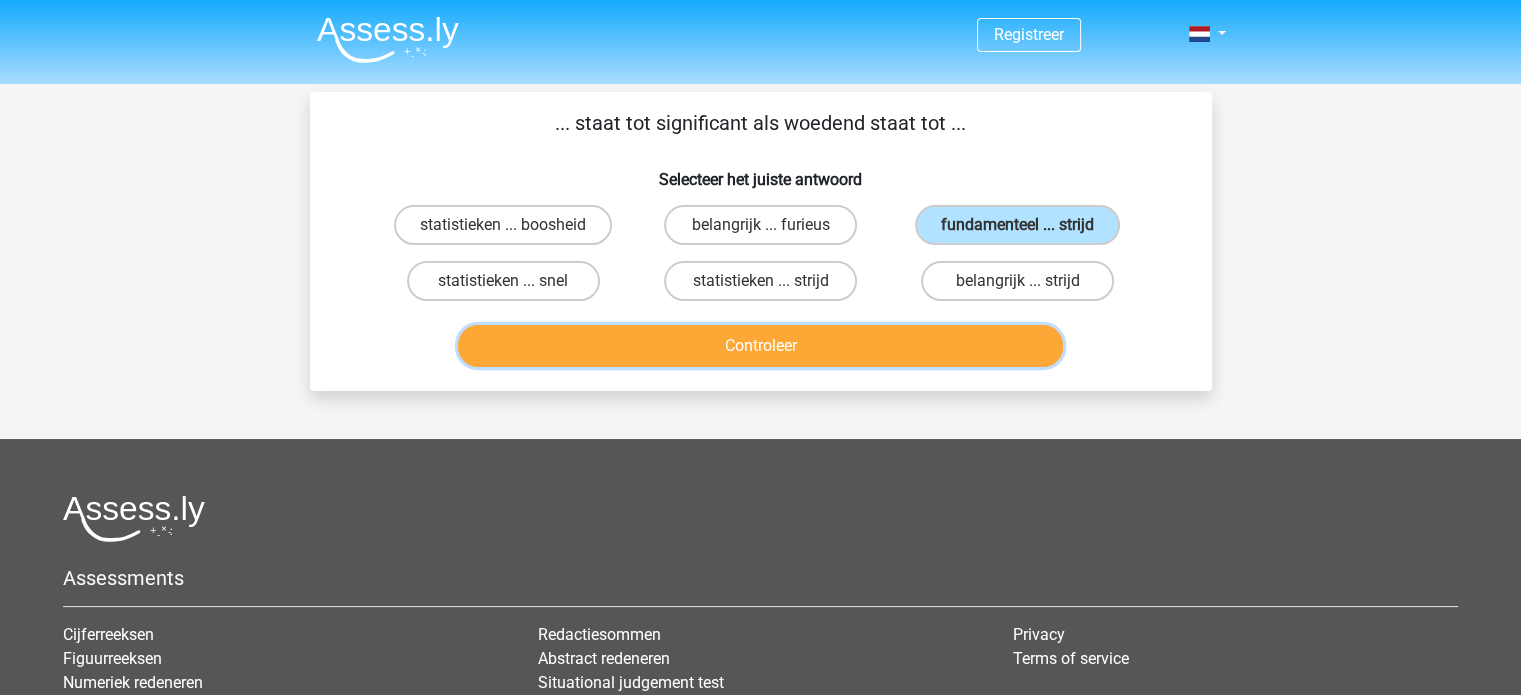 click on "Controleer" at bounding box center [760, 346] 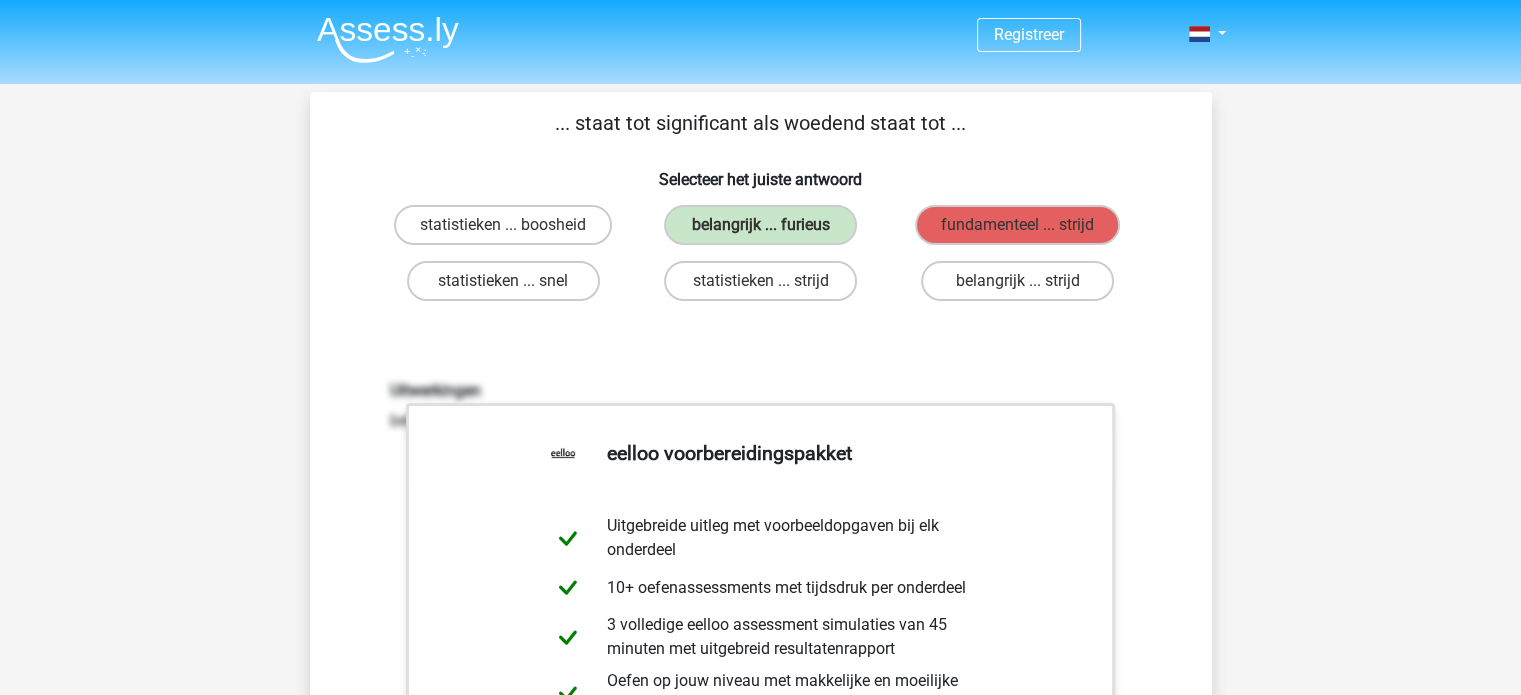 click on "Registreer" at bounding box center (760, 847) 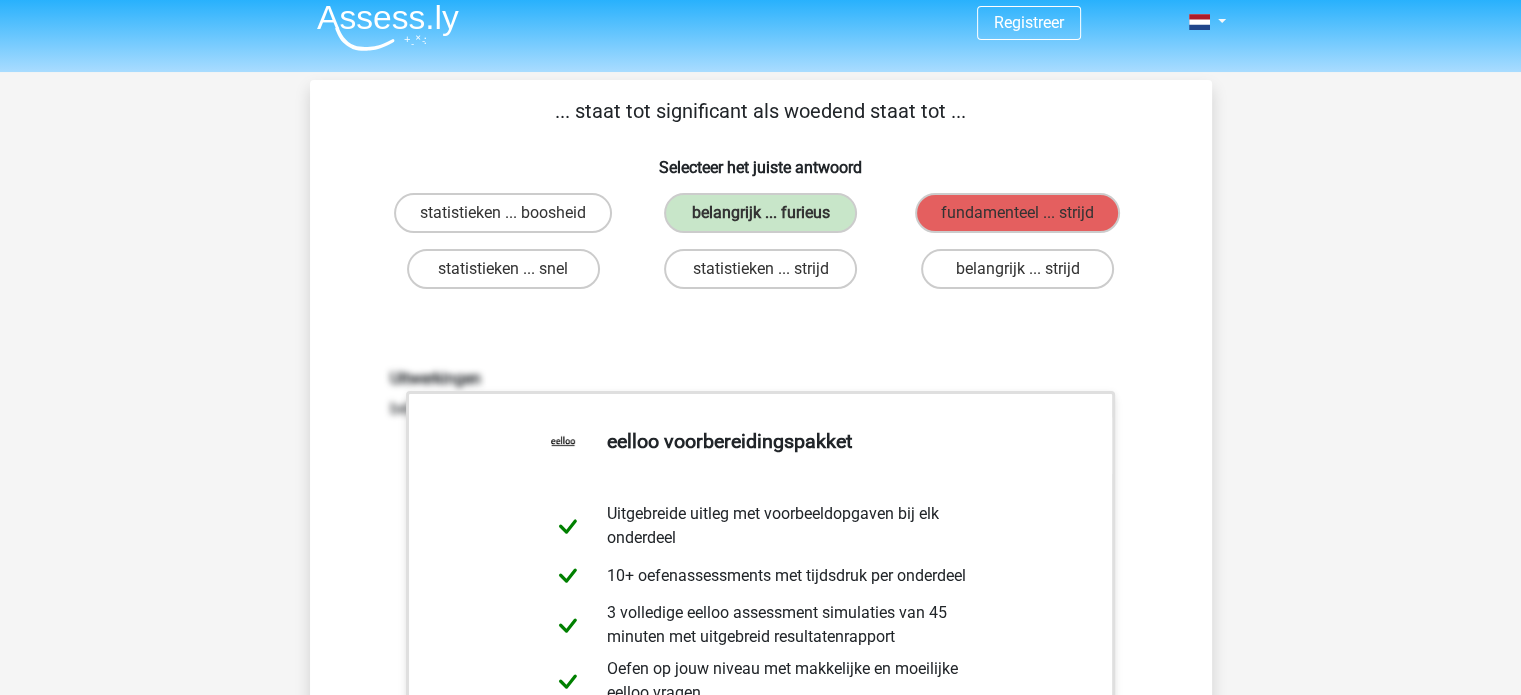 scroll, scrollTop: 16, scrollLeft: 0, axis: vertical 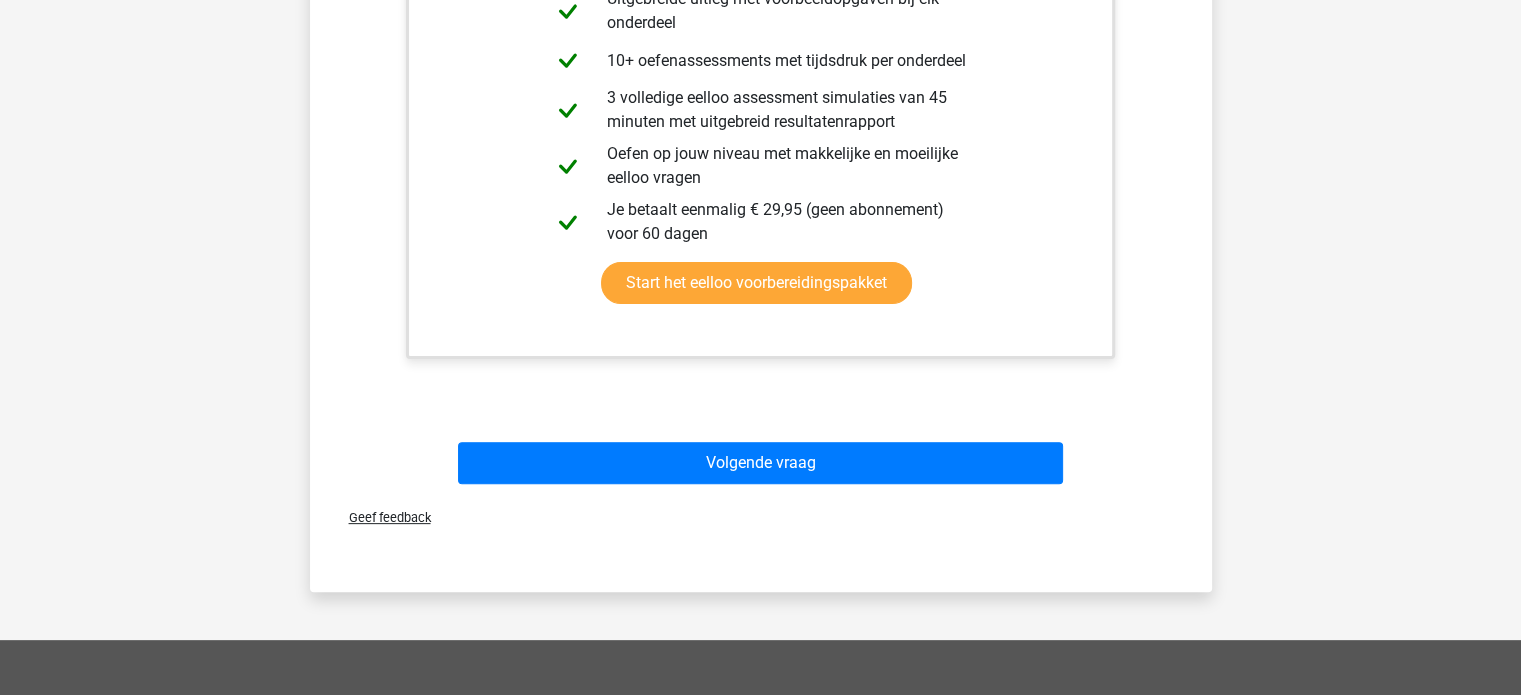 click on "Volgende vraag" at bounding box center (761, 467) 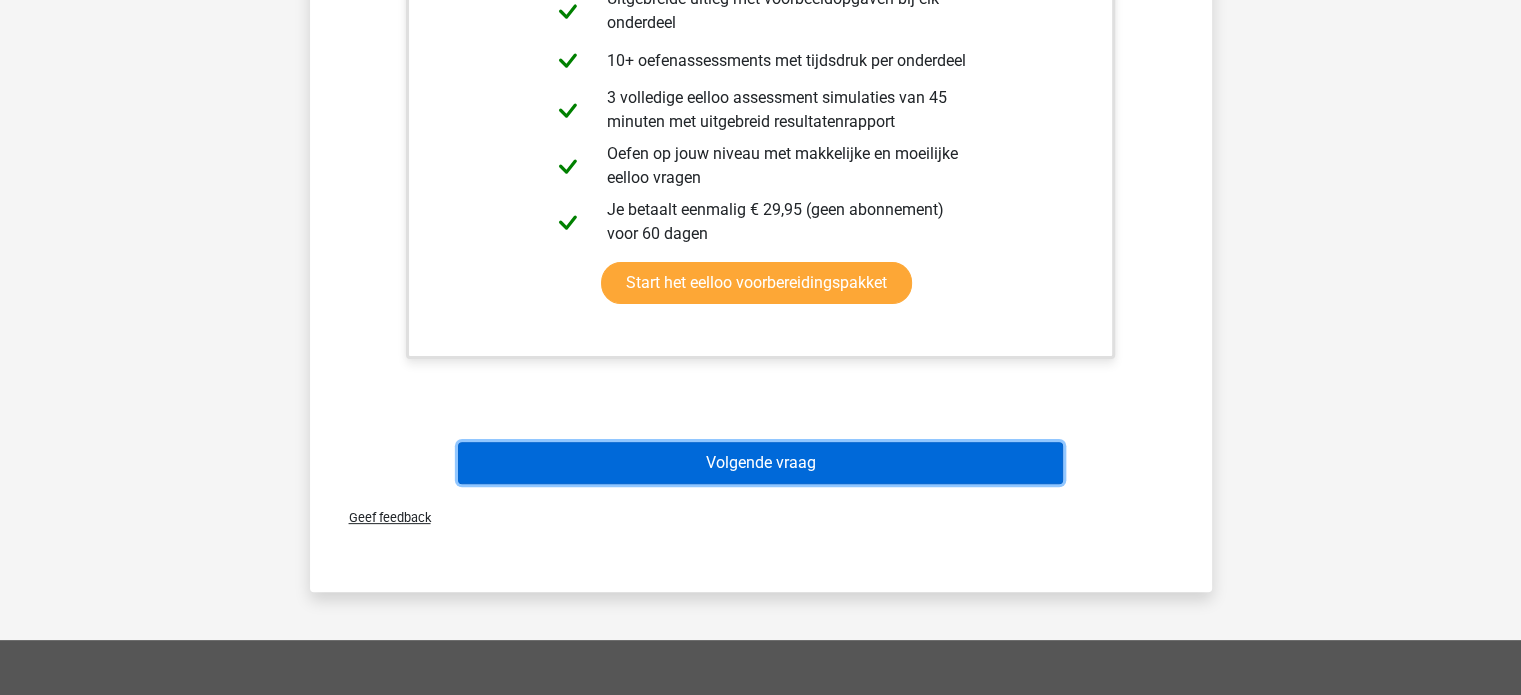 click on "Volgende vraag" at bounding box center (760, 463) 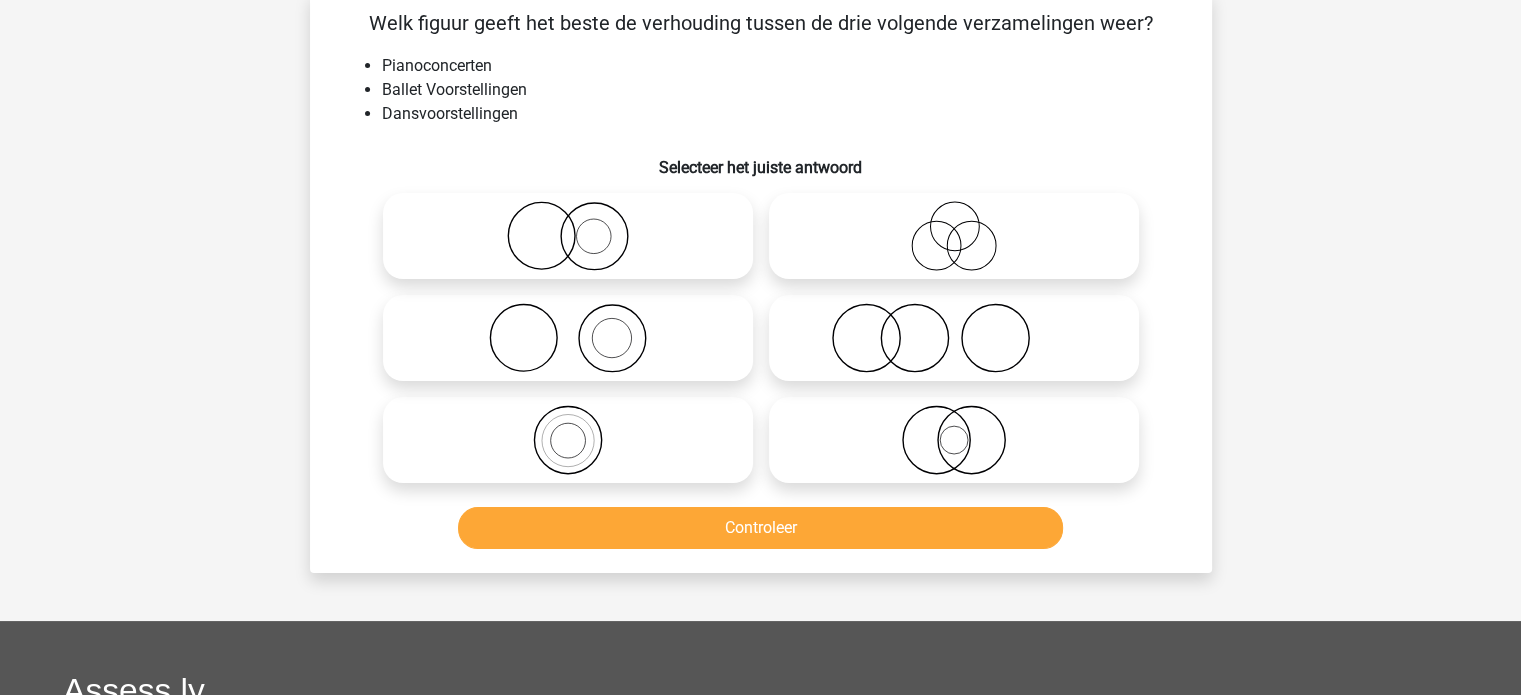 scroll, scrollTop: 92, scrollLeft: 0, axis: vertical 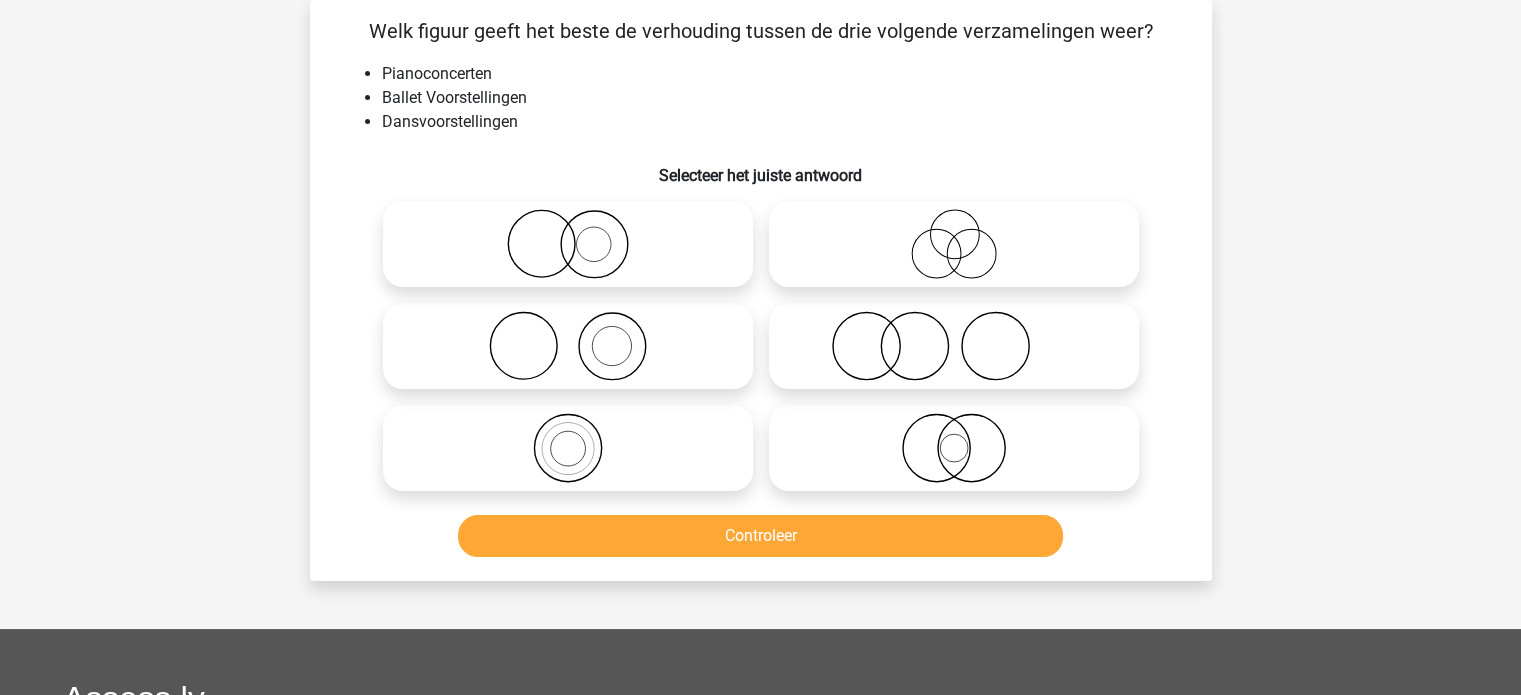 click 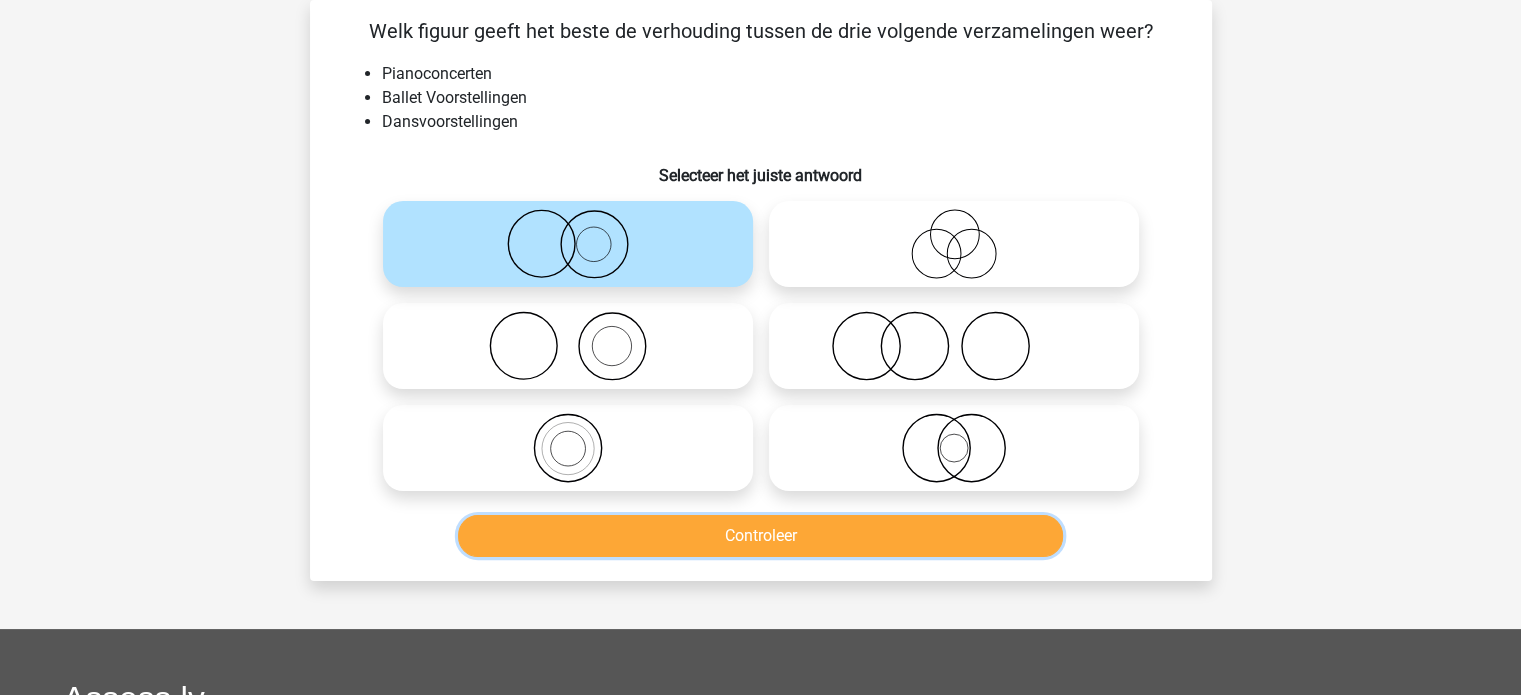 click on "Controleer" at bounding box center (760, 536) 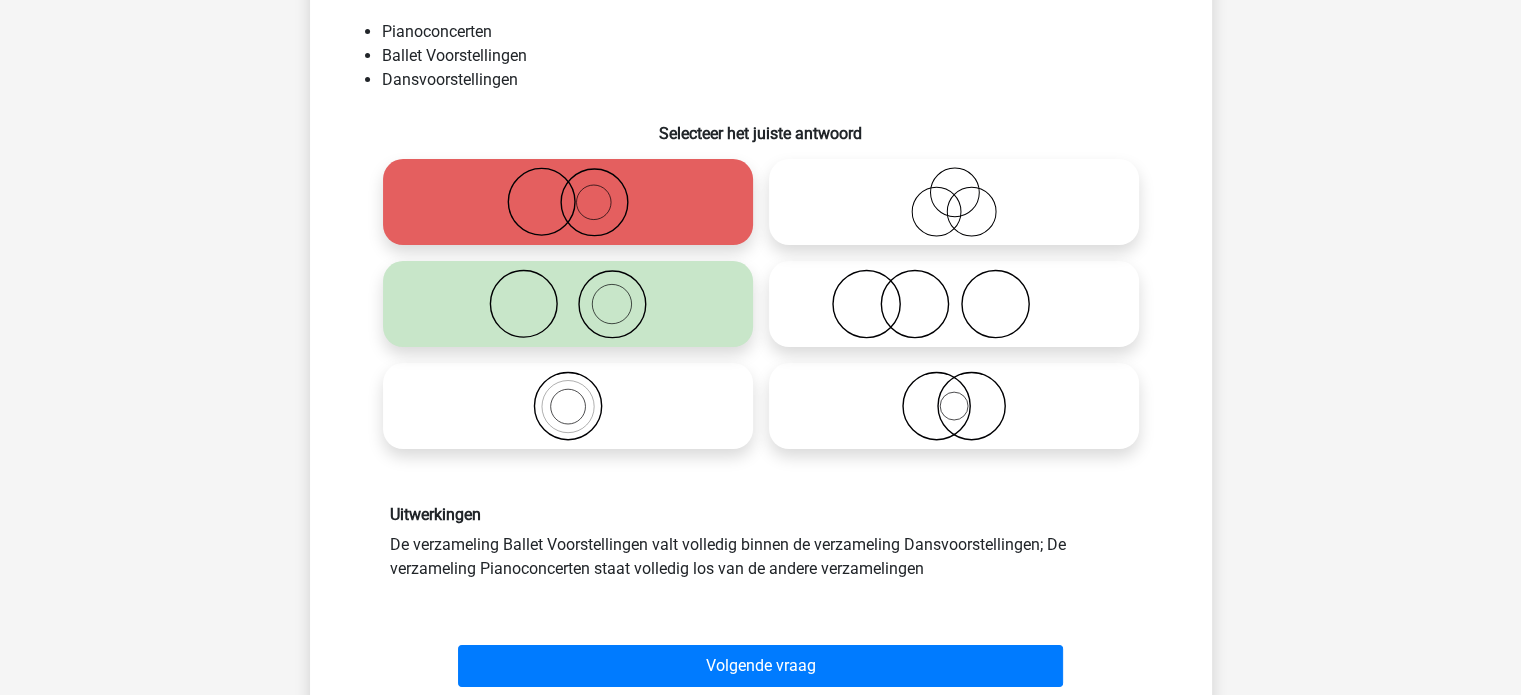 scroll, scrollTop: 138, scrollLeft: 0, axis: vertical 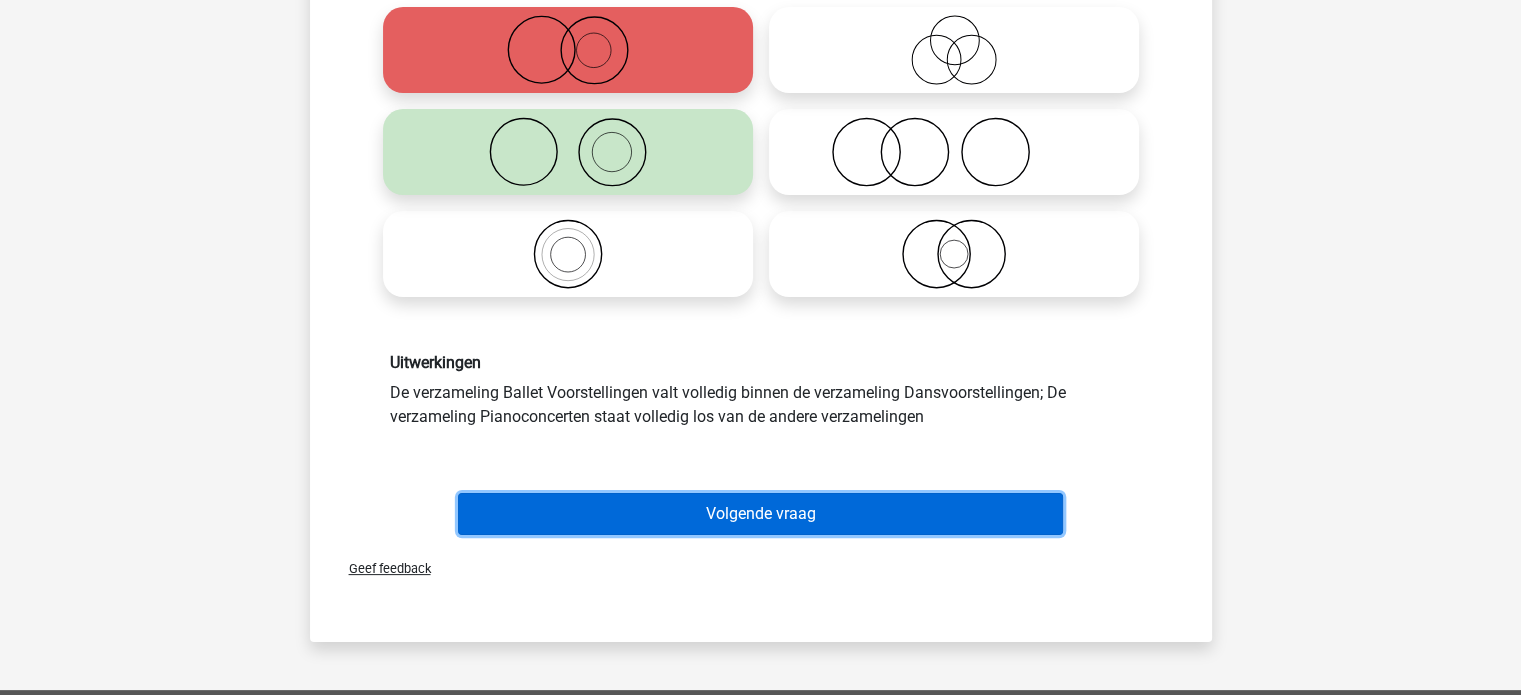 click on "Volgende vraag" at bounding box center [760, 514] 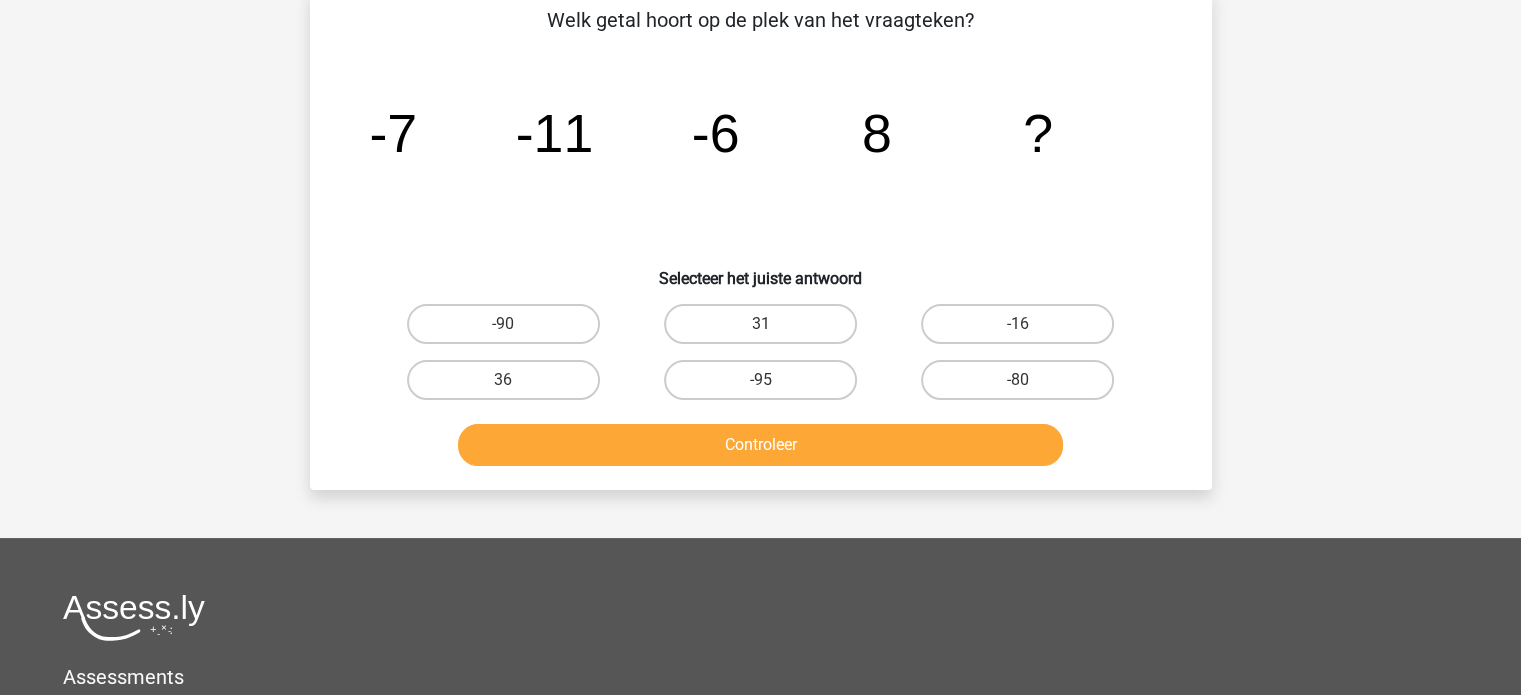 scroll, scrollTop: 92, scrollLeft: 0, axis: vertical 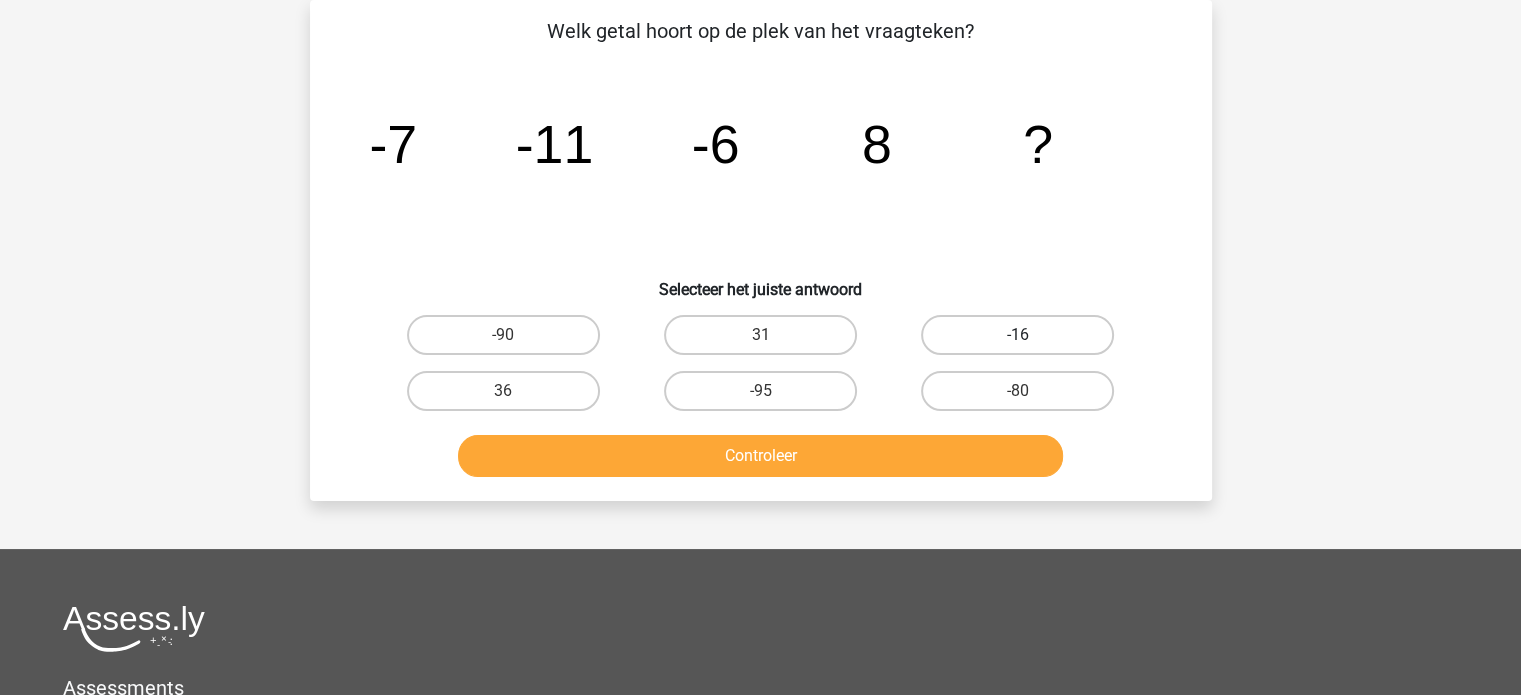 click on "-16" at bounding box center (1017, 335) 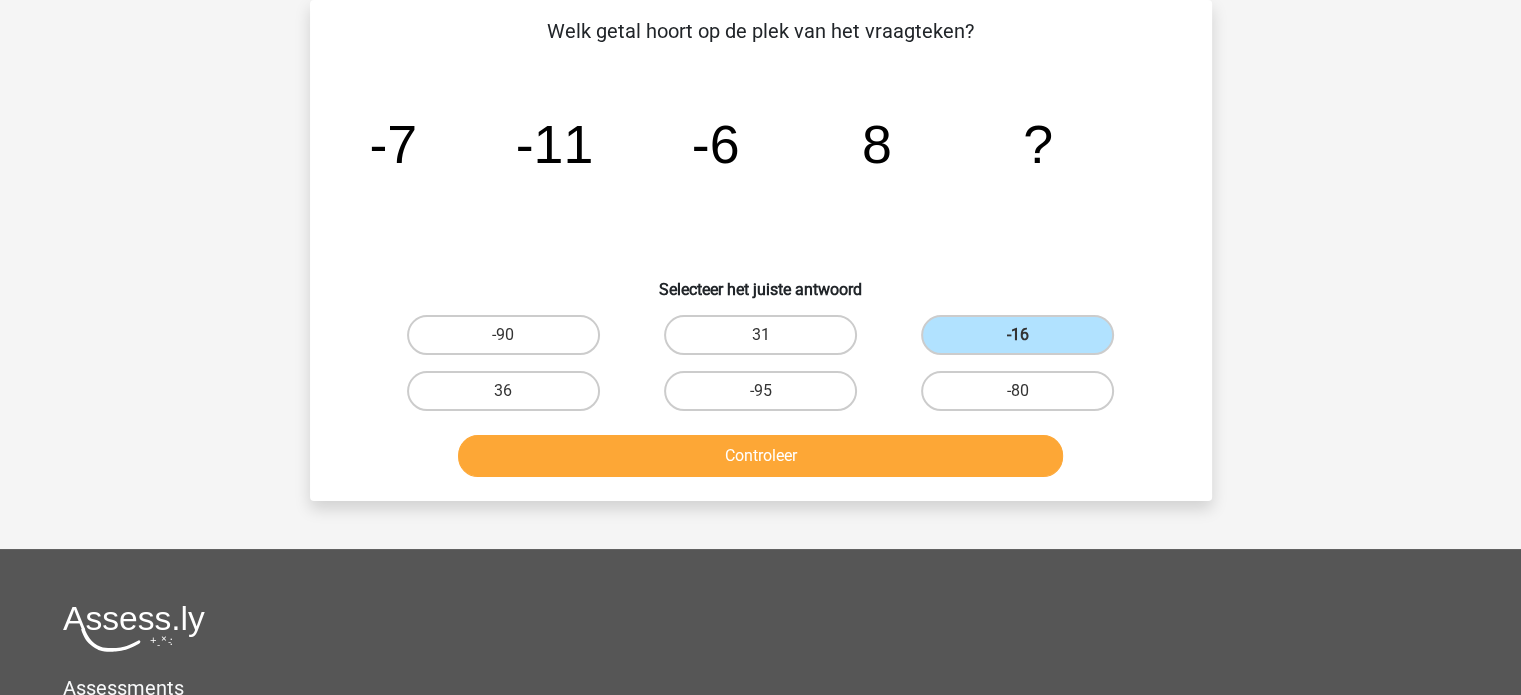 click on "Welk getal hoort op de plek van het vraagteken?
image/svg+xml
-7
-11
-6
8
?
Selecteer het juiste antwoord" at bounding box center (761, 250) 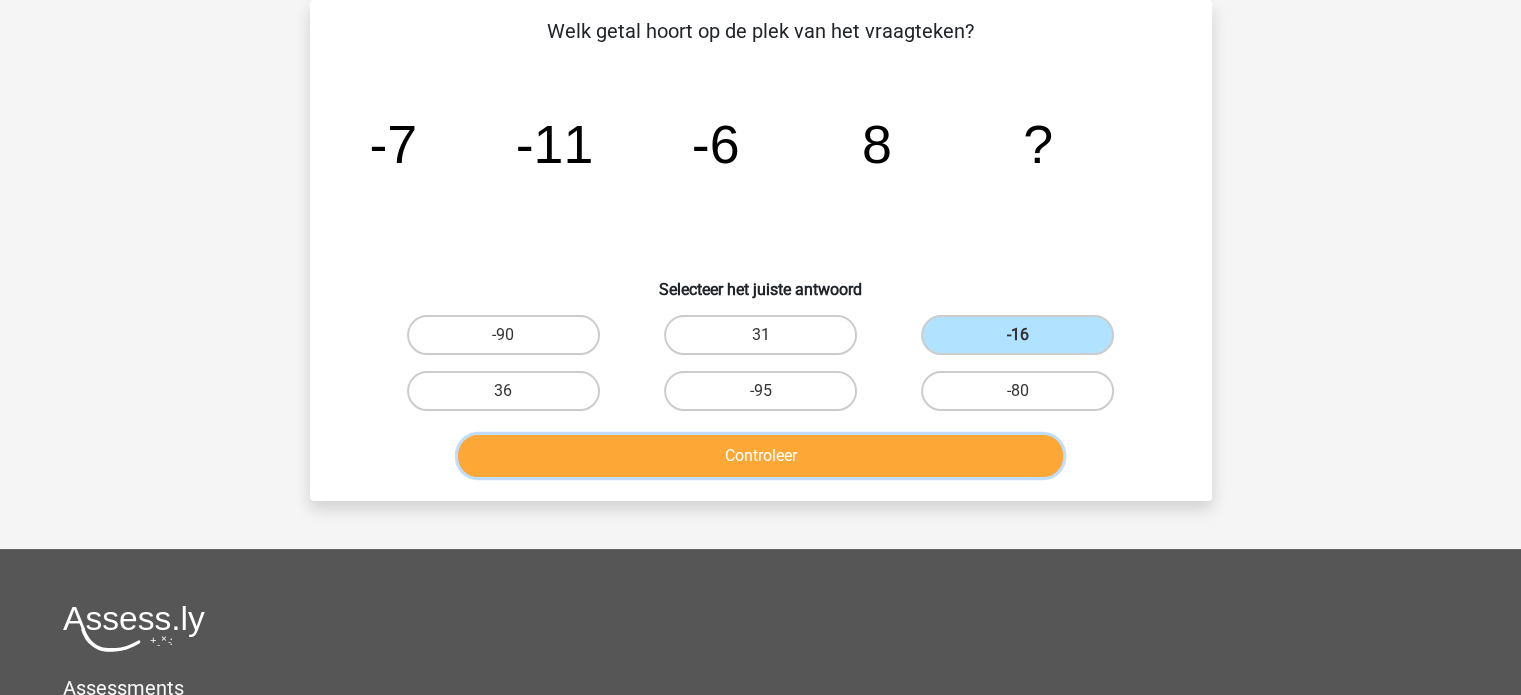 click on "Controleer" at bounding box center (760, 456) 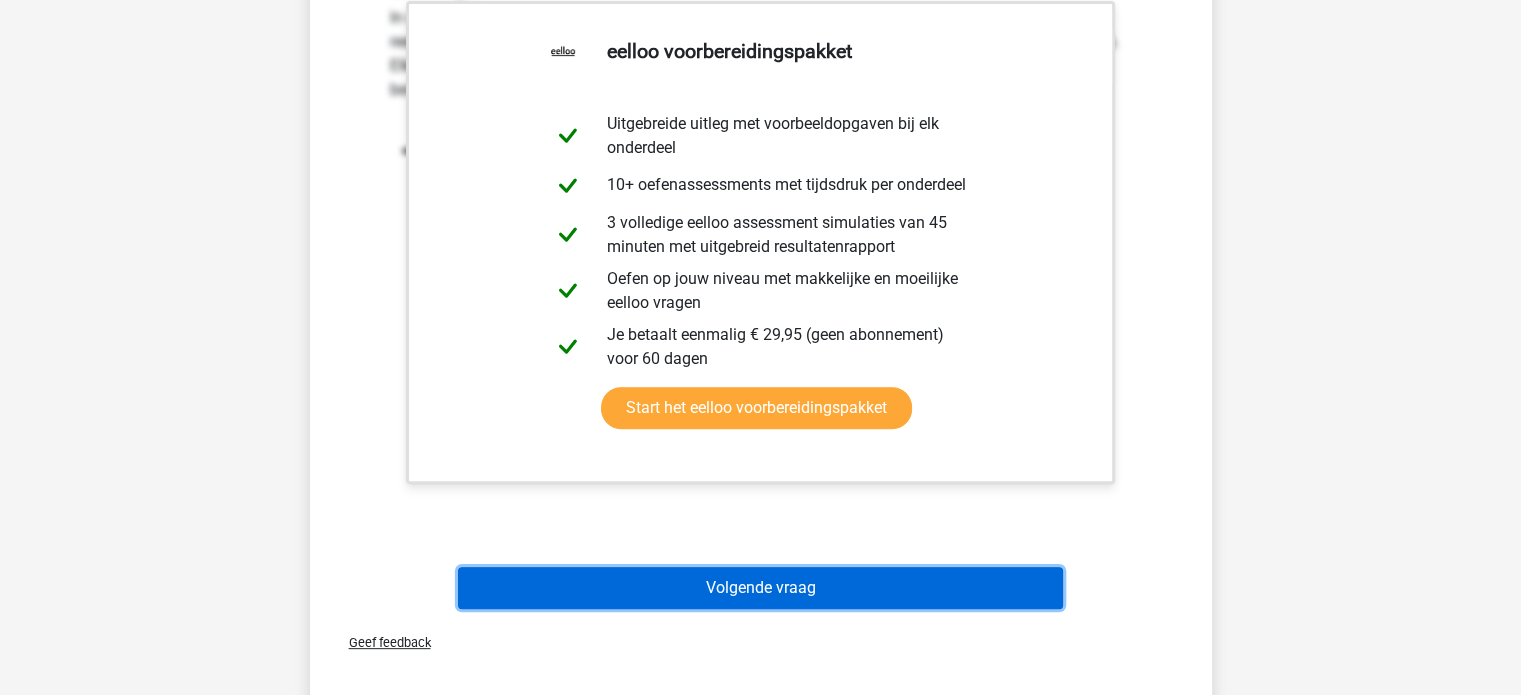 click on "Volgende vraag" at bounding box center [760, 588] 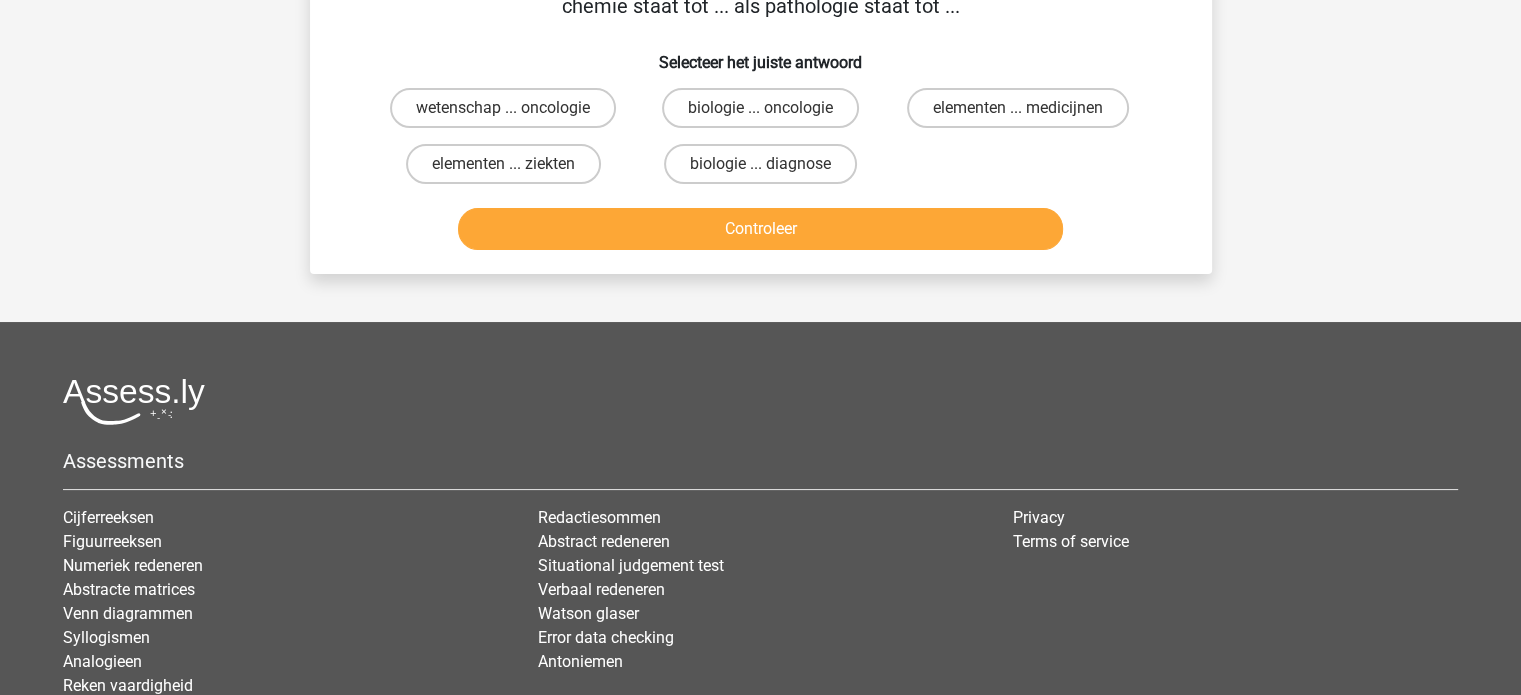 scroll, scrollTop: 92, scrollLeft: 0, axis: vertical 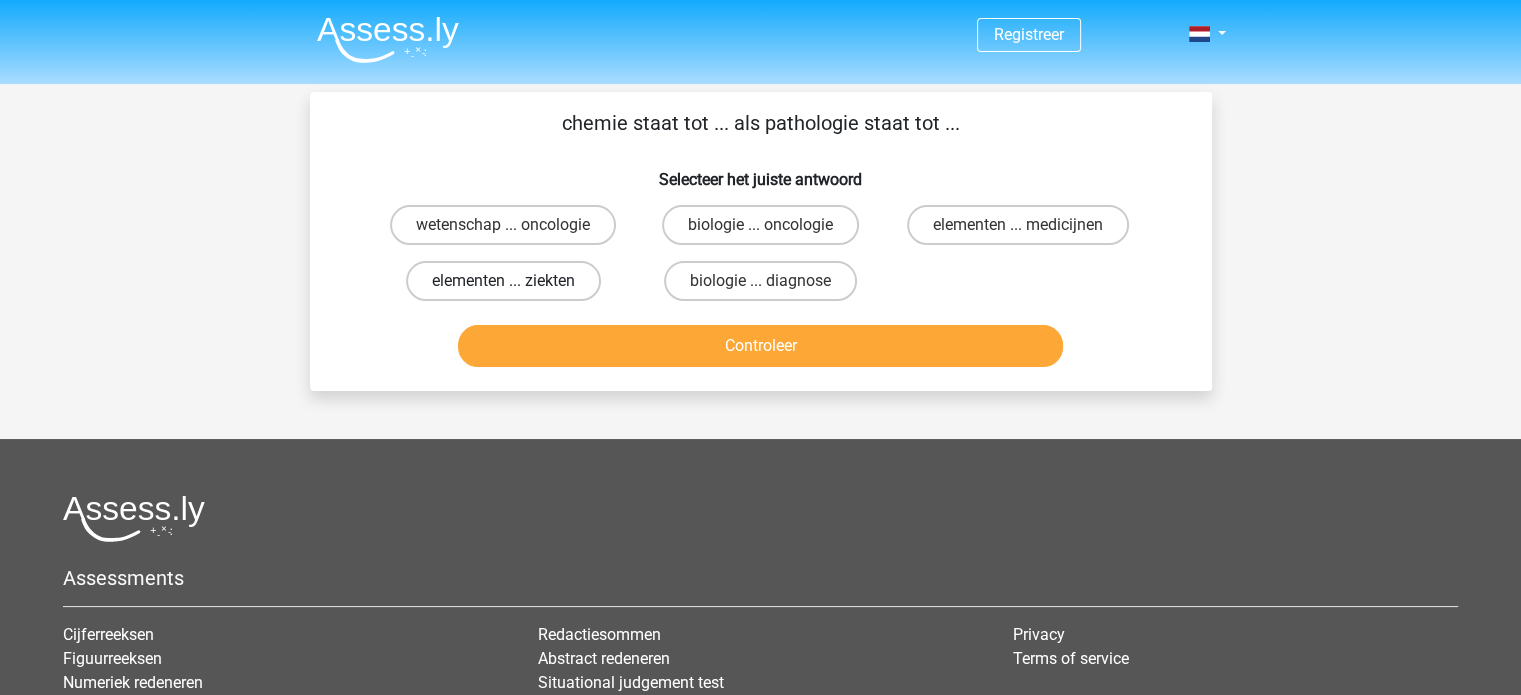 click on "elementen ... ziekten" at bounding box center (503, 281) 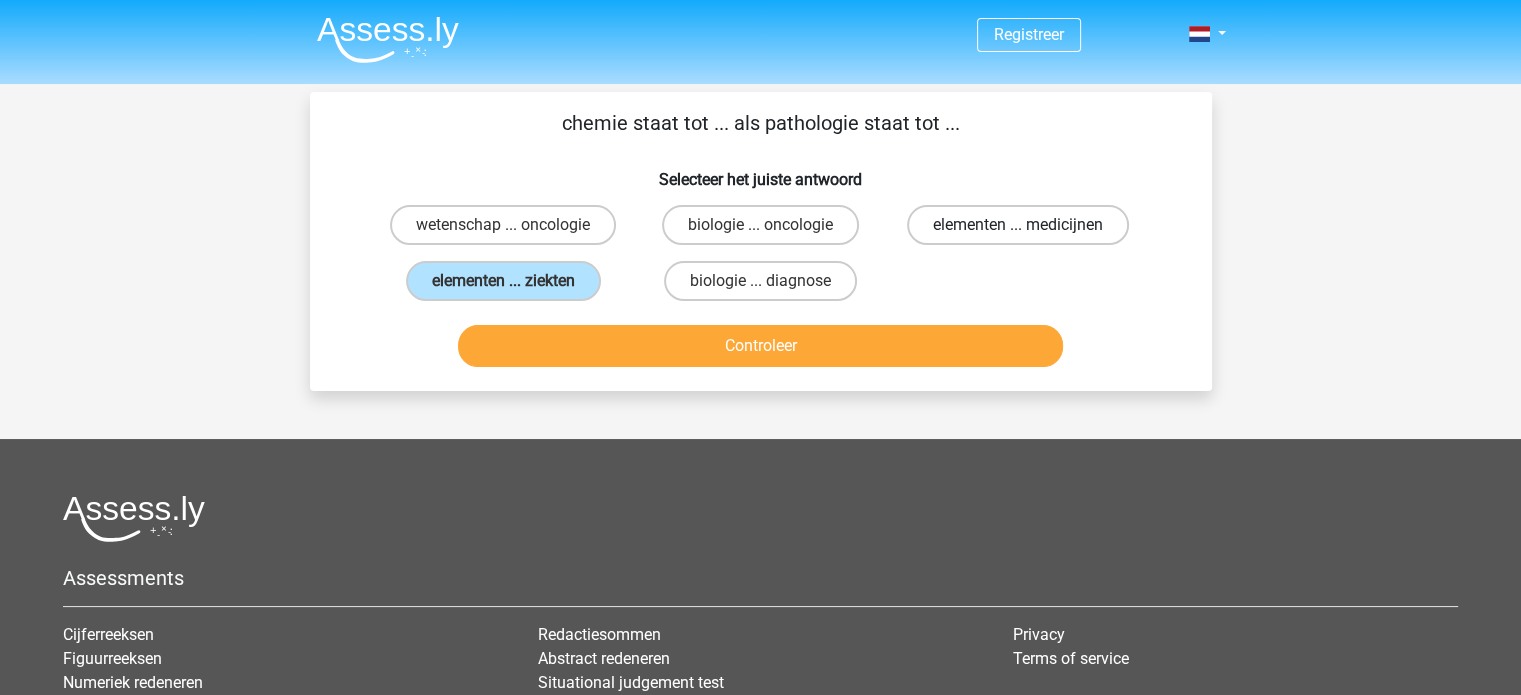 click on "elementen ... medicijnen" at bounding box center [1018, 225] 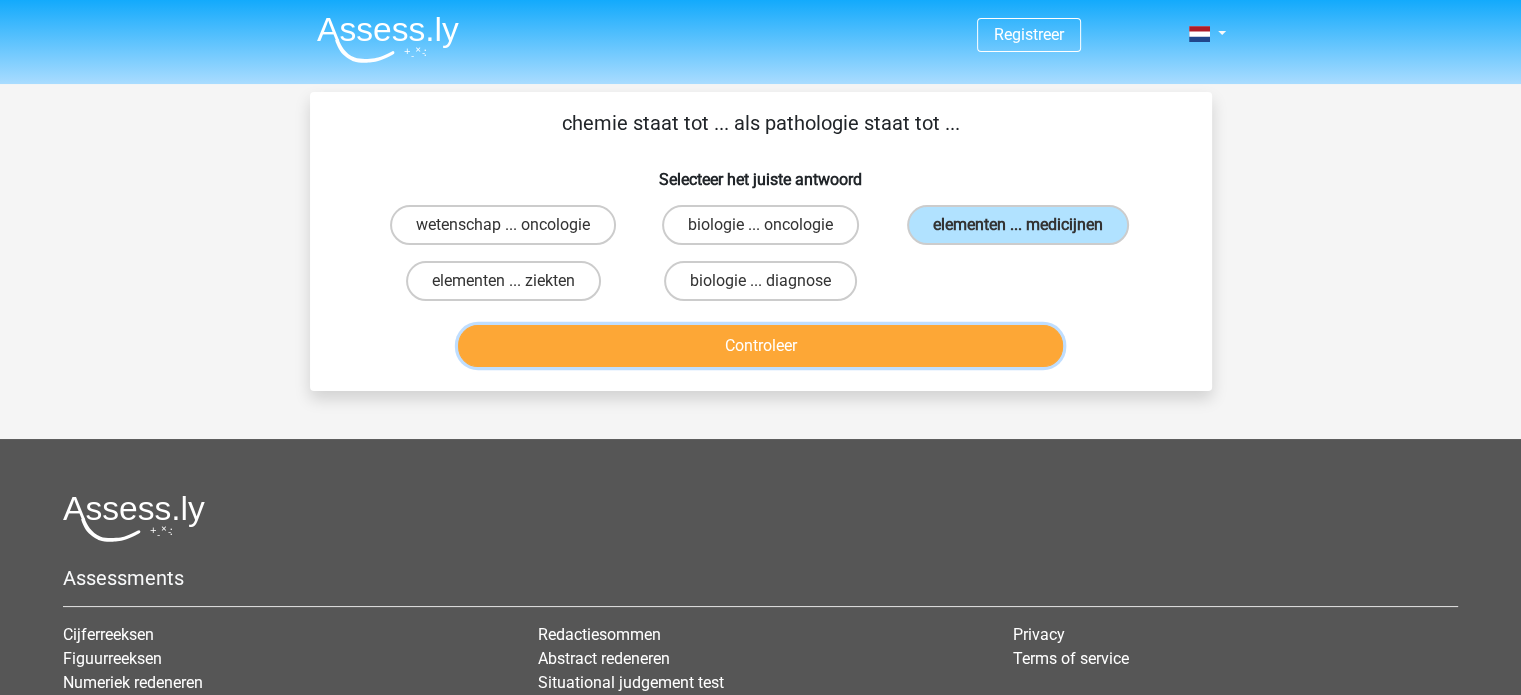 click on "Controleer" at bounding box center (760, 346) 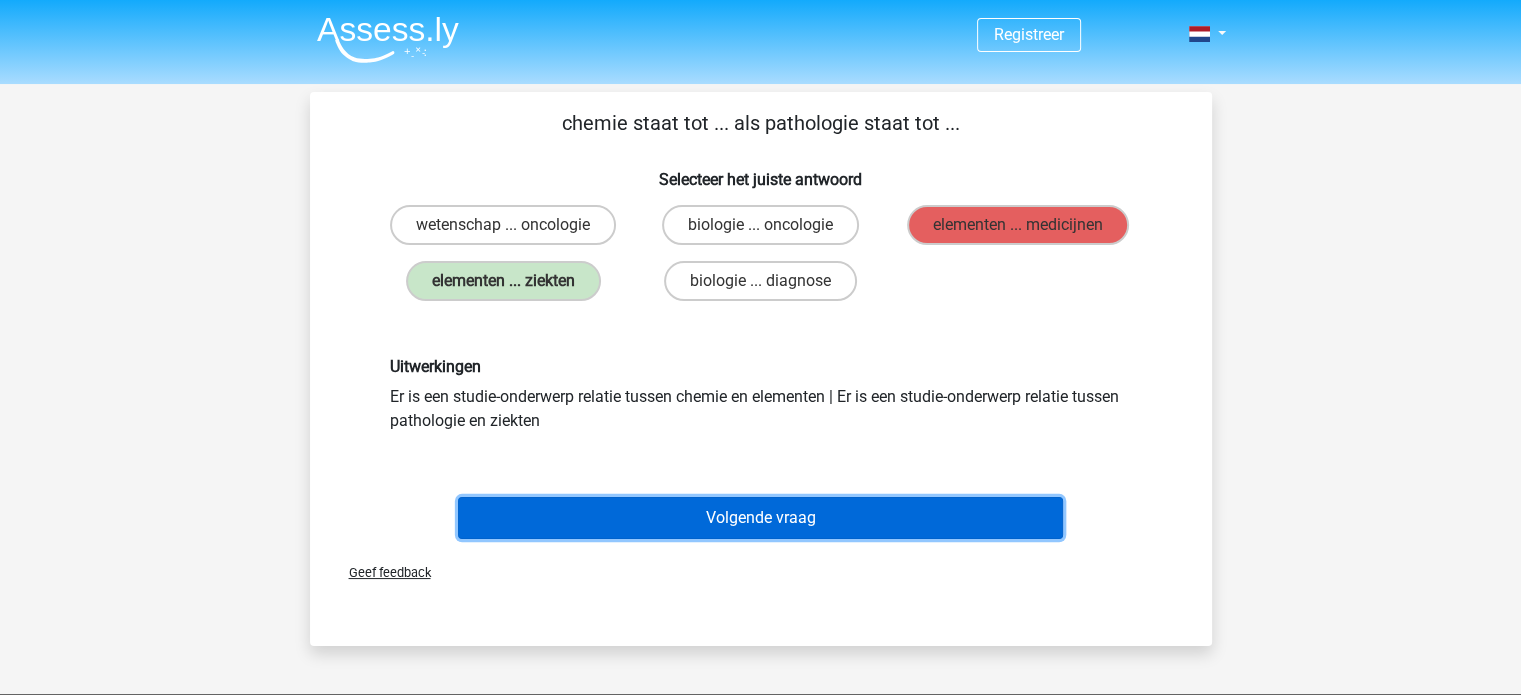 click on "Volgende vraag" at bounding box center [760, 518] 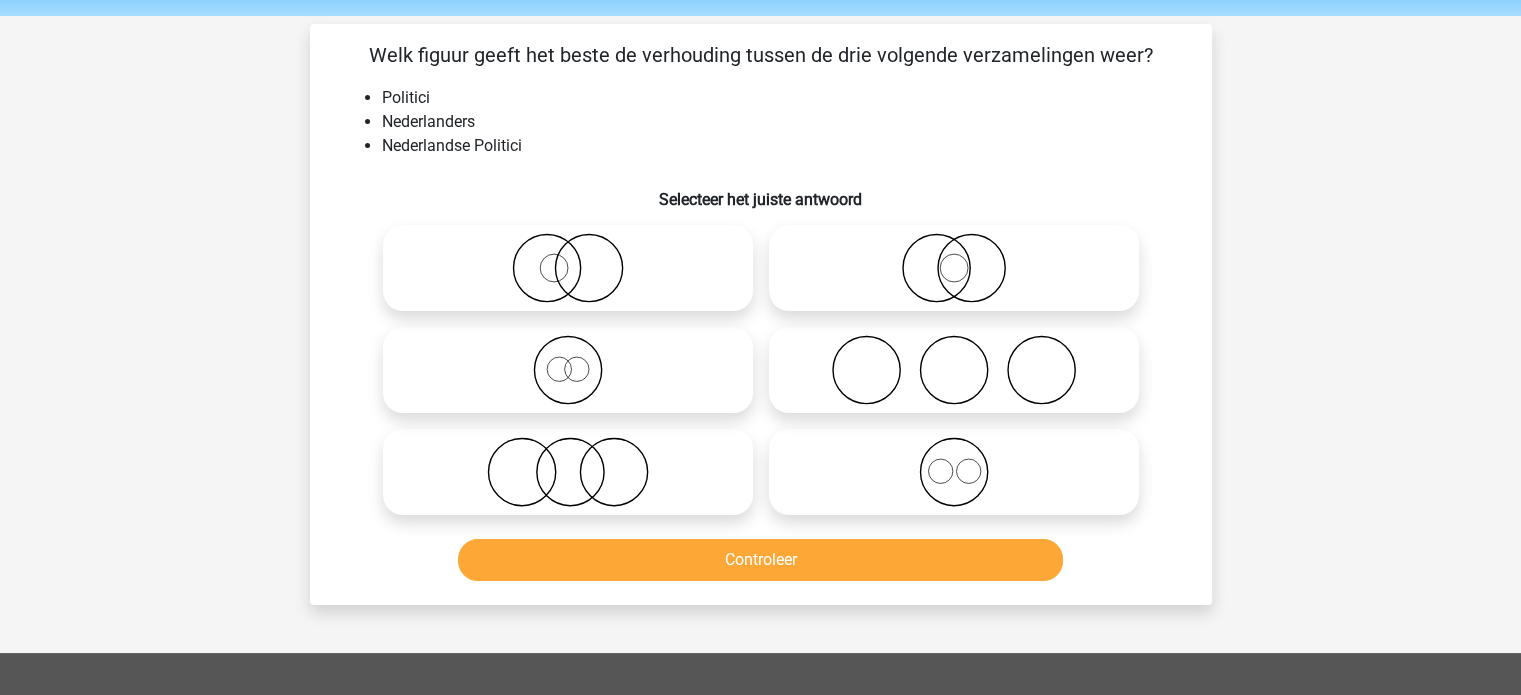 scroll, scrollTop: 92, scrollLeft: 0, axis: vertical 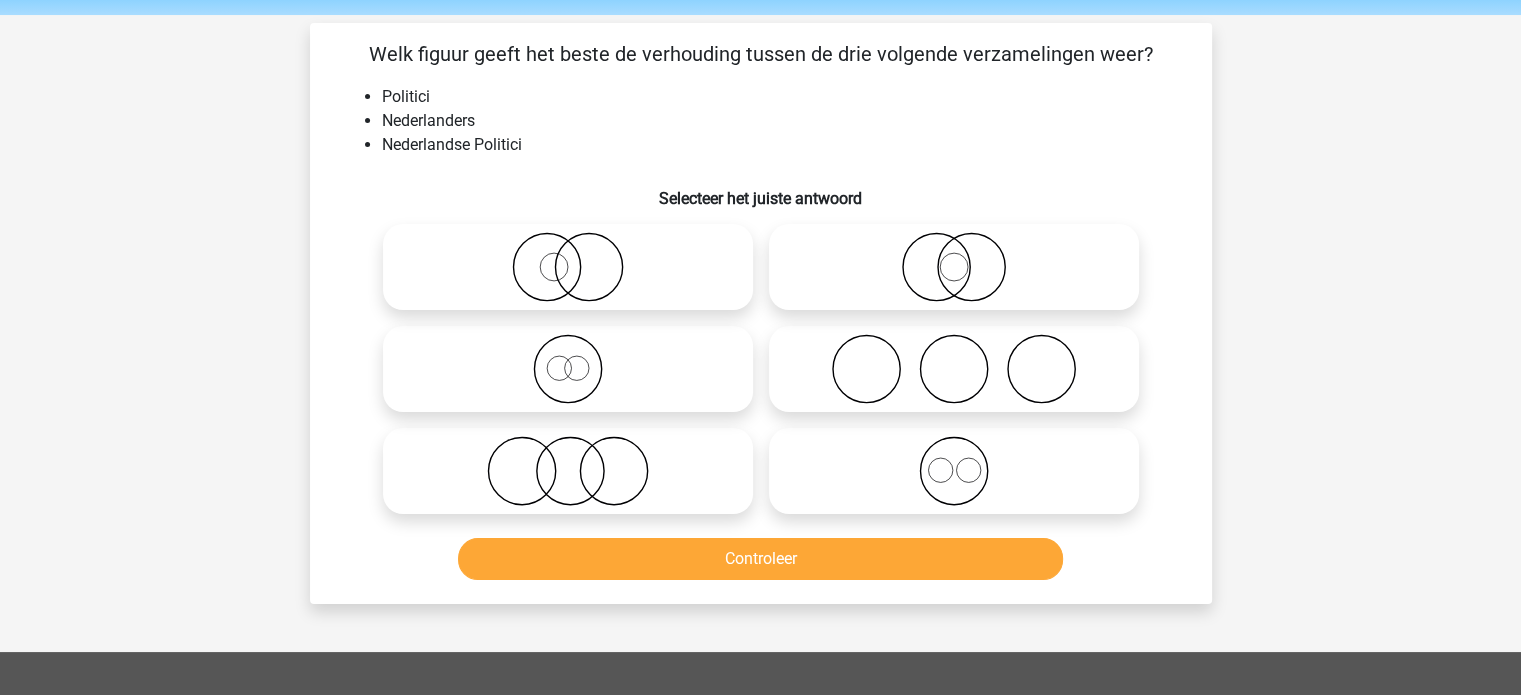 click 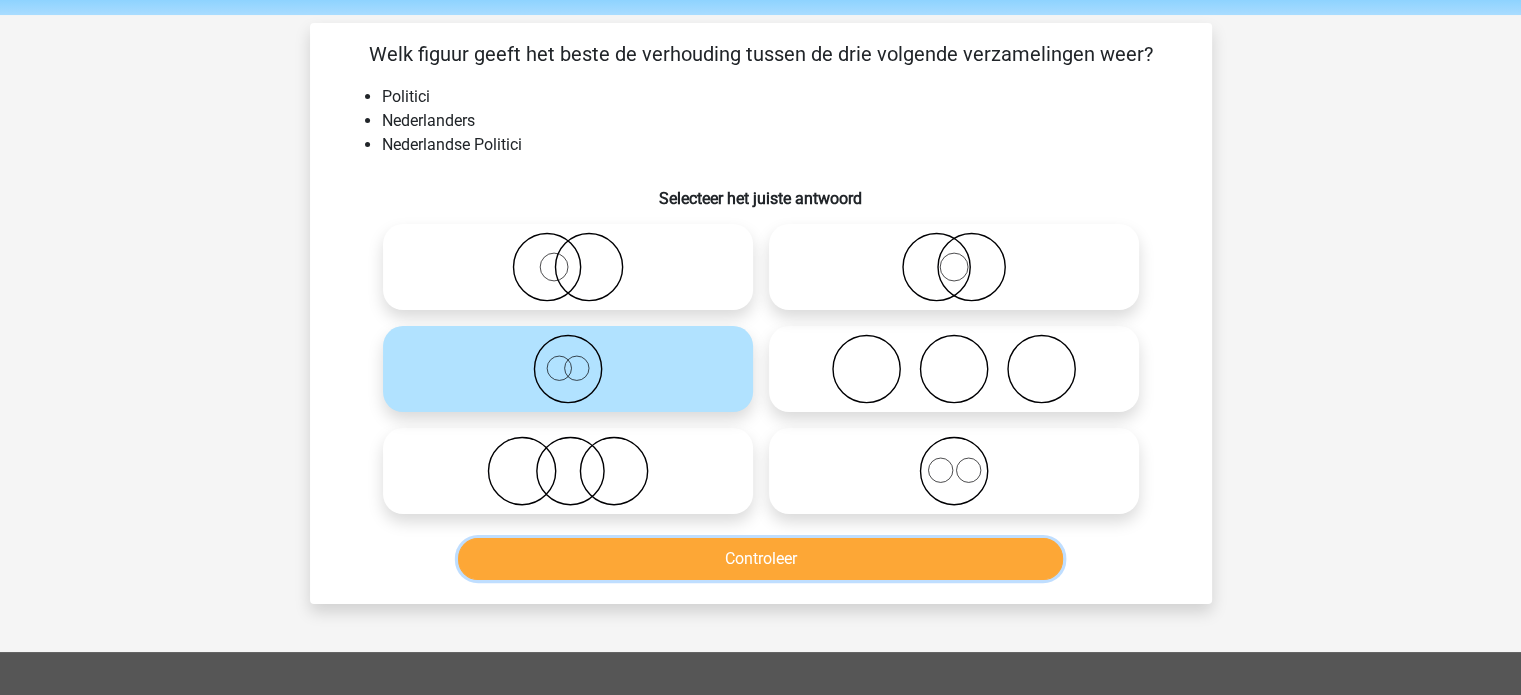 click on "Controleer" at bounding box center (760, 559) 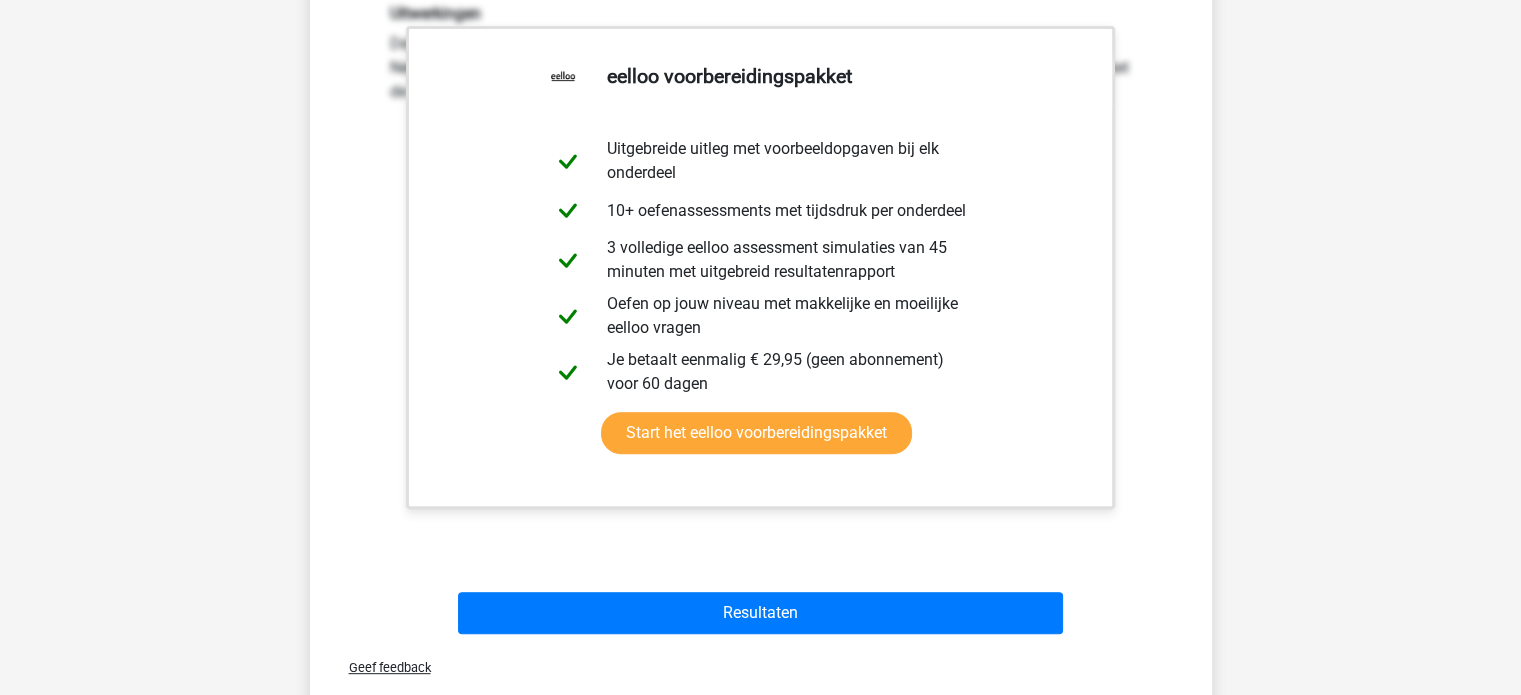 scroll, scrollTop: 676, scrollLeft: 0, axis: vertical 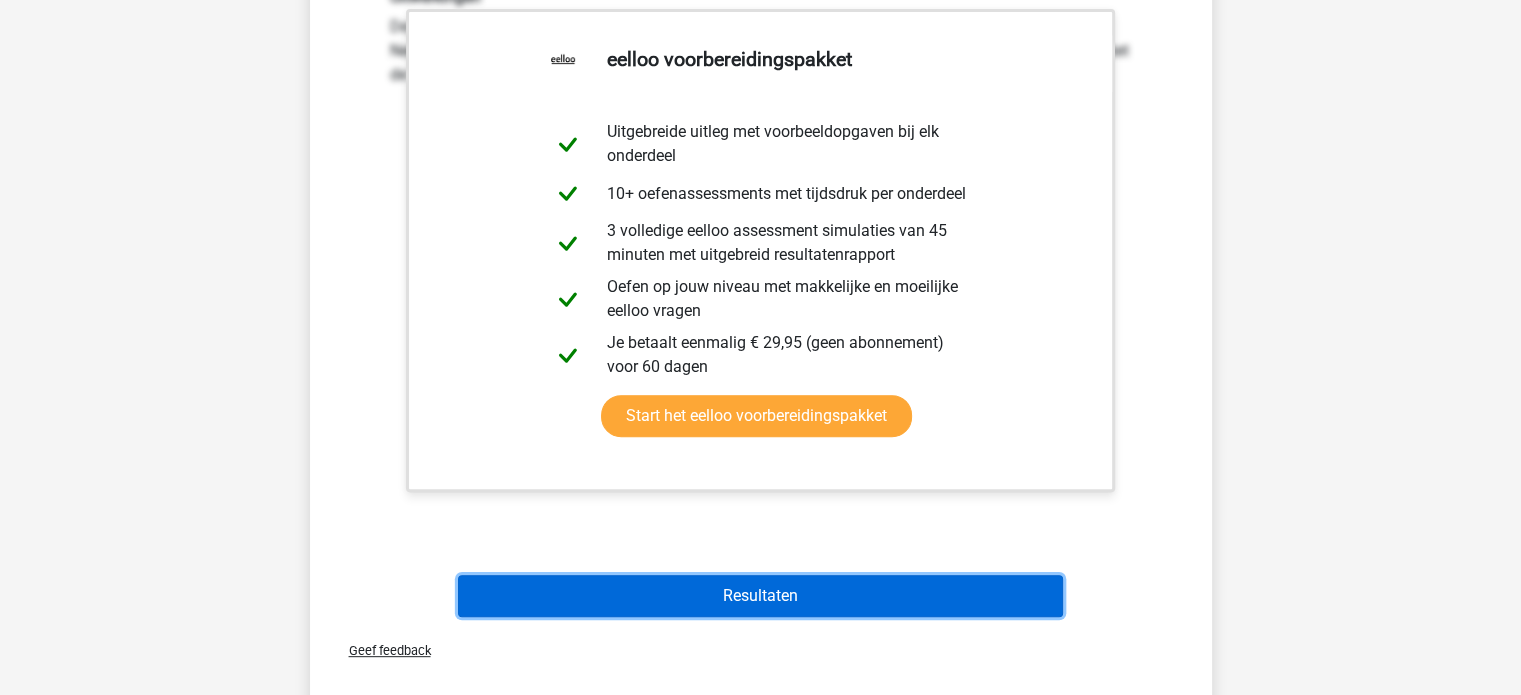 click on "Resultaten" at bounding box center [760, 596] 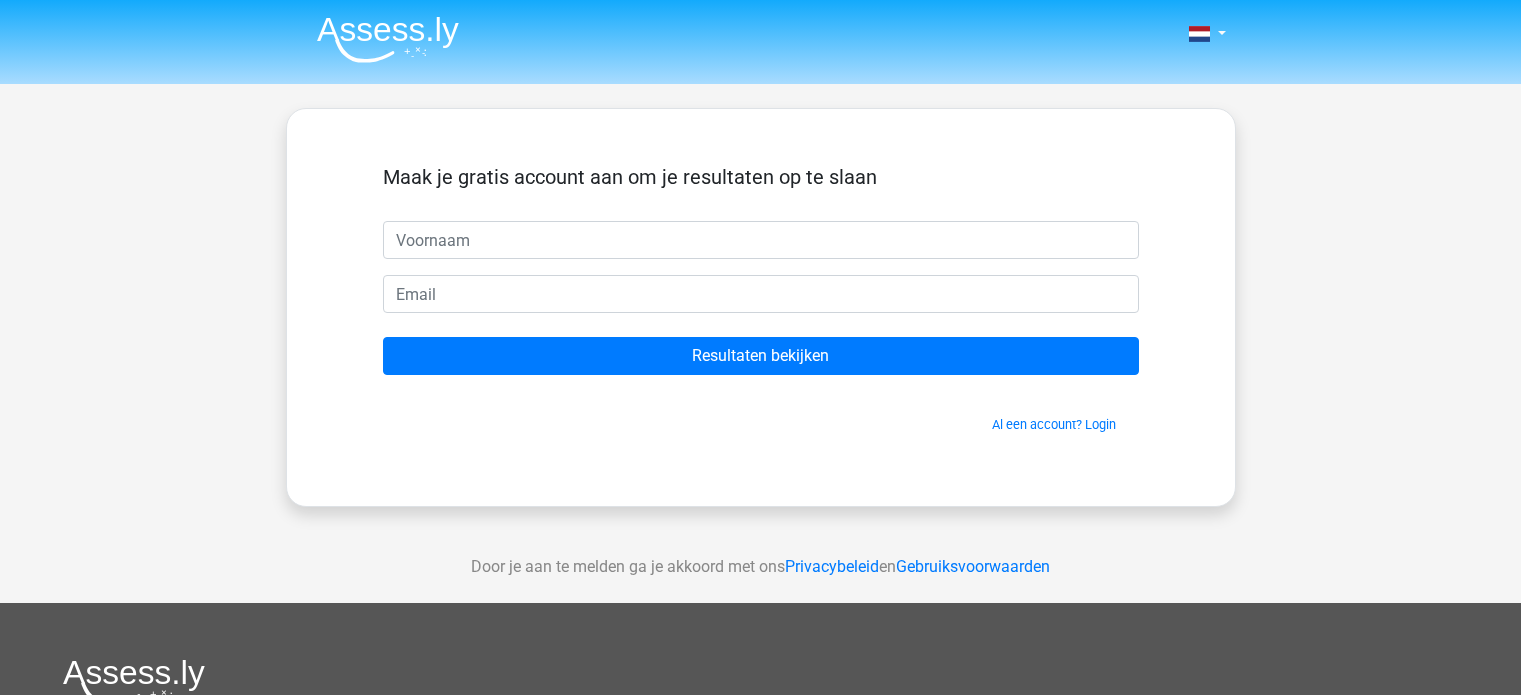 scroll, scrollTop: 0, scrollLeft: 0, axis: both 